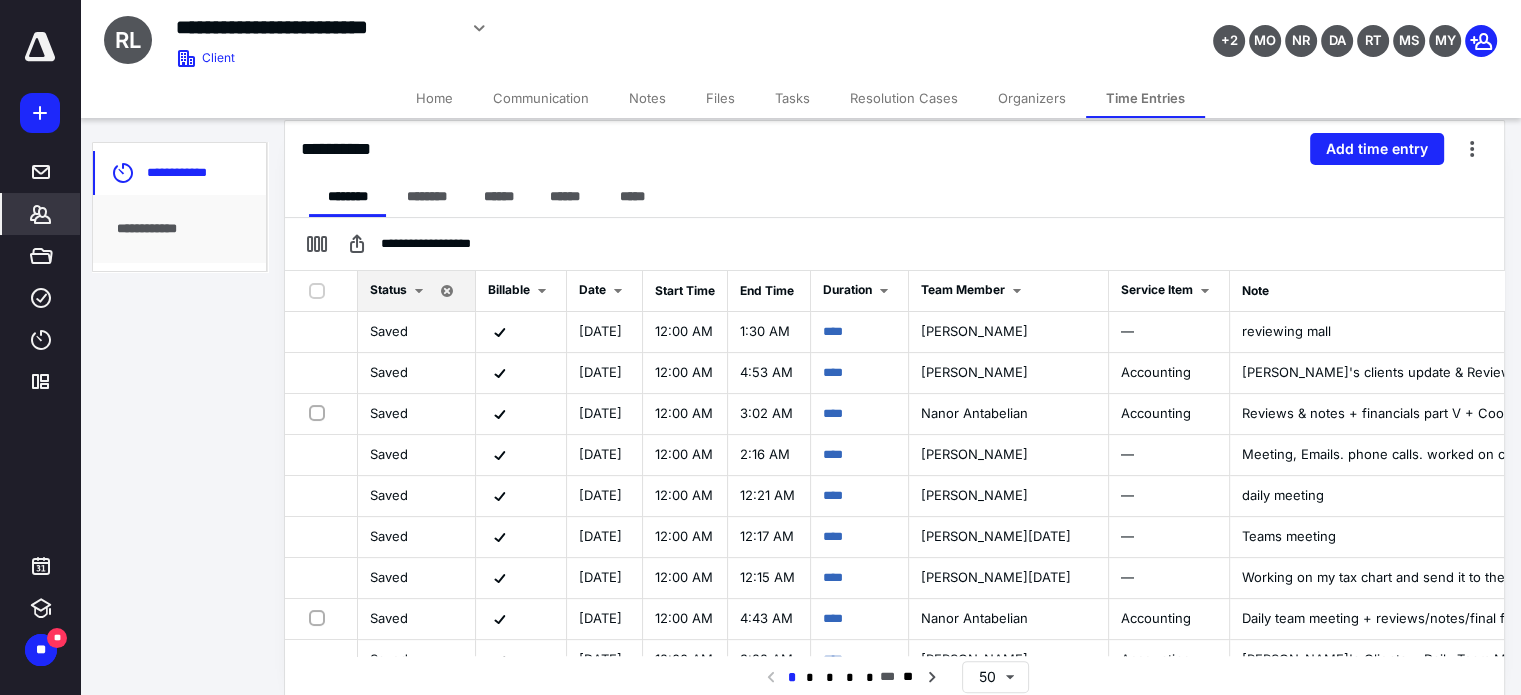 scroll, scrollTop: 444, scrollLeft: 0, axis: vertical 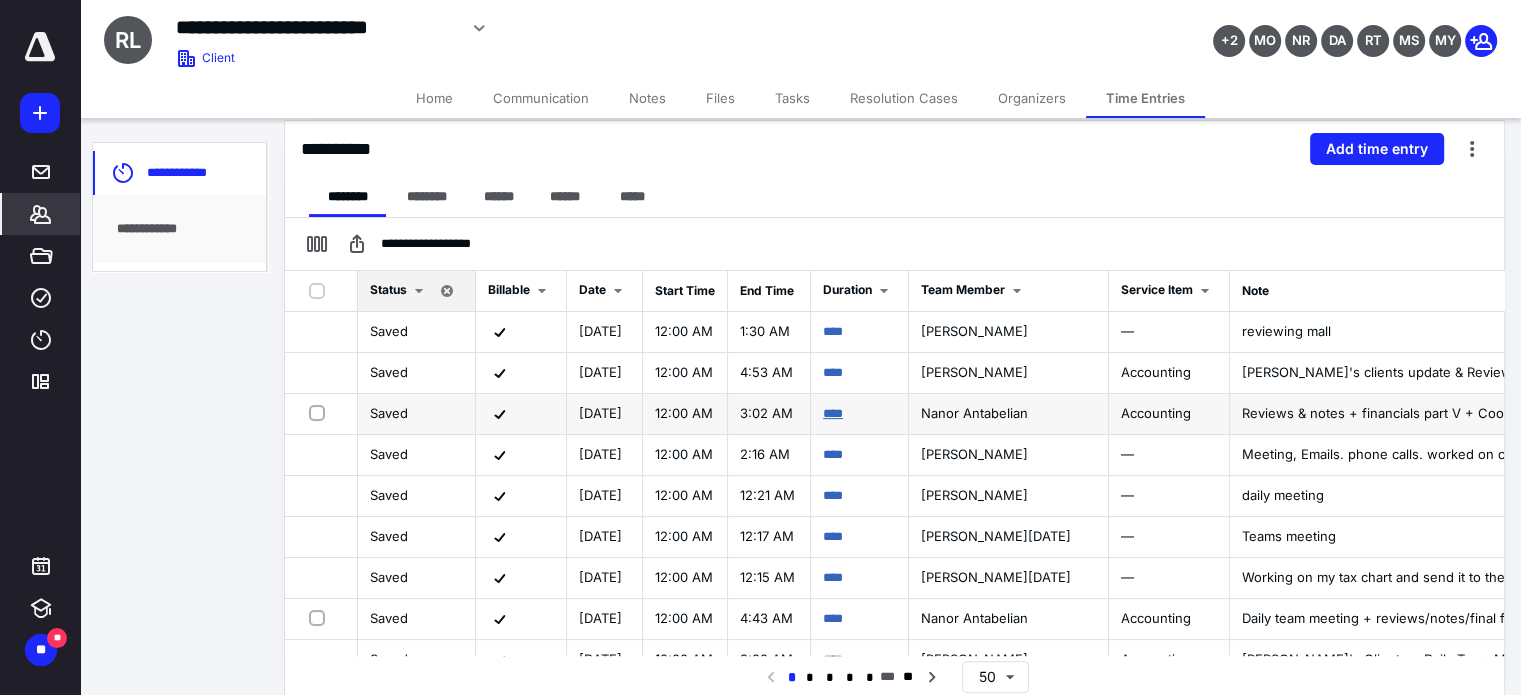 click on "****" at bounding box center [833, 413] 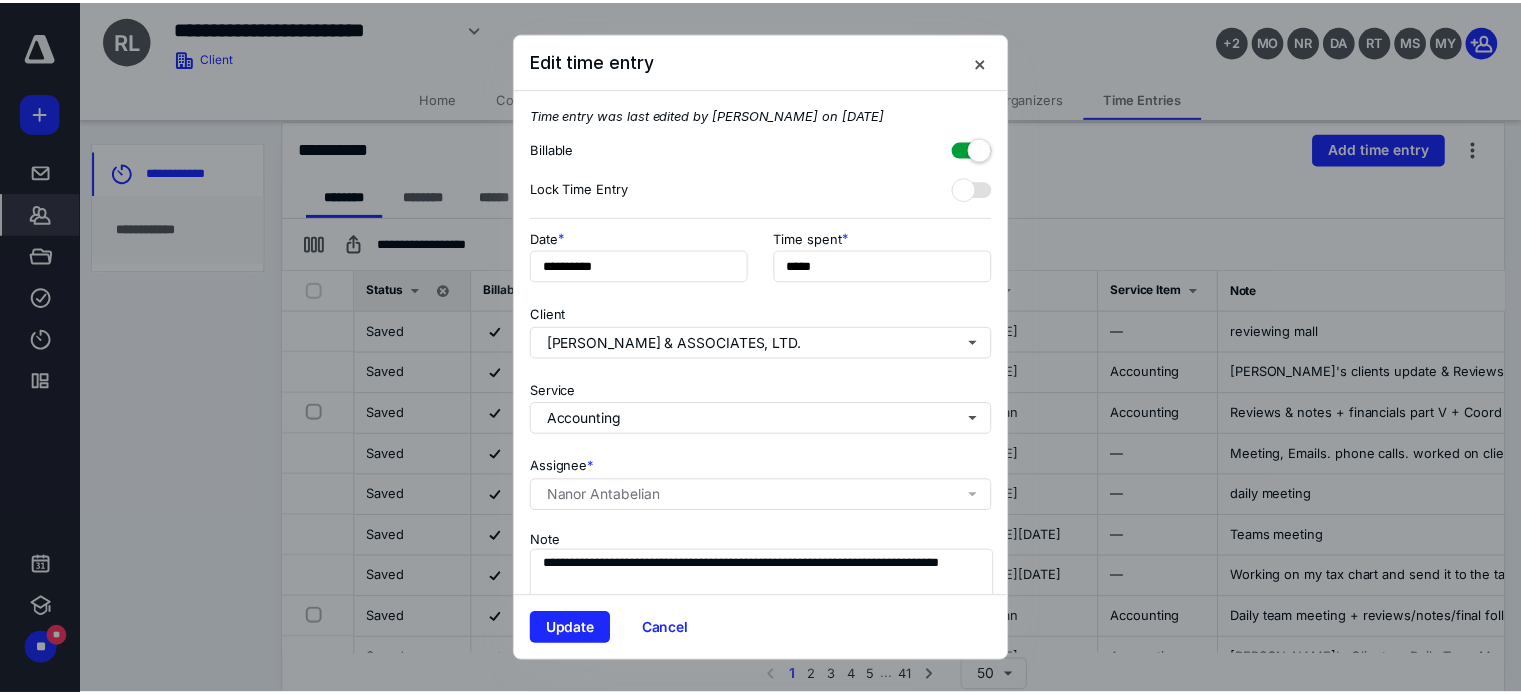 scroll, scrollTop: 84, scrollLeft: 0, axis: vertical 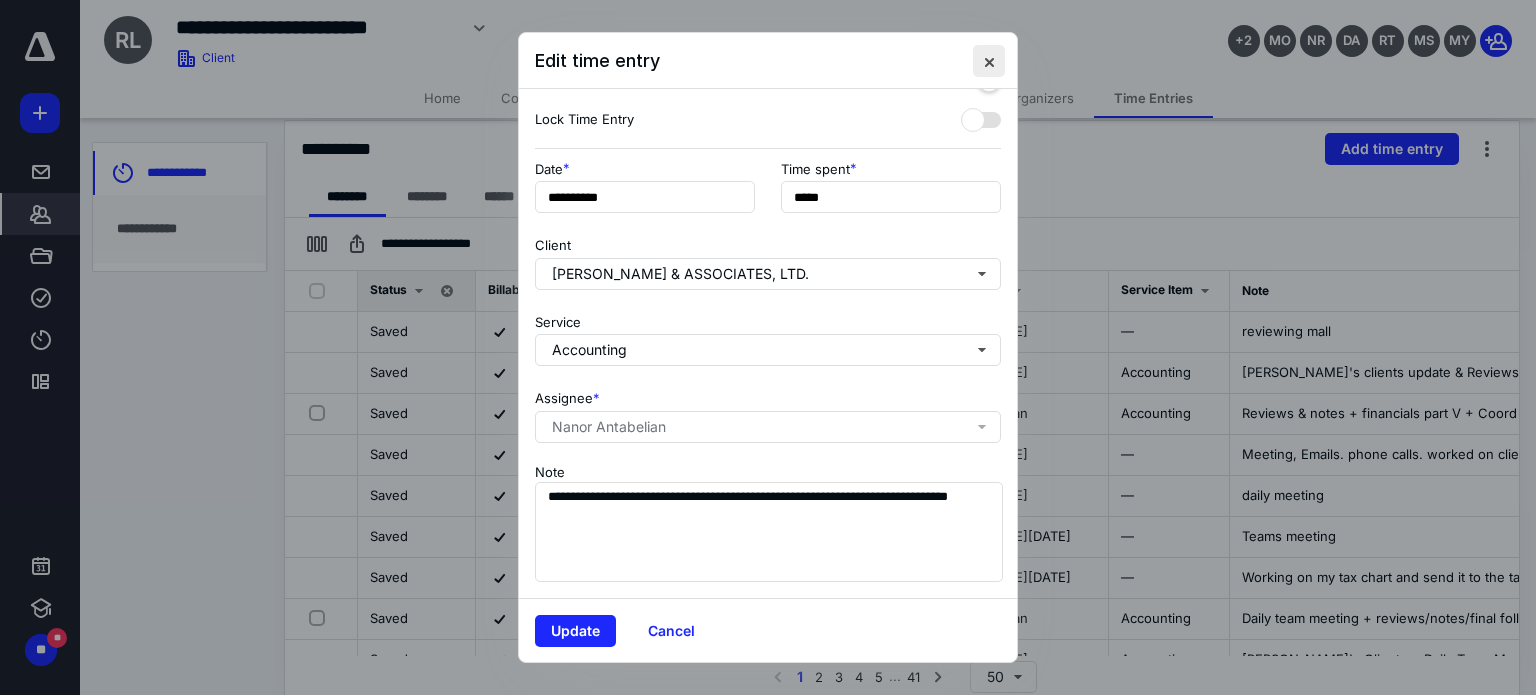 click at bounding box center (989, 61) 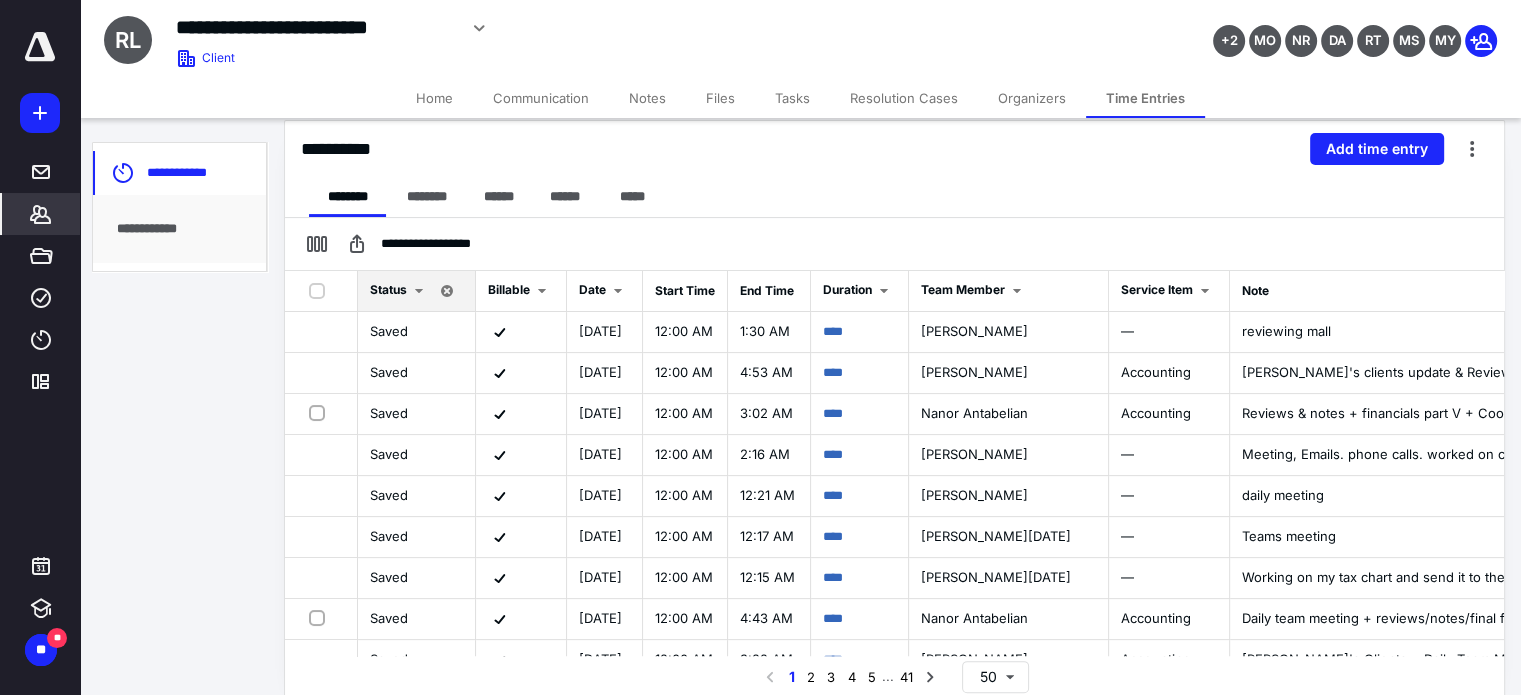click on "*******" at bounding box center [41, 214] 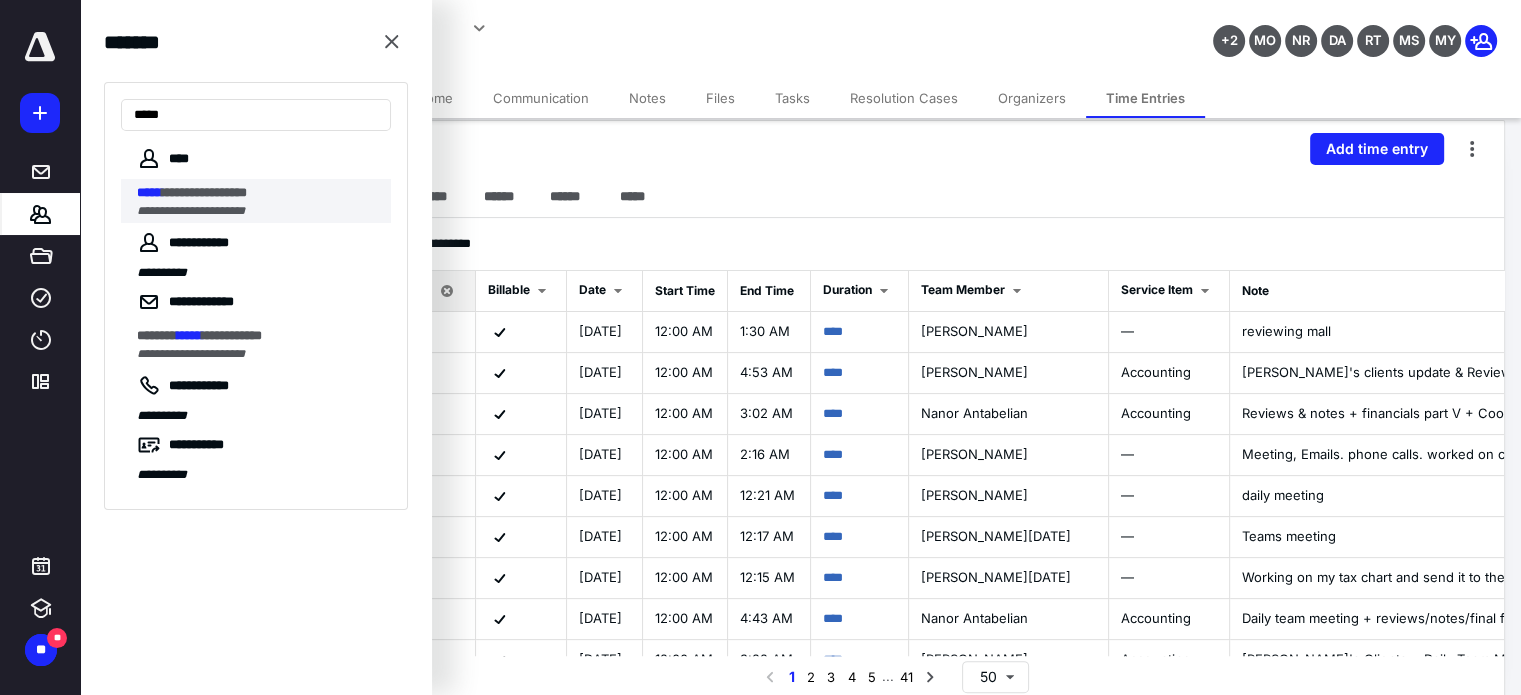 type on "*****" 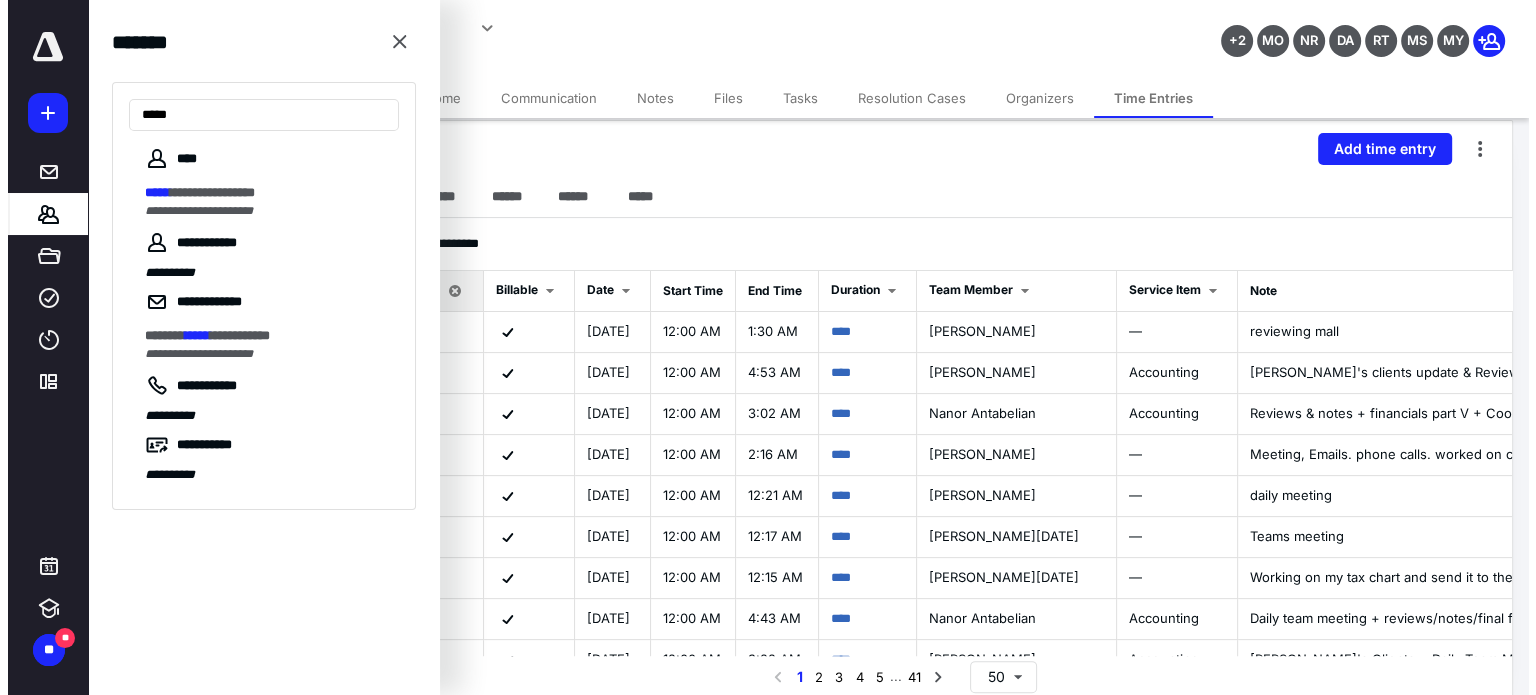 scroll, scrollTop: 0, scrollLeft: 0, axis: both 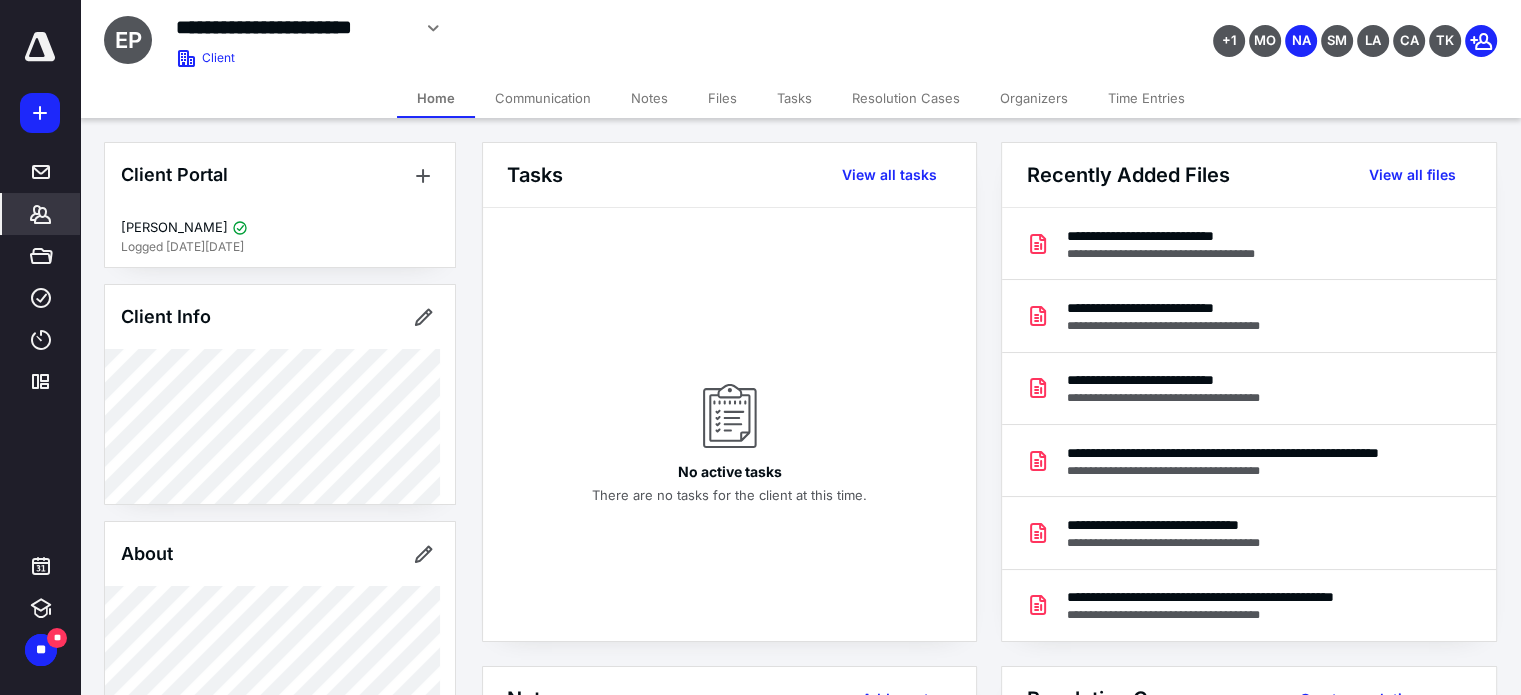 click on "Notes" at bounding box center (649, 98) 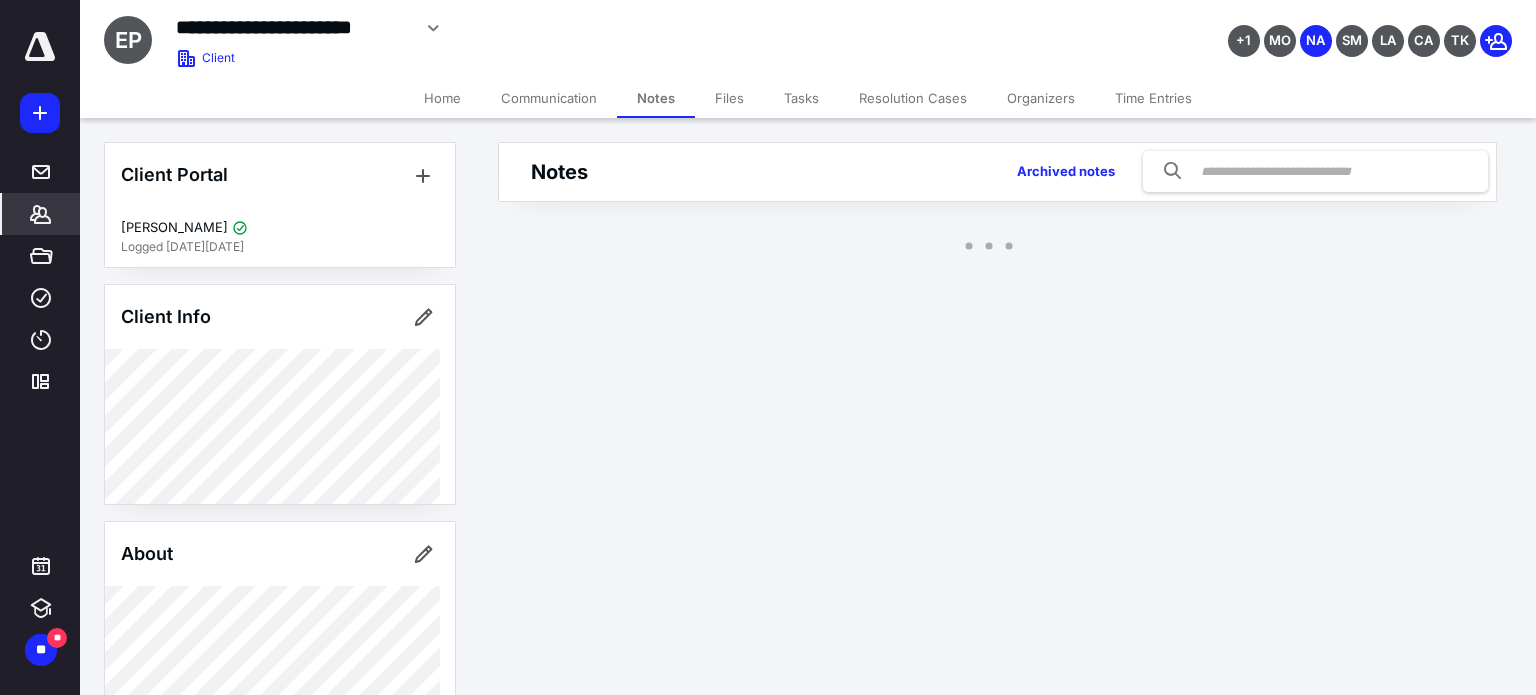 click on "Files" at bounding box center [729, 98] 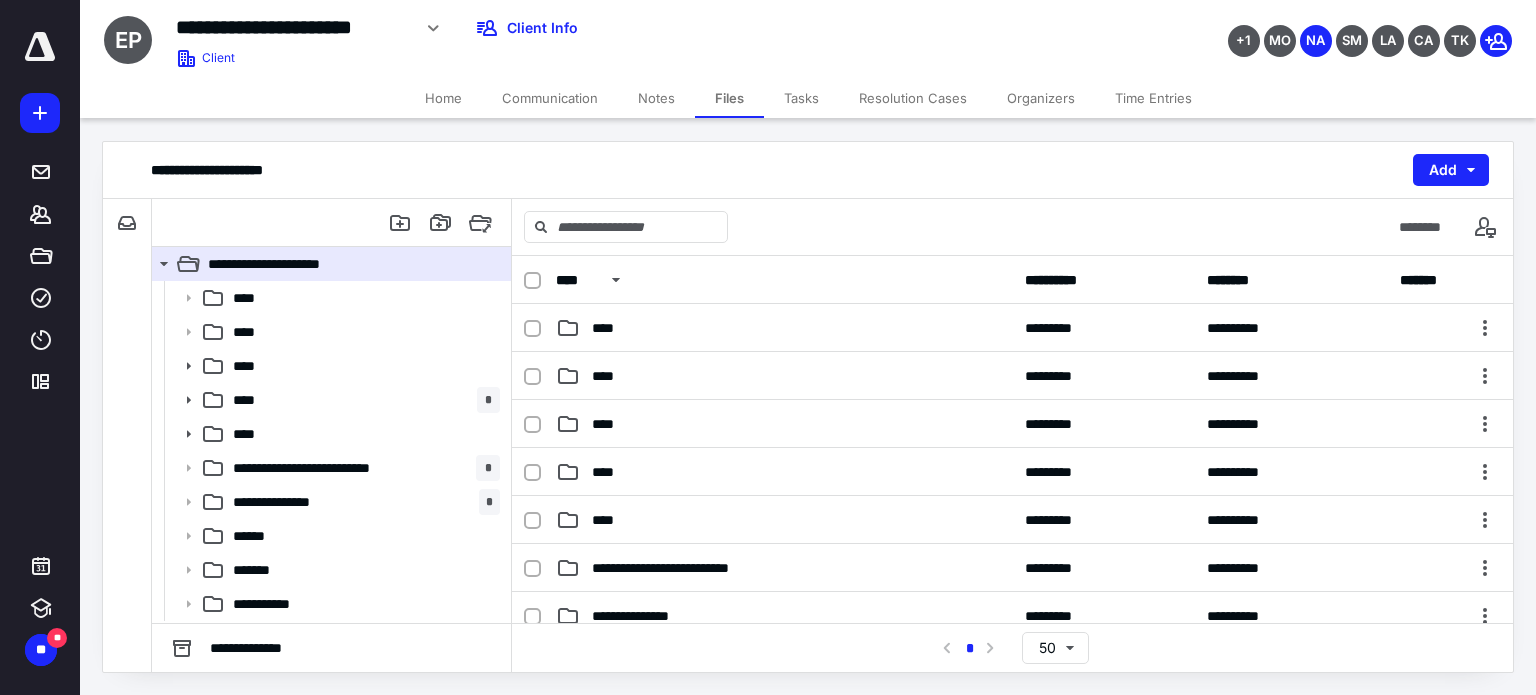 click on "****" at bounding box center (362, 434) 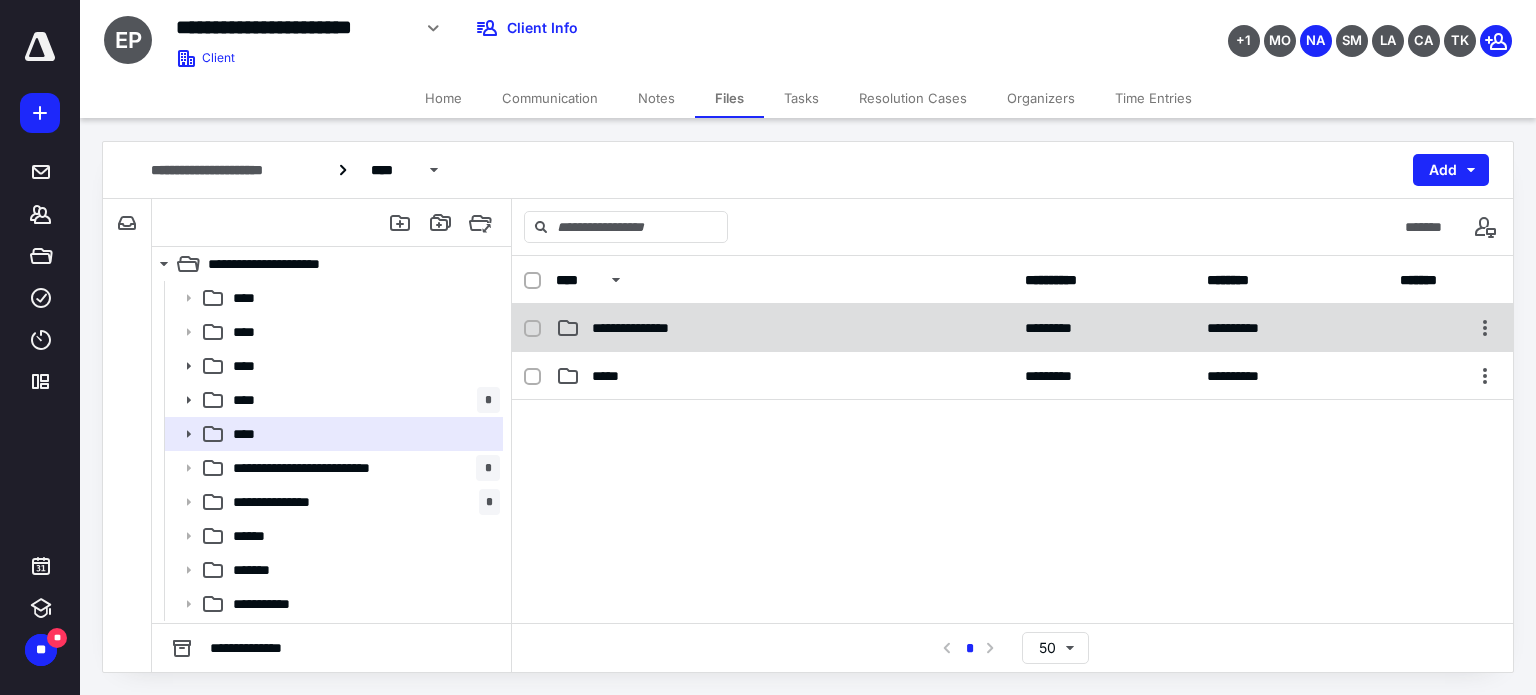 click on "**********" at bounding box center [648, 328] 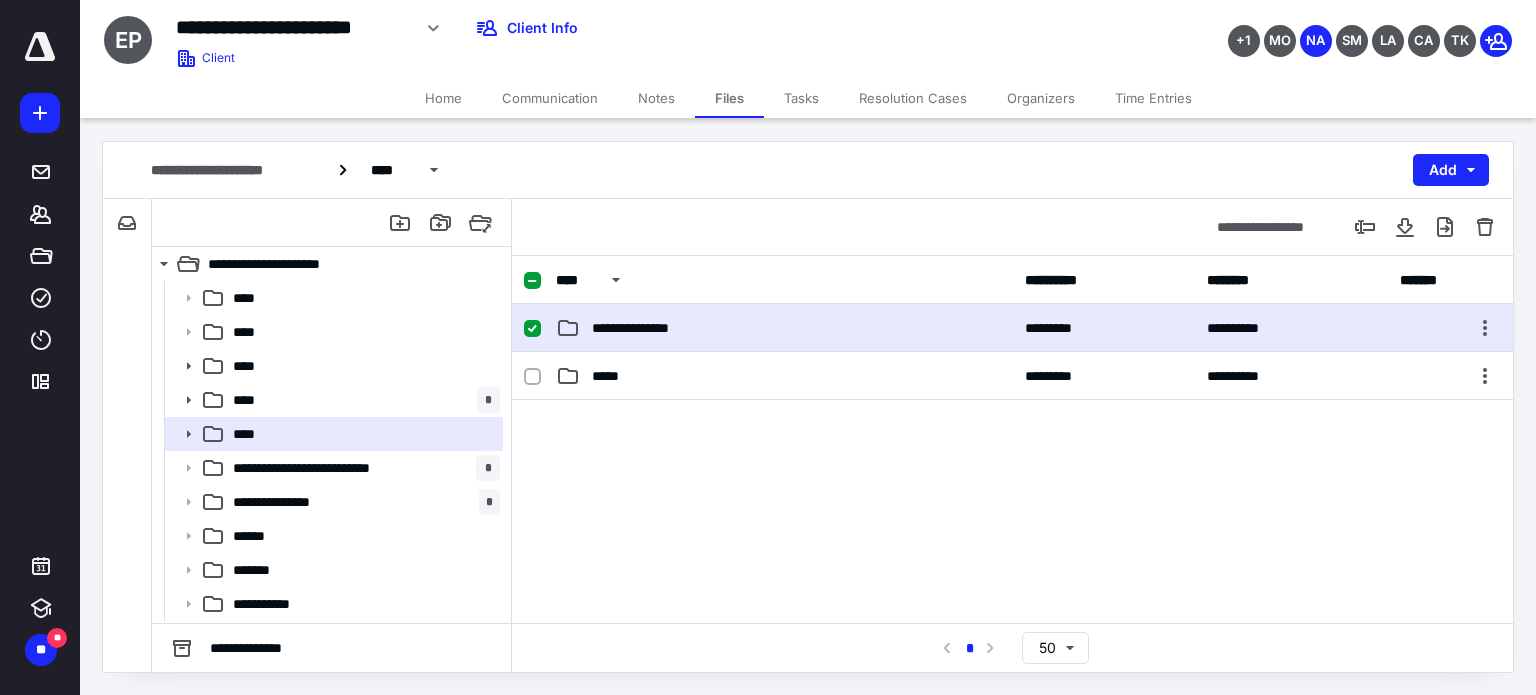 click on "**********" at bounding box center (648, 328) 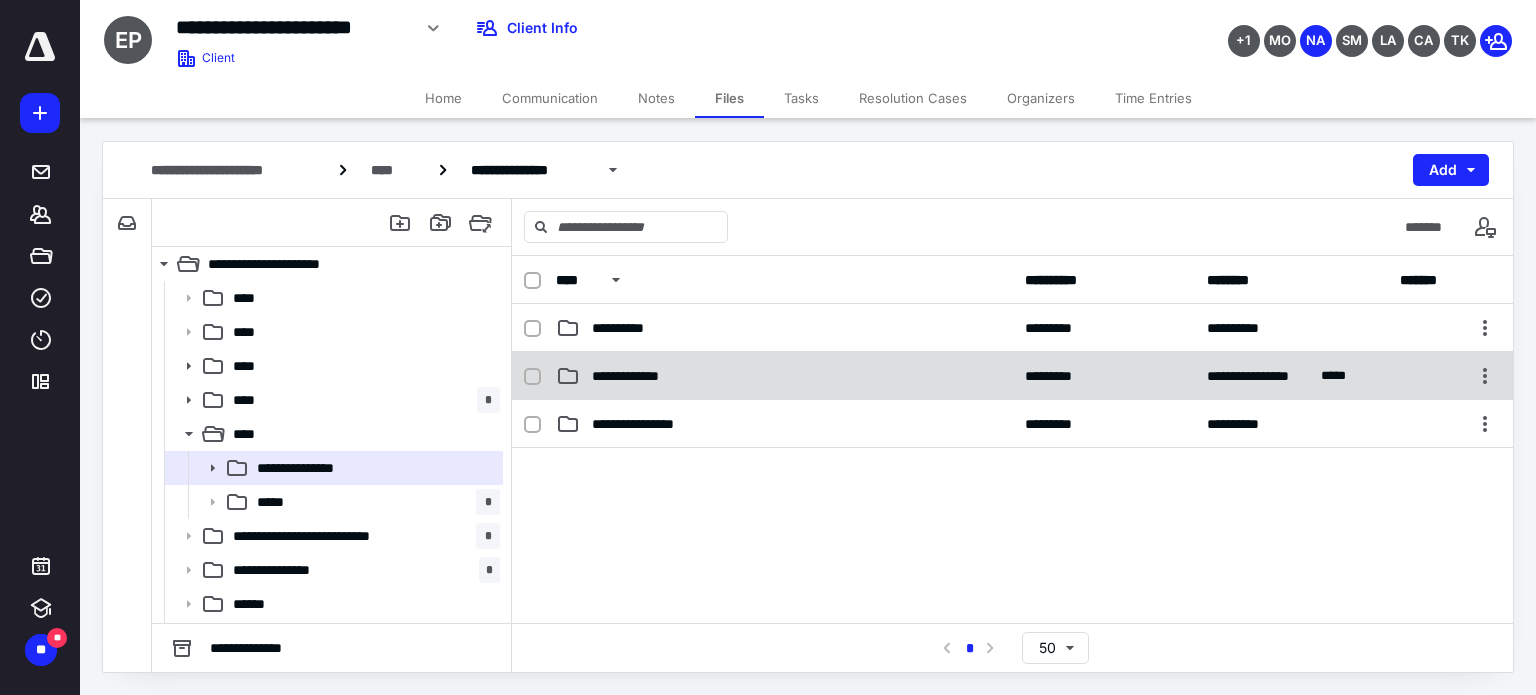 click on "**********" at bounding box center [1012, 376] 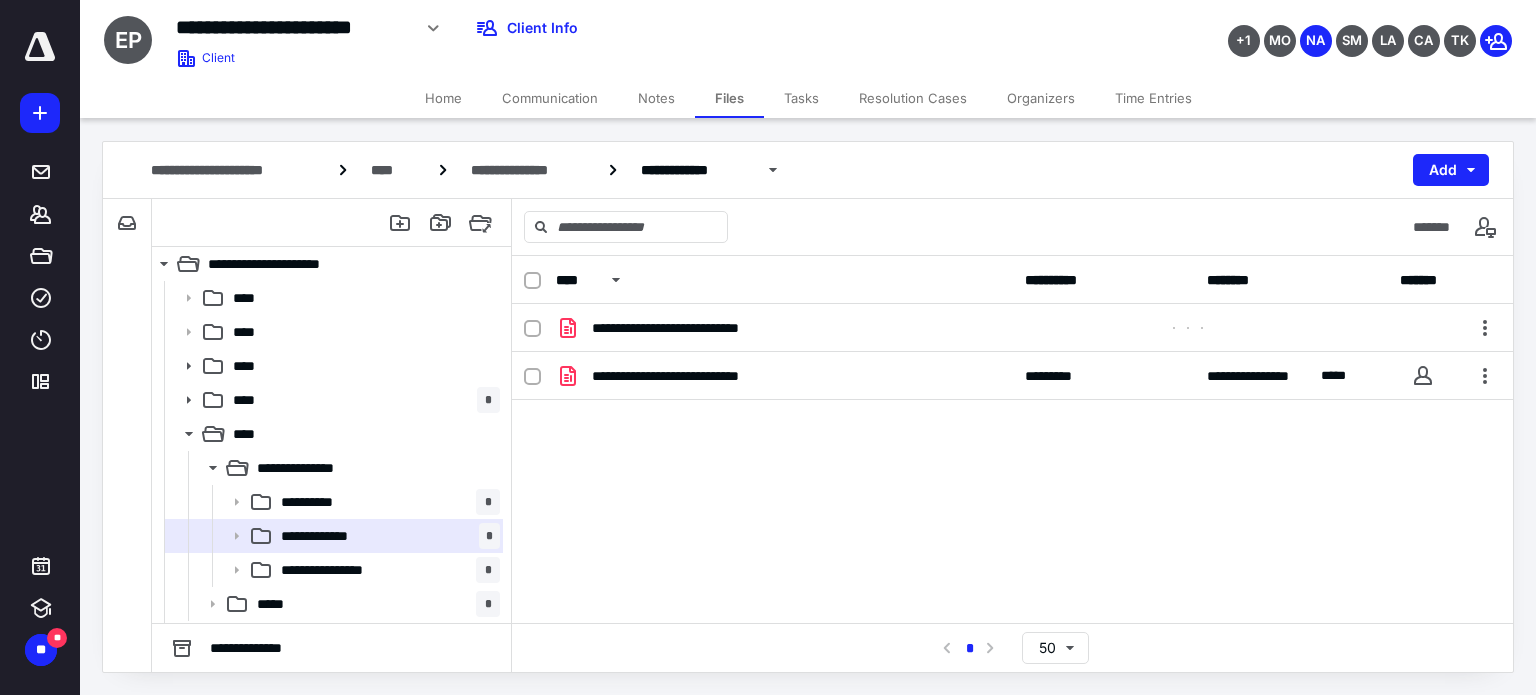 click on "**********" at bounding box center [1012, 454] 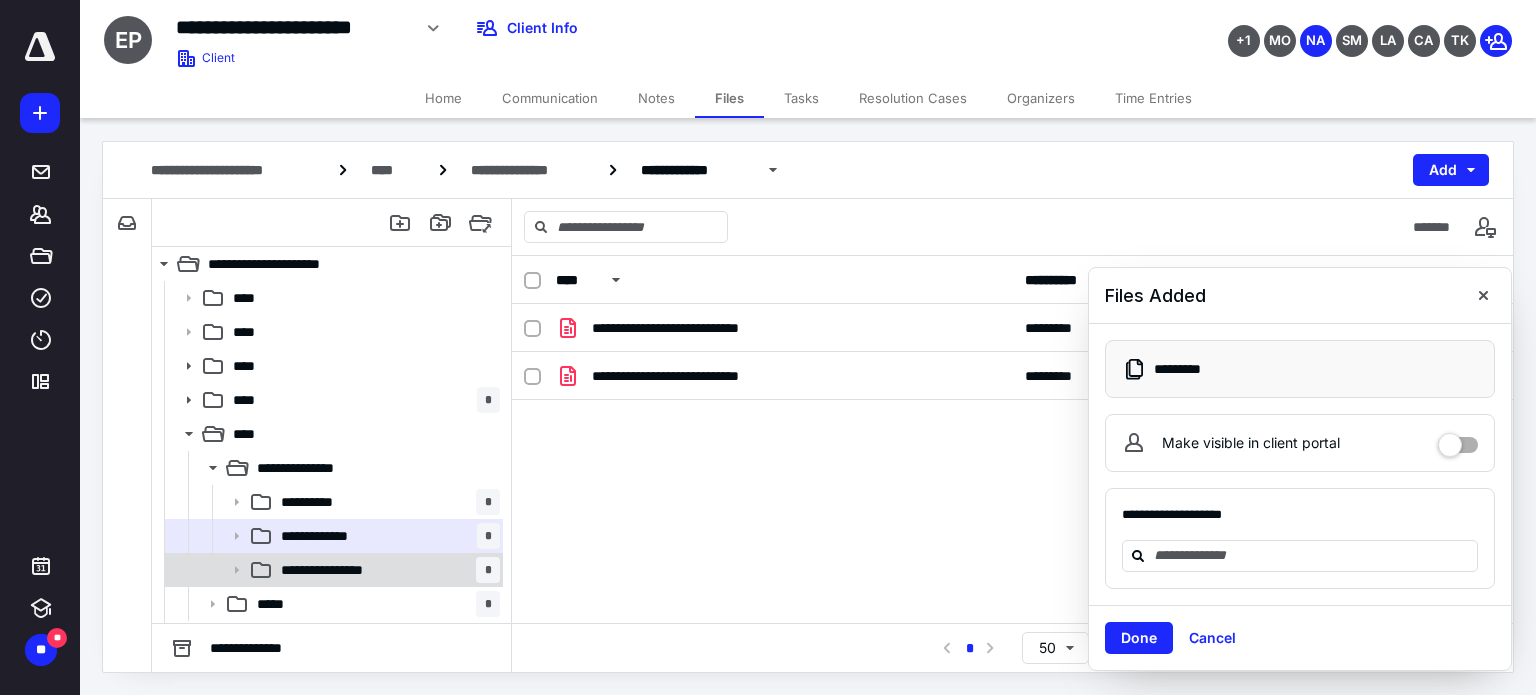 click on "**********" at bounding box center (386, 570) 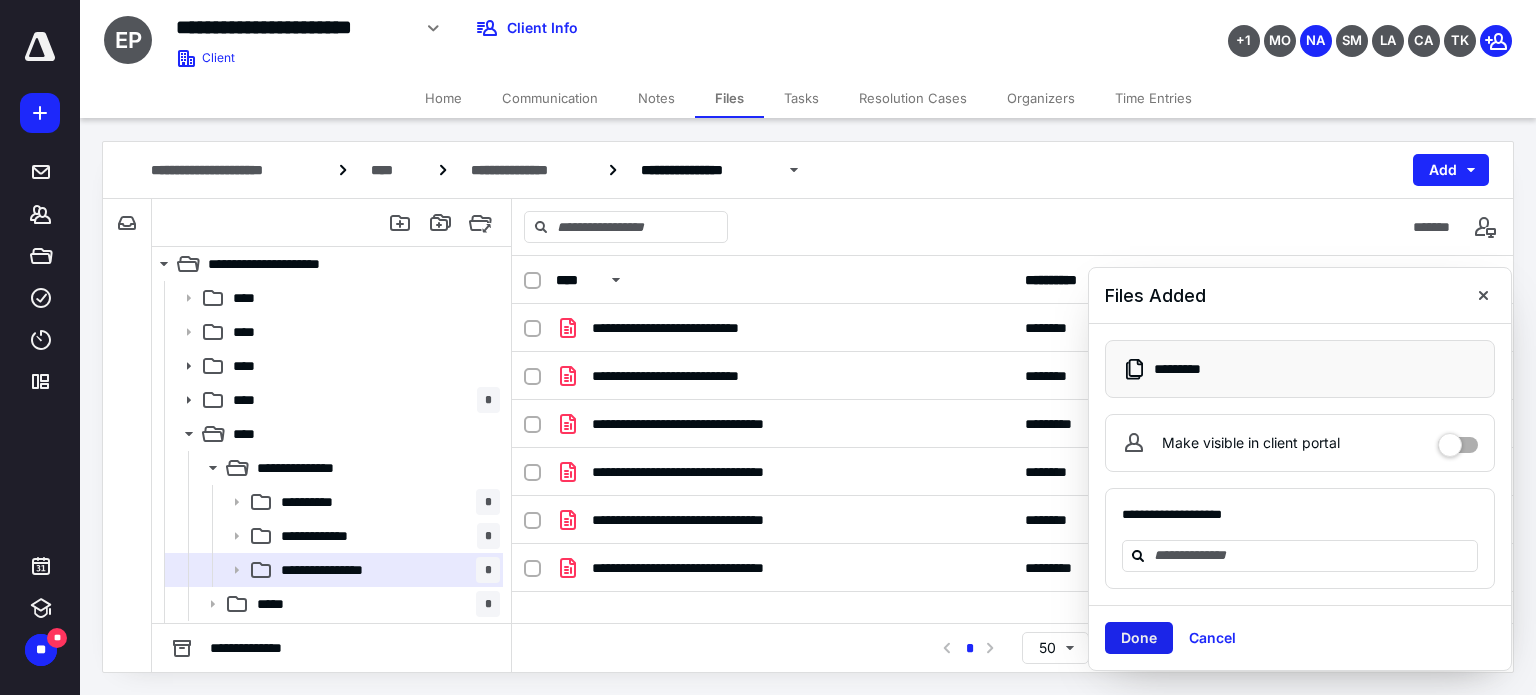 click on "Done" at bounding box center [1139, 638] 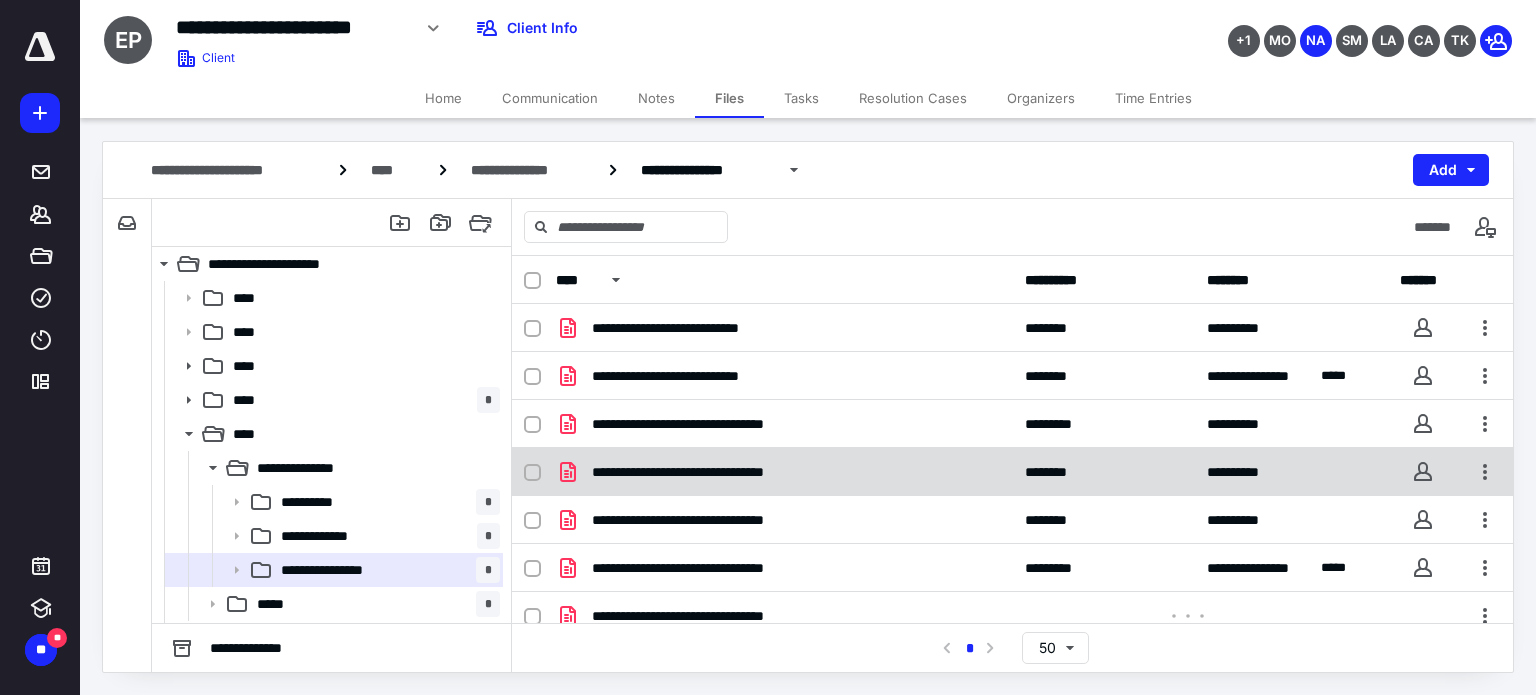 scroll, scrollTop: 14, scrollLeft: 0, axis: vertical 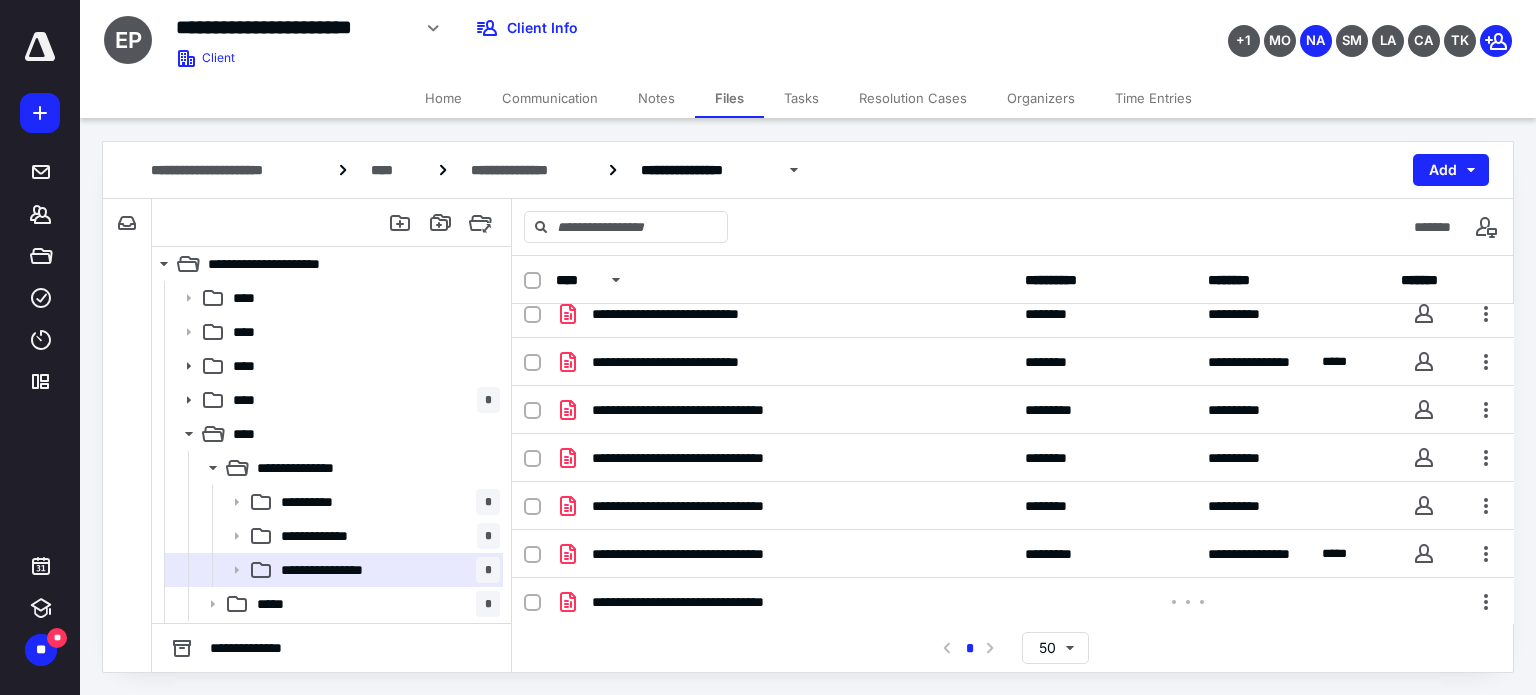 click on "*******" at bounding box center [1013, 227] 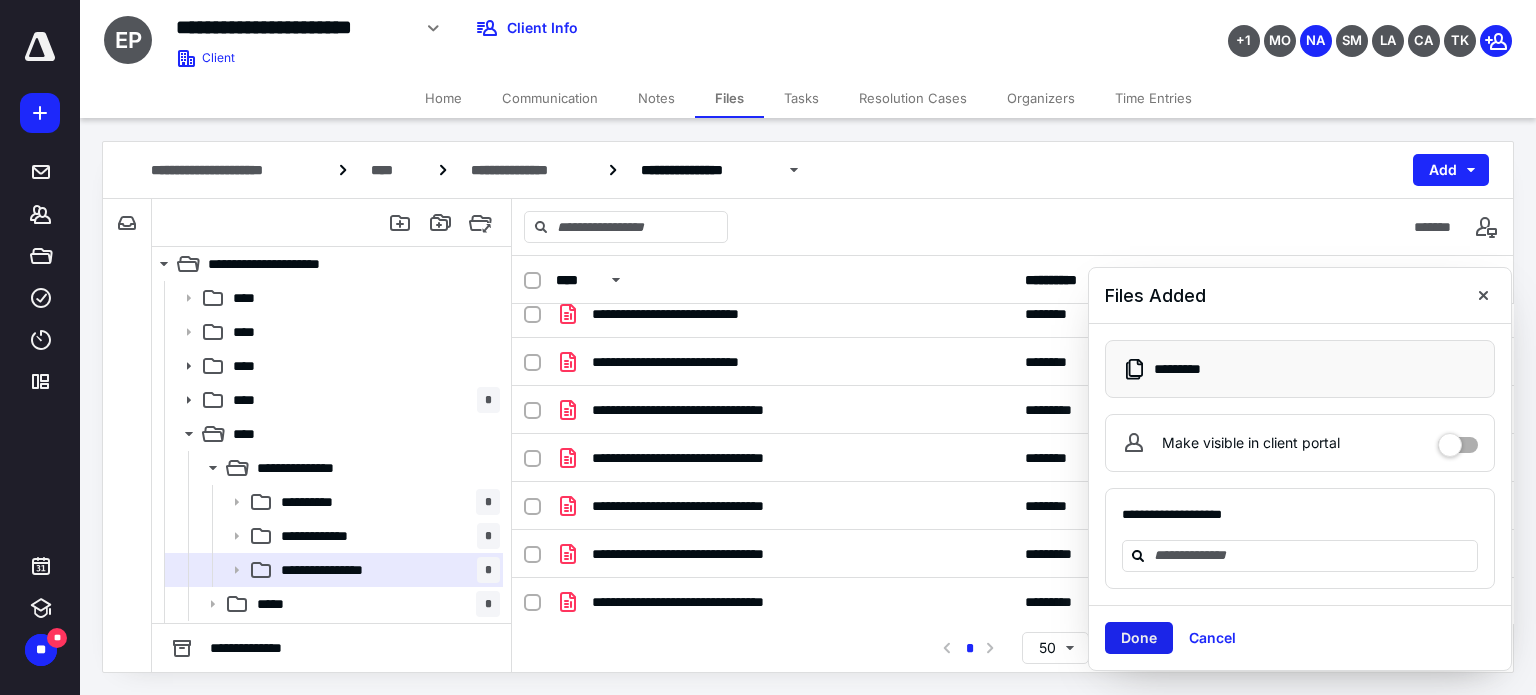 click on "Done" at bounding box center [1139, 638] 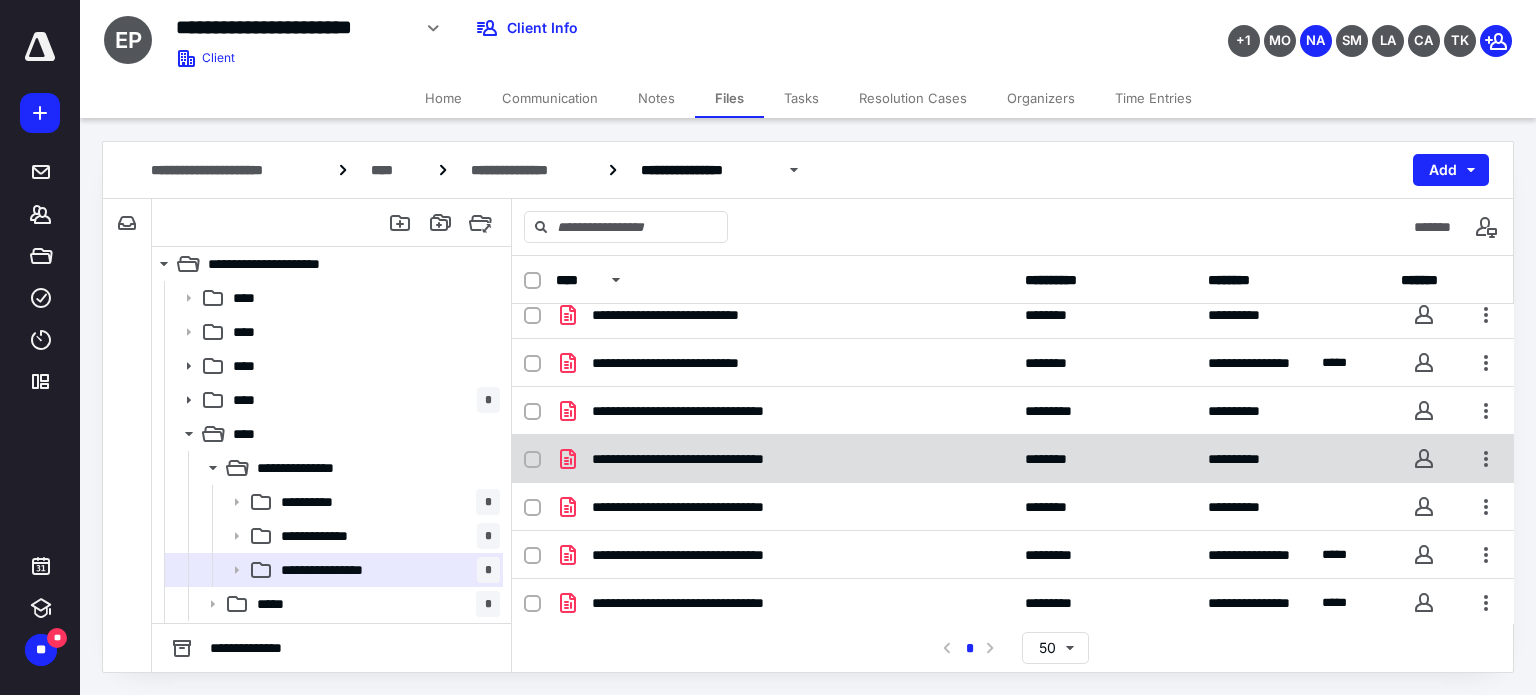 scroll, scrollTop: 14, scrollLeft: 0, axis: vertical 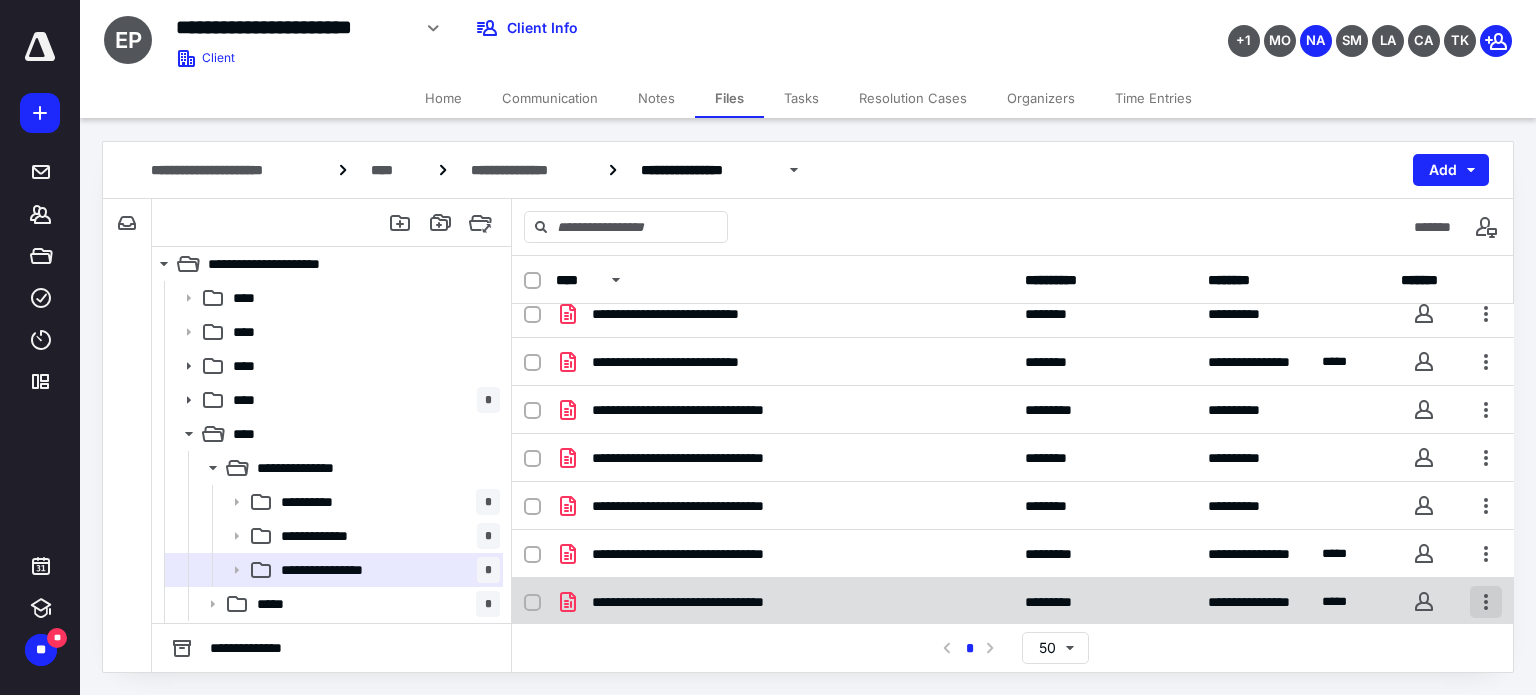 click at bounding box center (1486, 602) 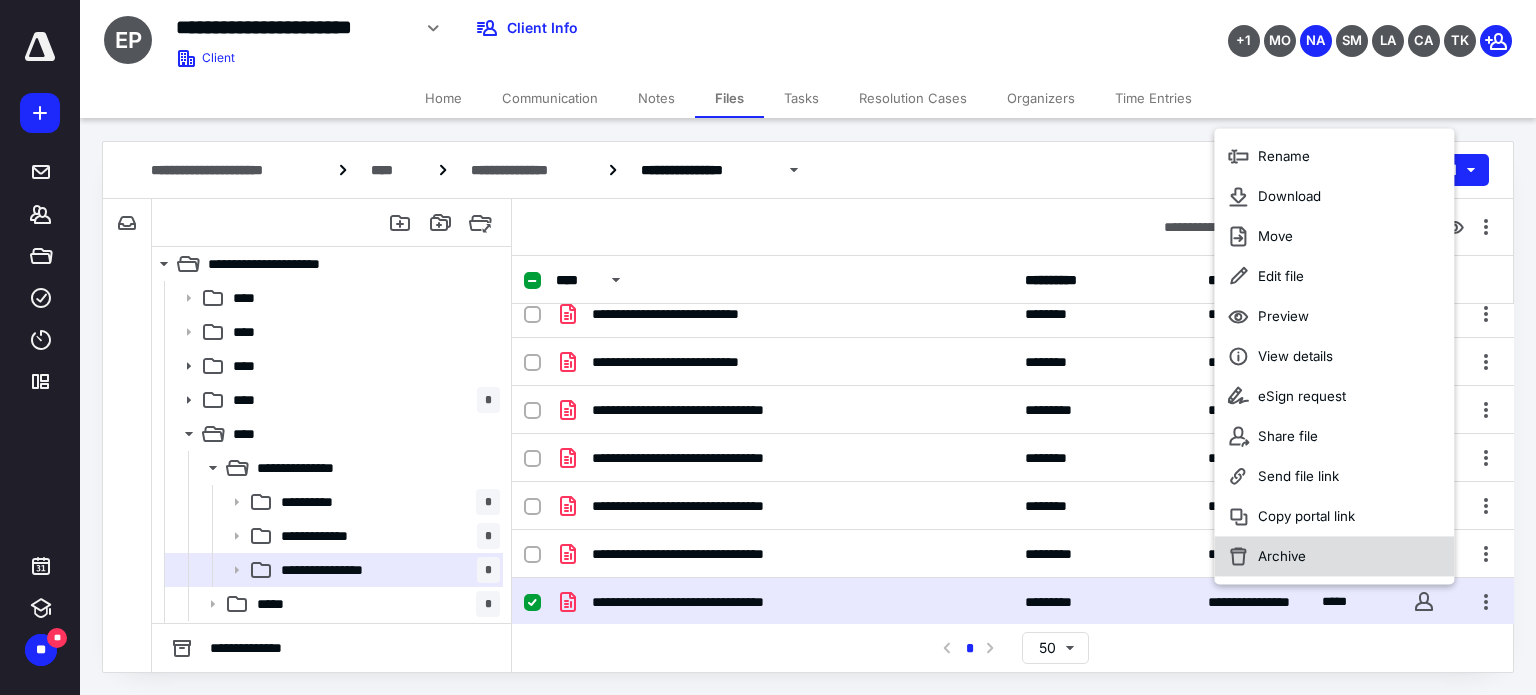 click on "Archive" at bounding box center (1334, 557) 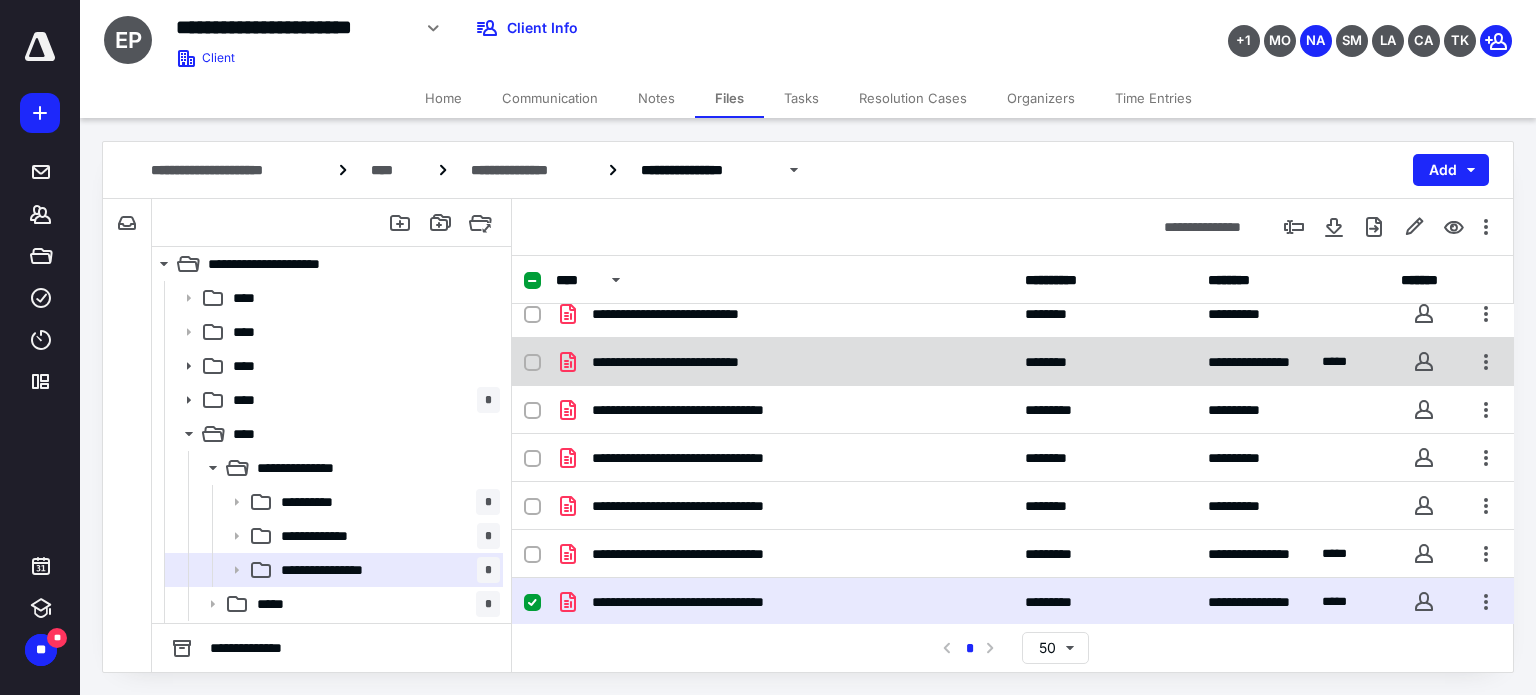 checkbox on "false" 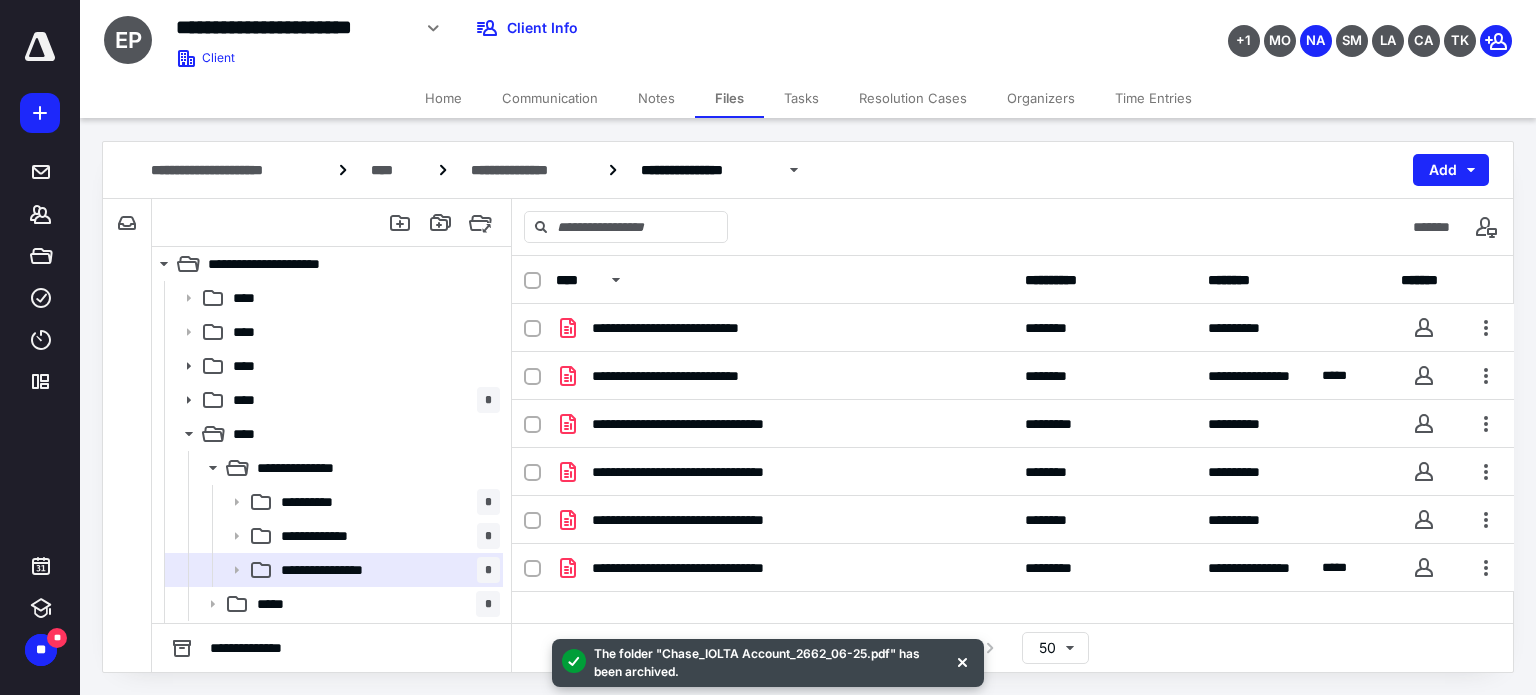 scroll, scrollTop: 0, scrollLeft: 0, axis: both 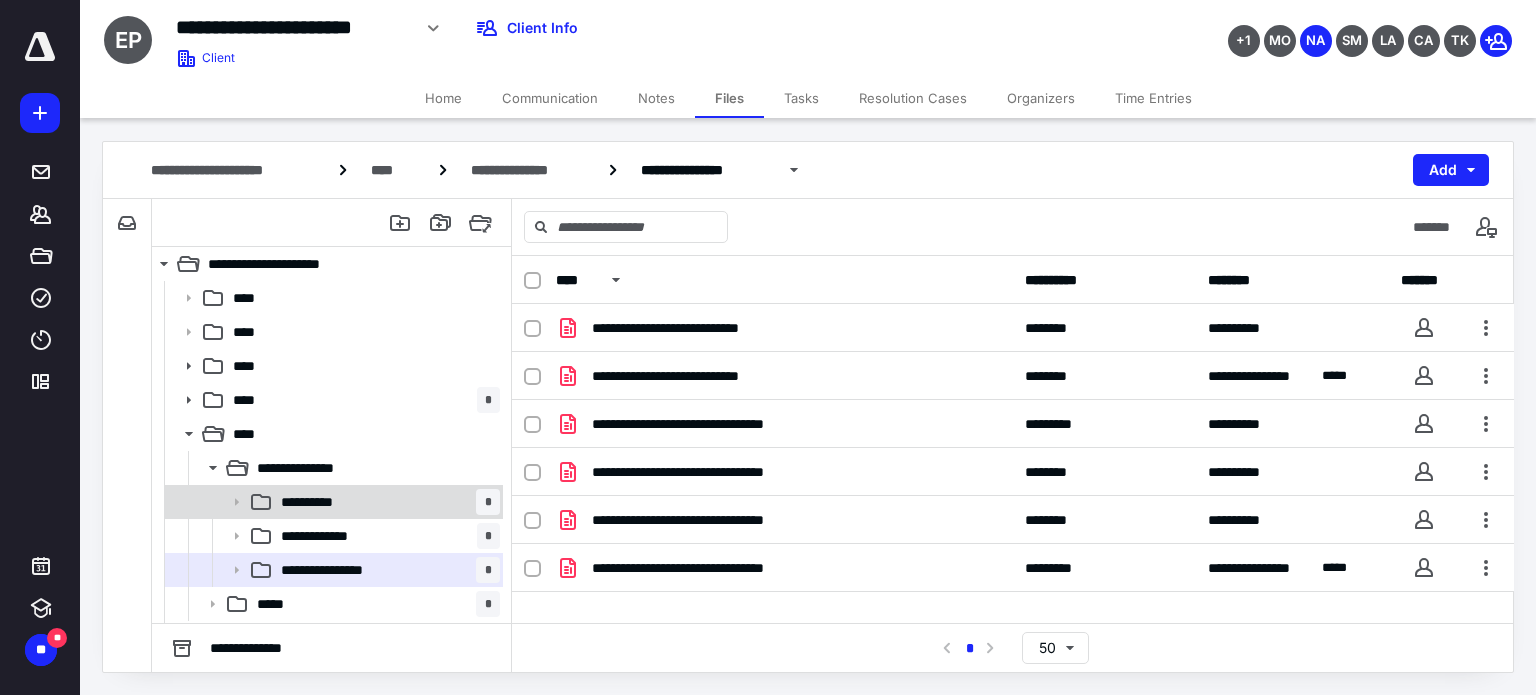 click on "**********" at bounding box center [386, 502] 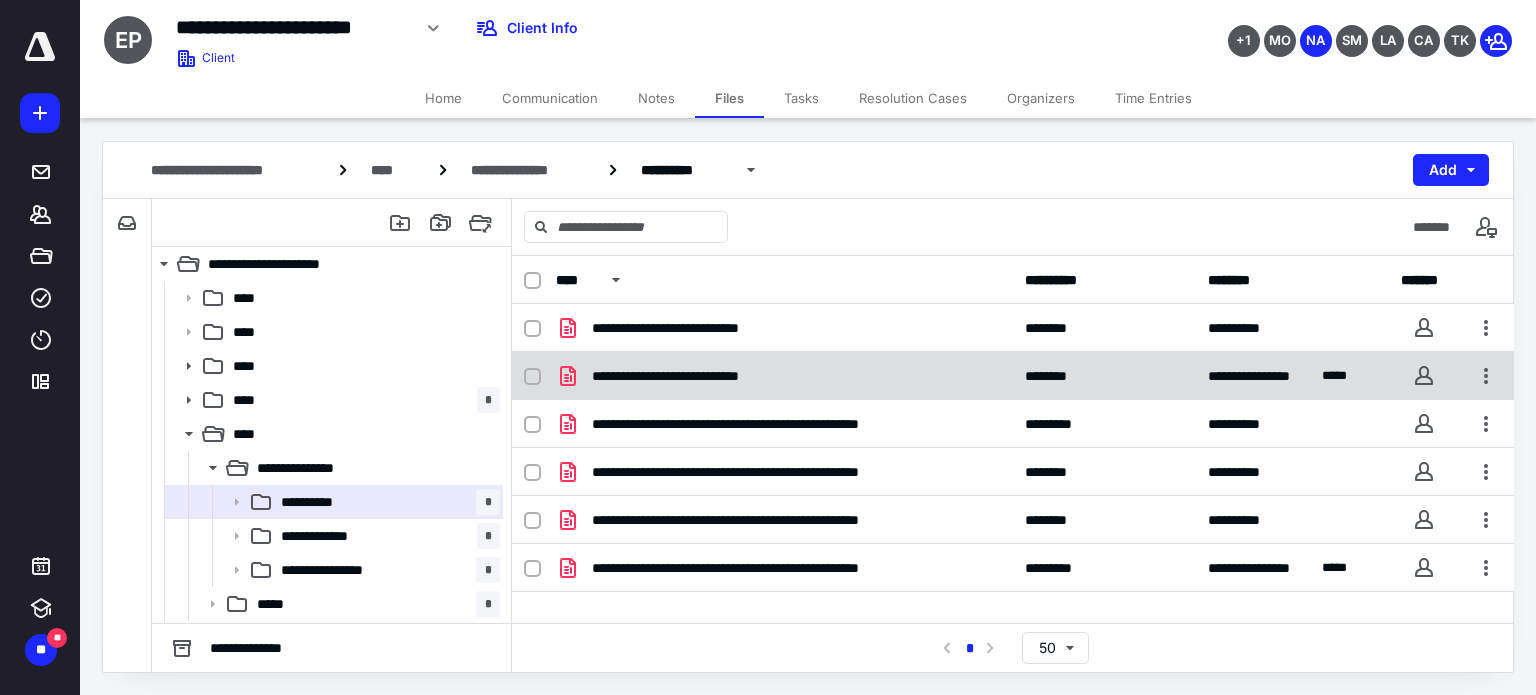 click on "**********" at bounding box center [702, 376] 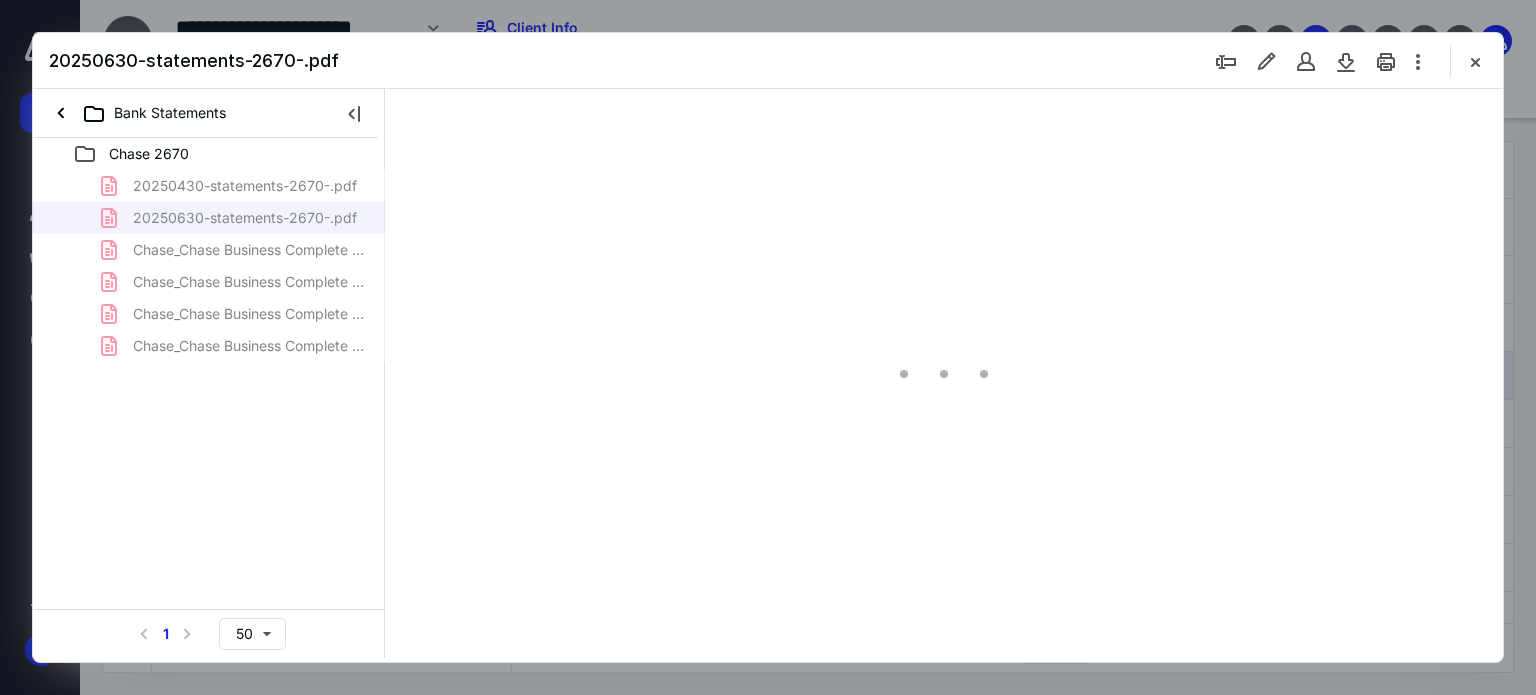 scroll, scrollTop: 0, scrollLeft: 0, axis: both 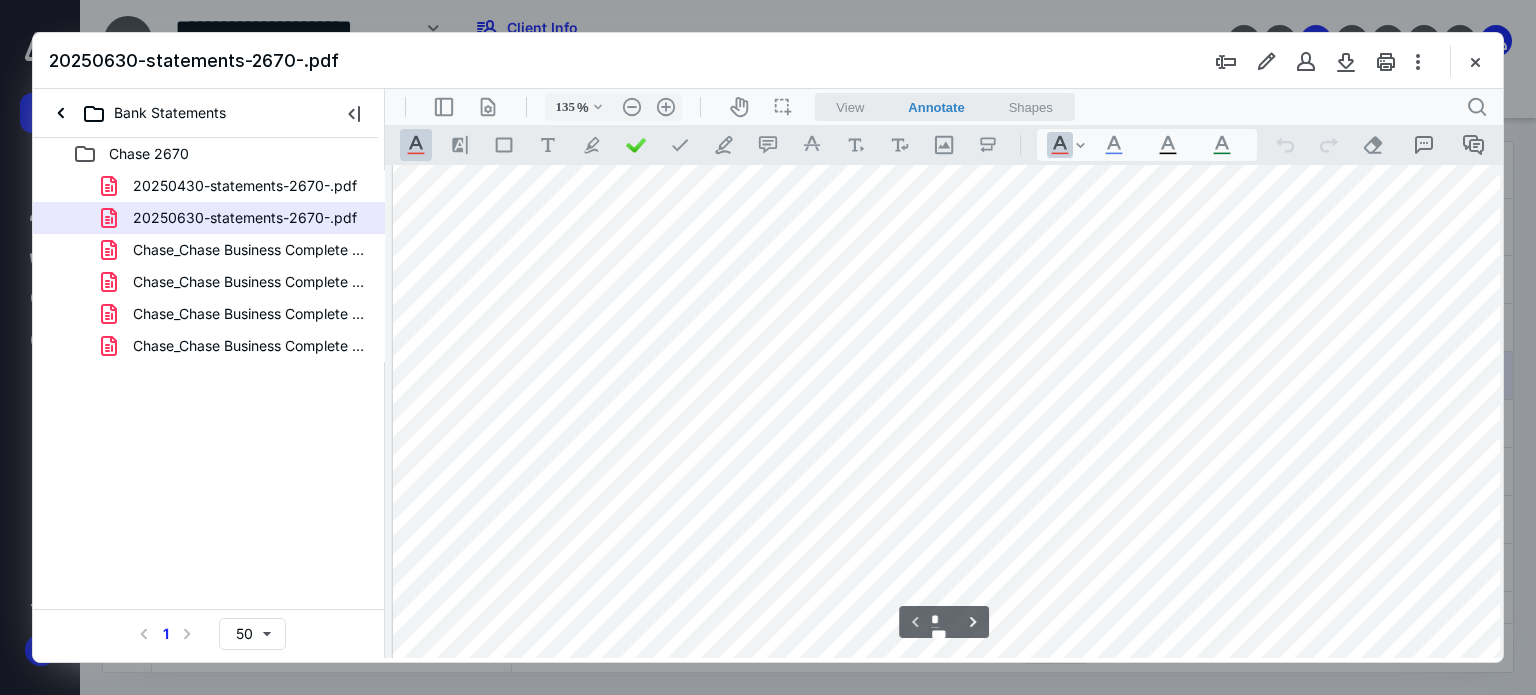 type on "210" 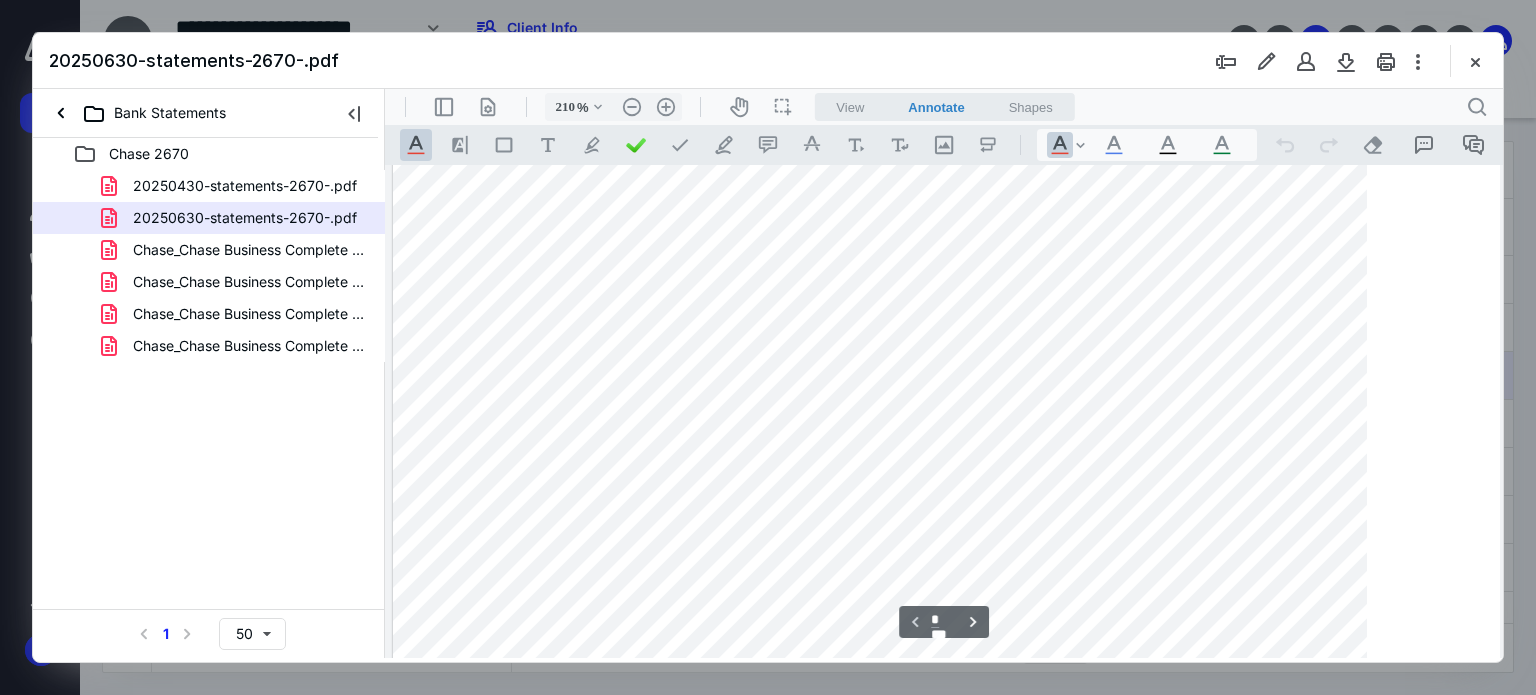 scroll, scrollTop: 621, scrollLeft: 75, axis: both 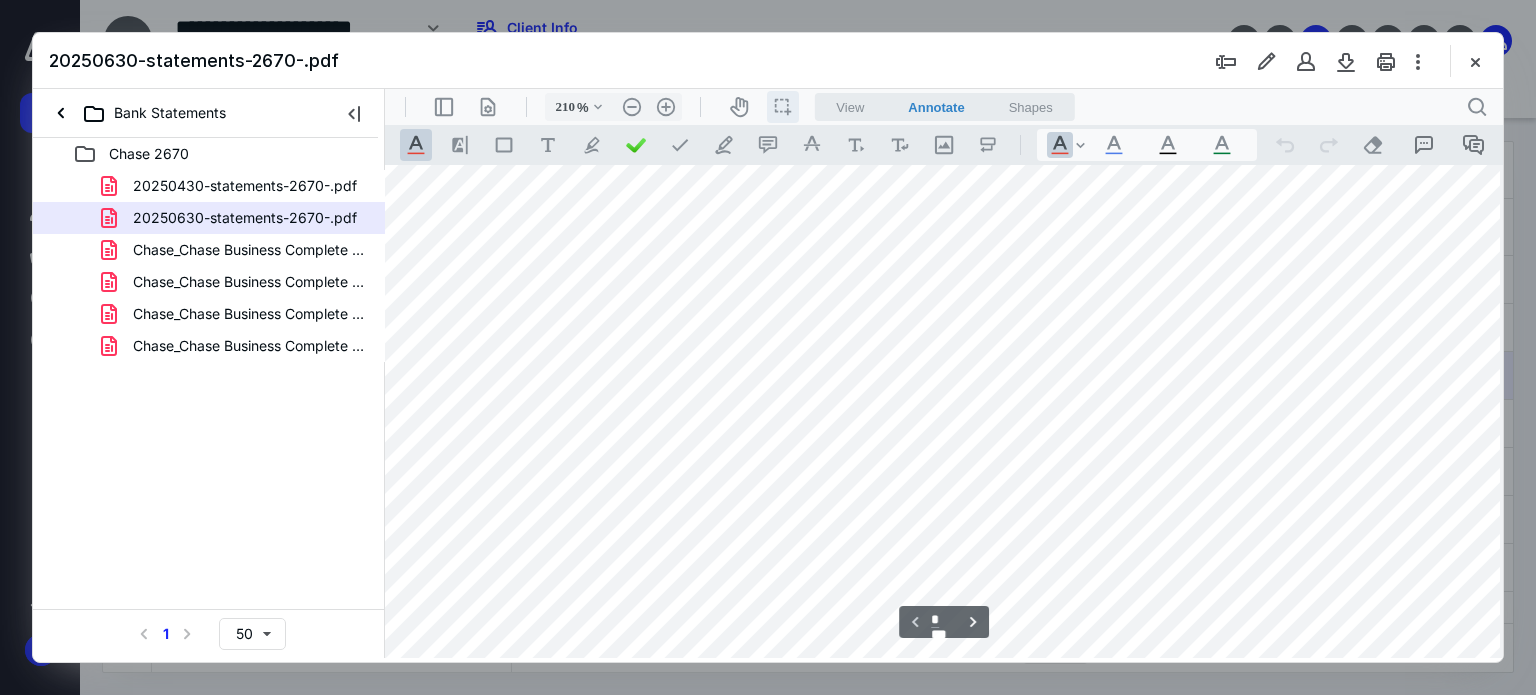 click on "icon / operation / multi select" at bounding box center [783, 107] 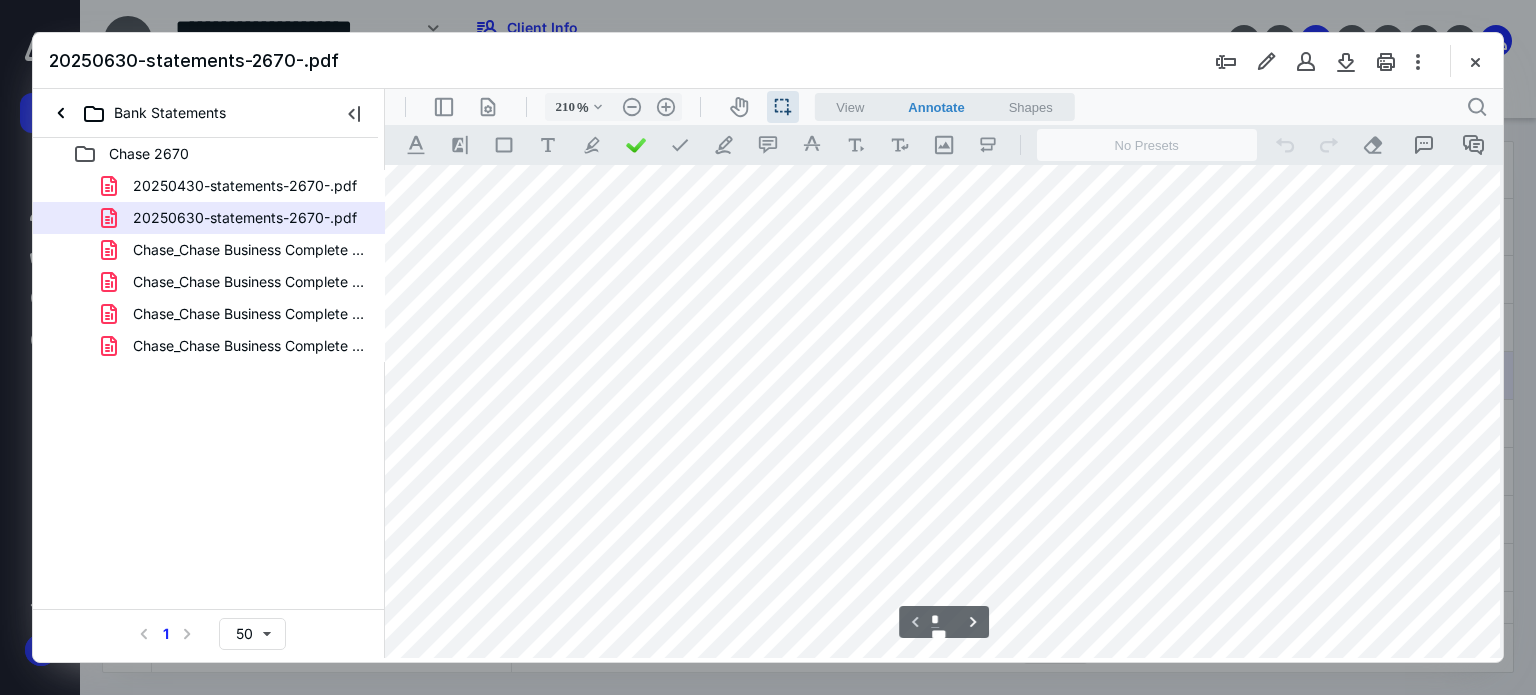 drag, startPoint x: 1020, startPoint y: 376, endPoint x: 1103, endPoint y: 389, distance: 84.0119 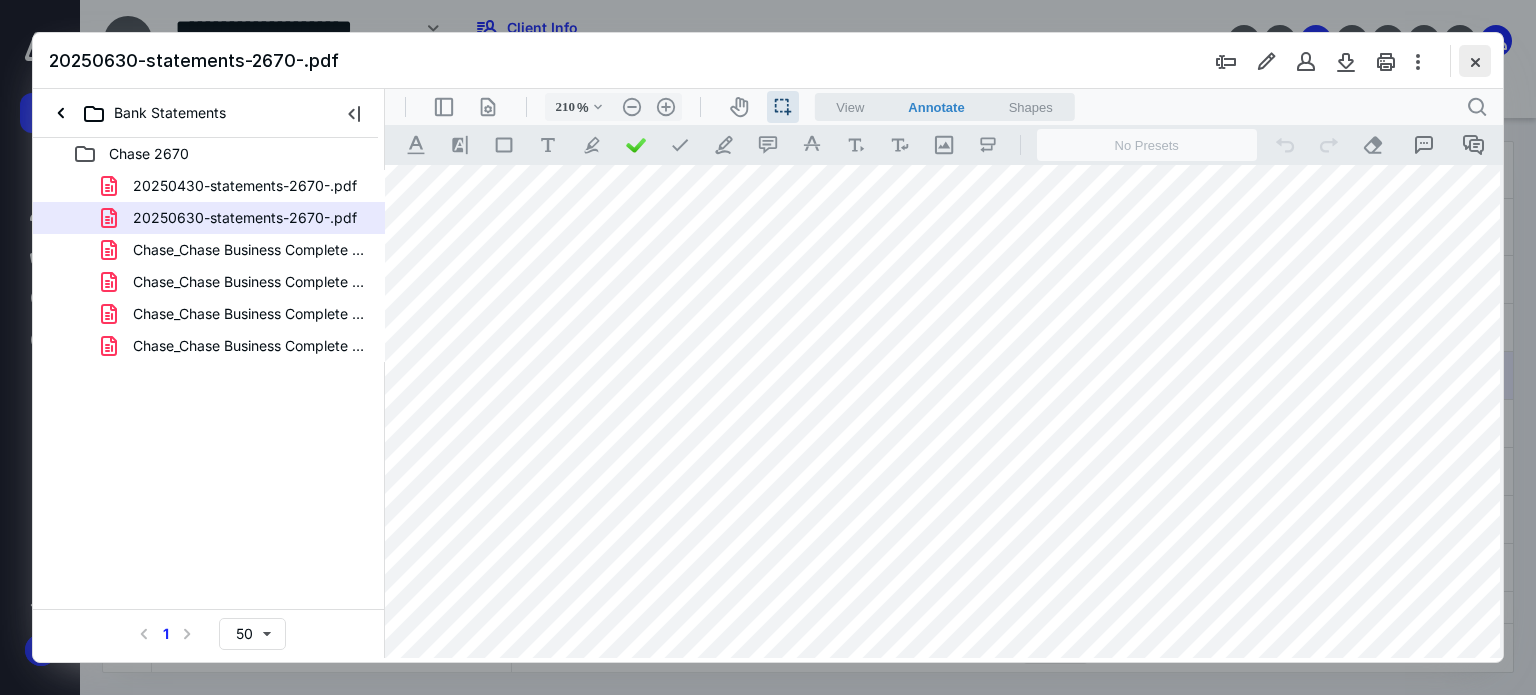 click at bounding box center [1475, 61] 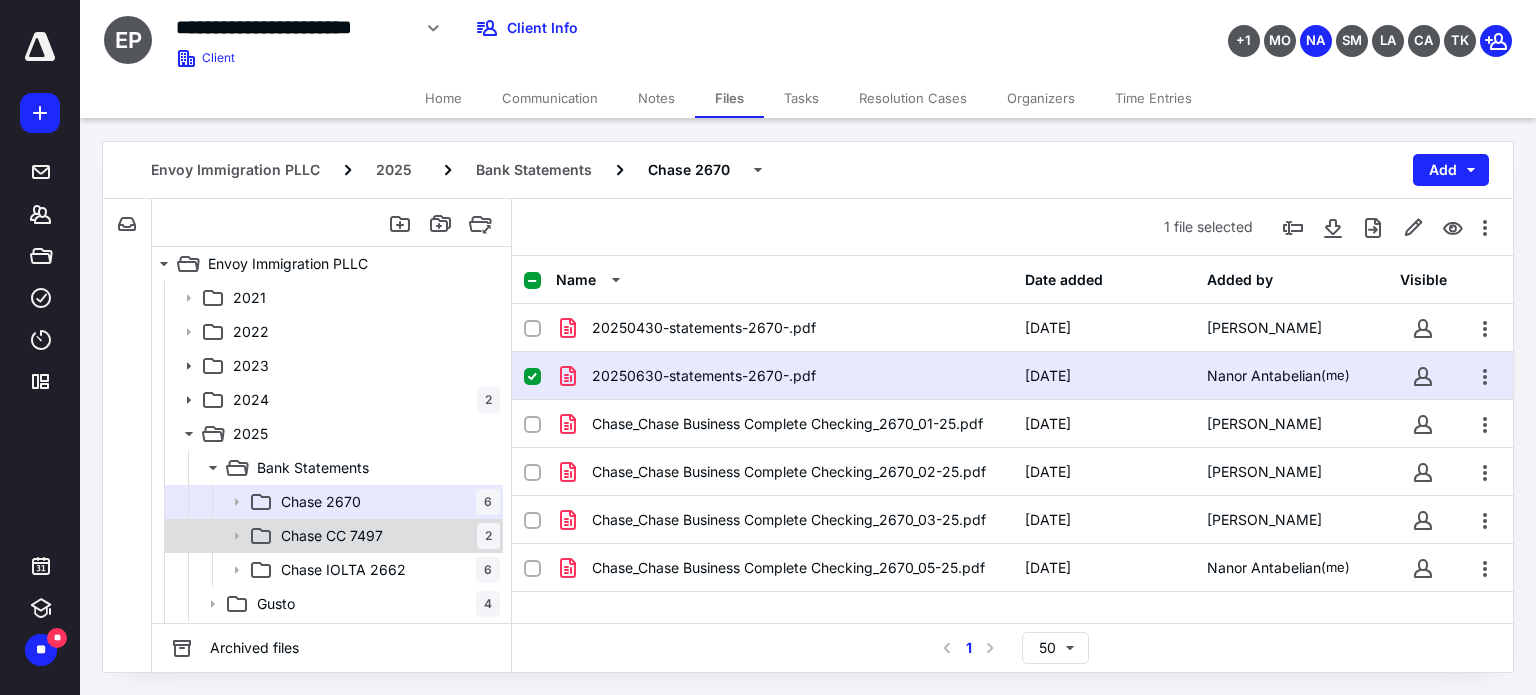 click on "Chase CC 7497" at bounding box center (332, 536) 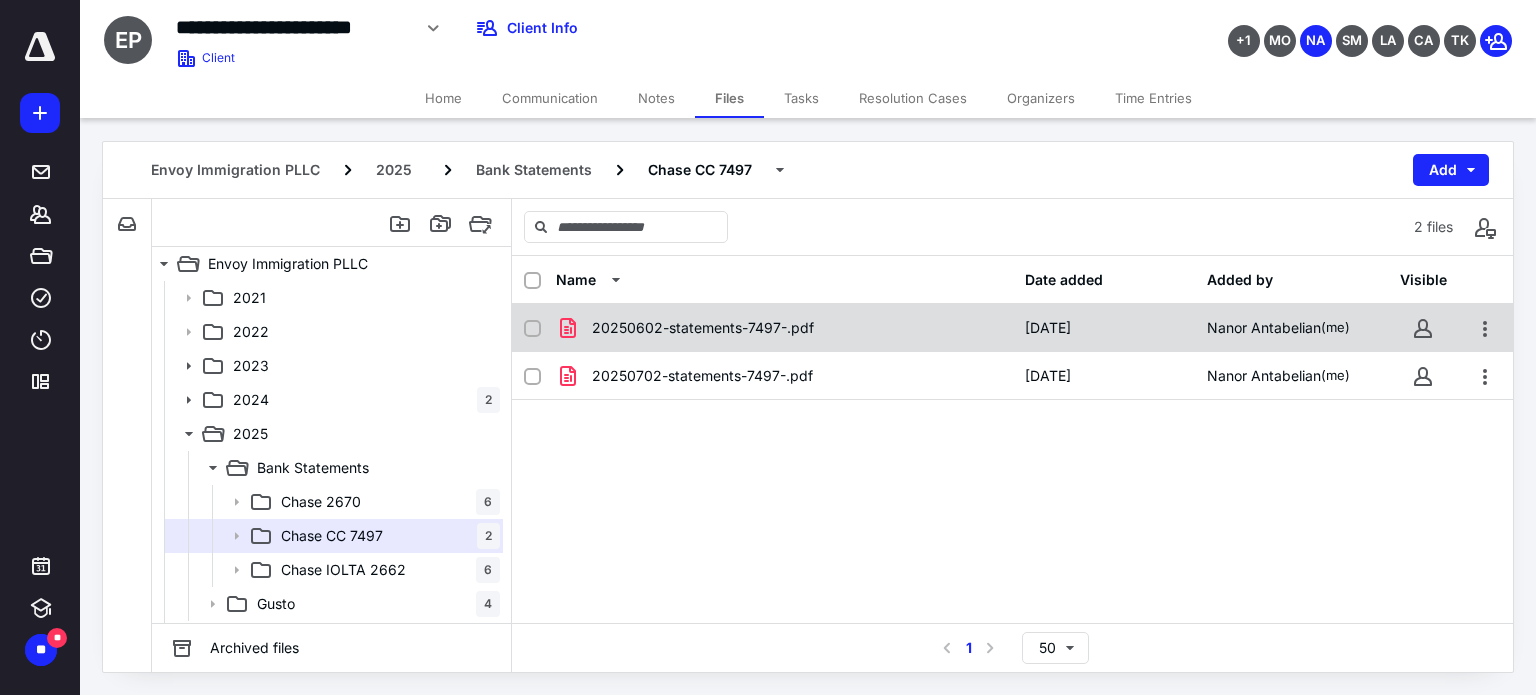 click on "20250602-statements-7497-.pdf" at bounding box center [703, 328] 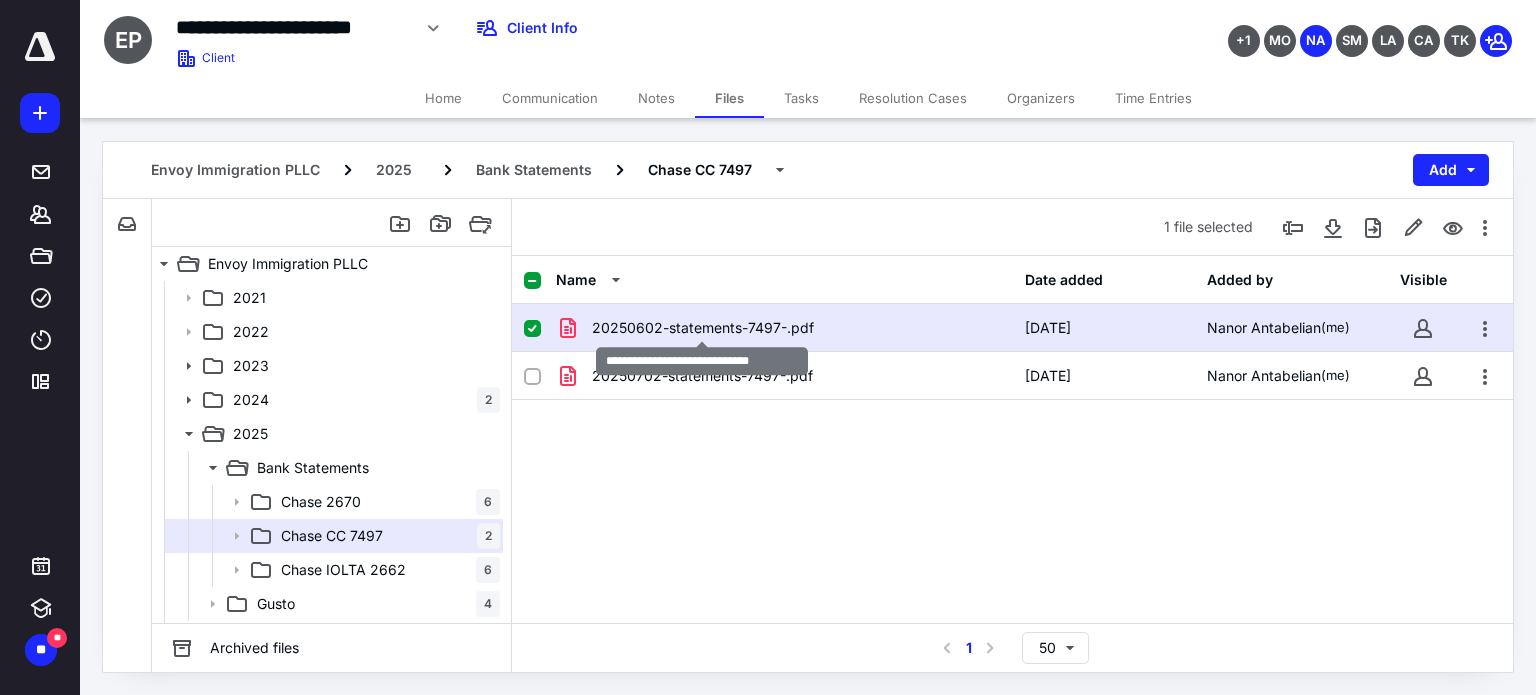 click on "20250602-statements-7497-.pdf" at bounding box center [703, 328] 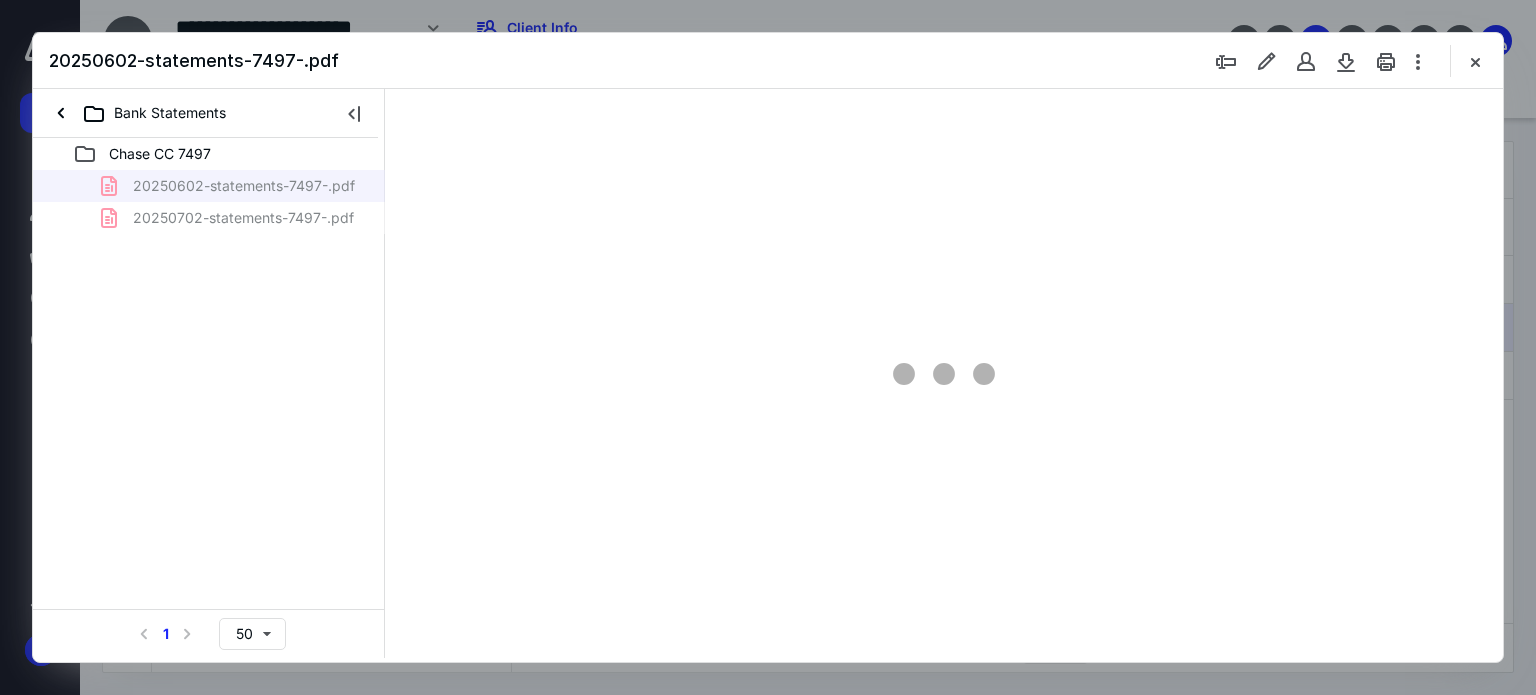 scroll, scrollTop: 0, scrollLeft: 0, axis: both 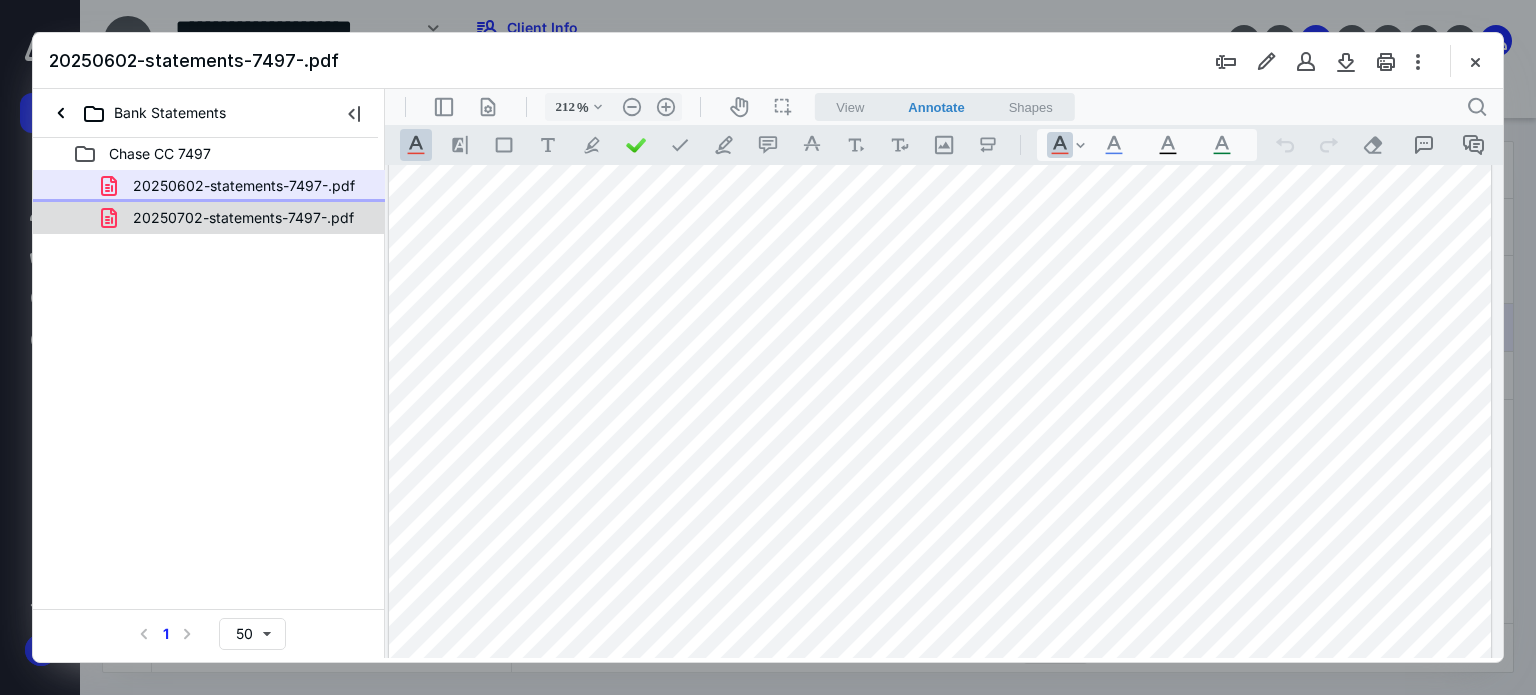 click on "20250702-statements-7497-.pdf" at bounding box center (243, 218) 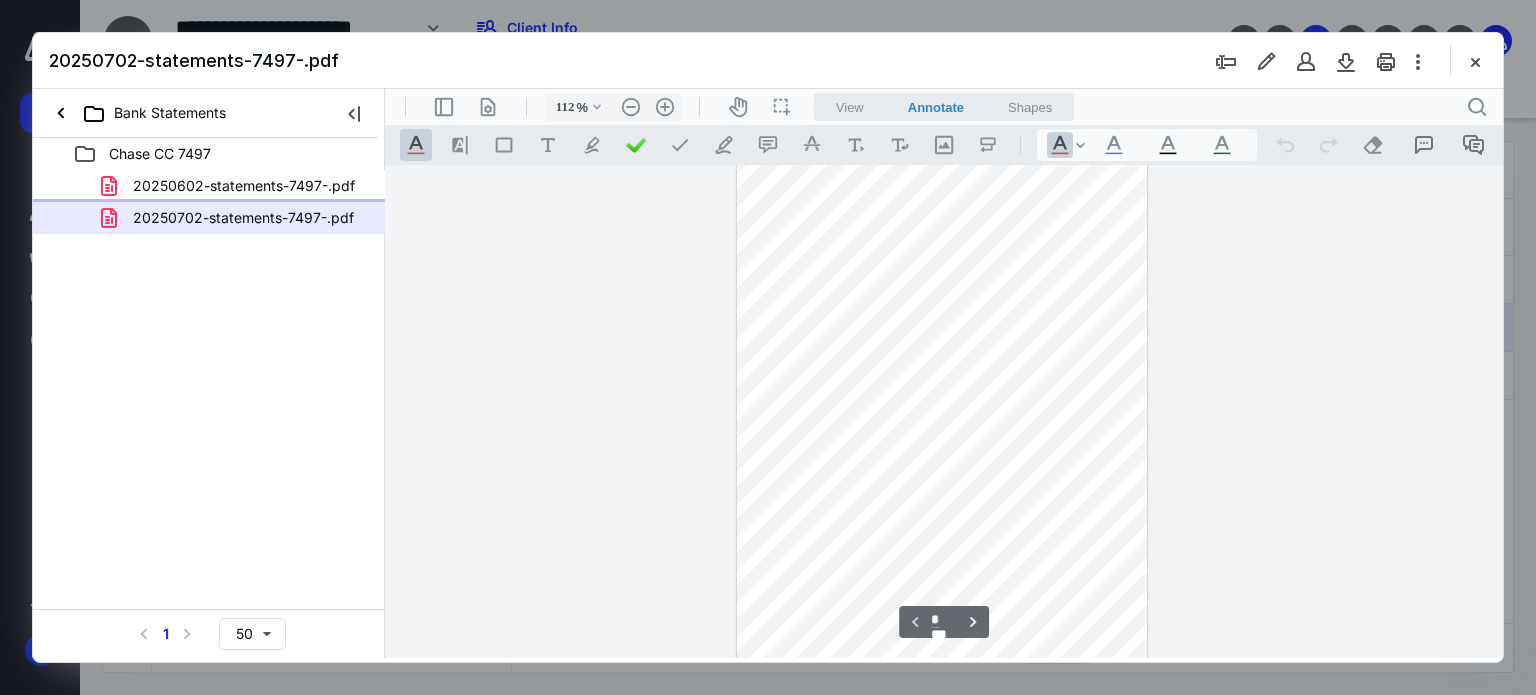 scroll, scrollTop: 157, scrollLeft: 0, axis: vertical 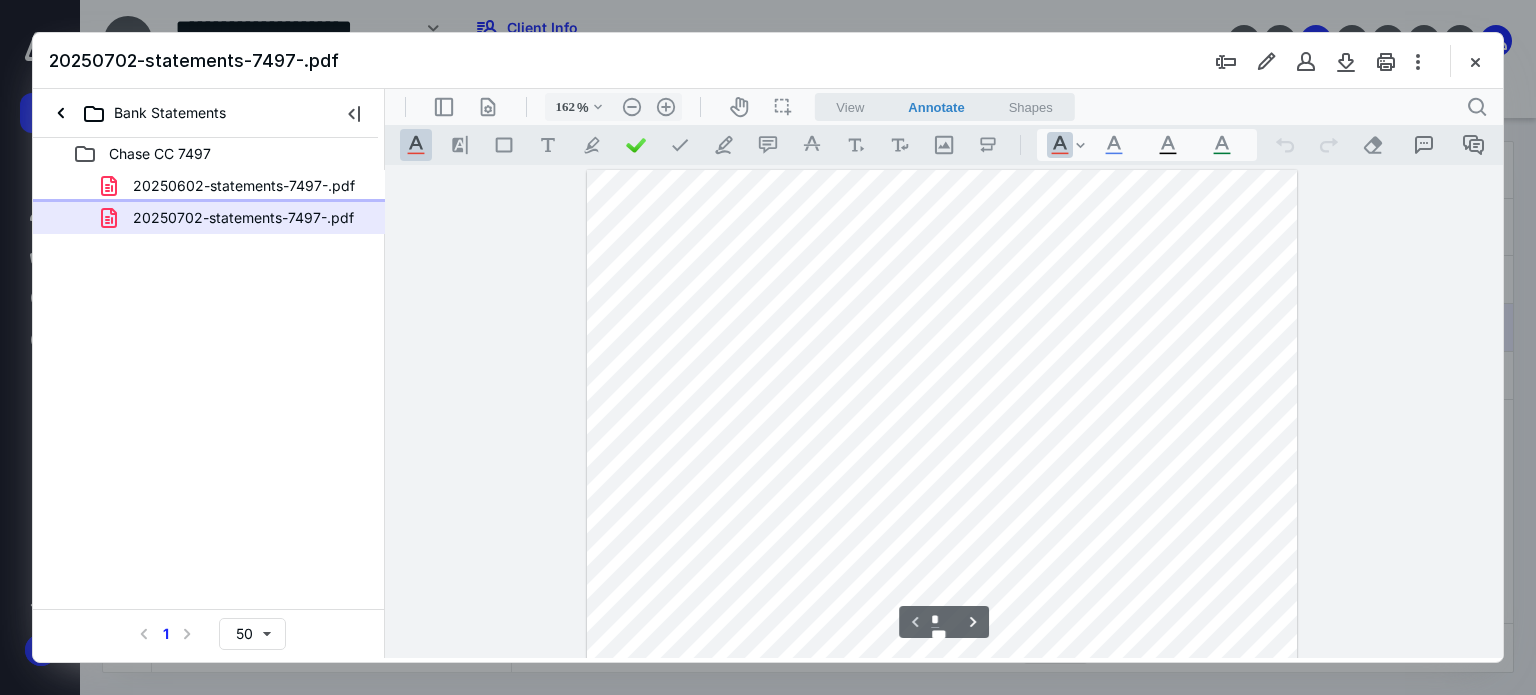 type on "212" 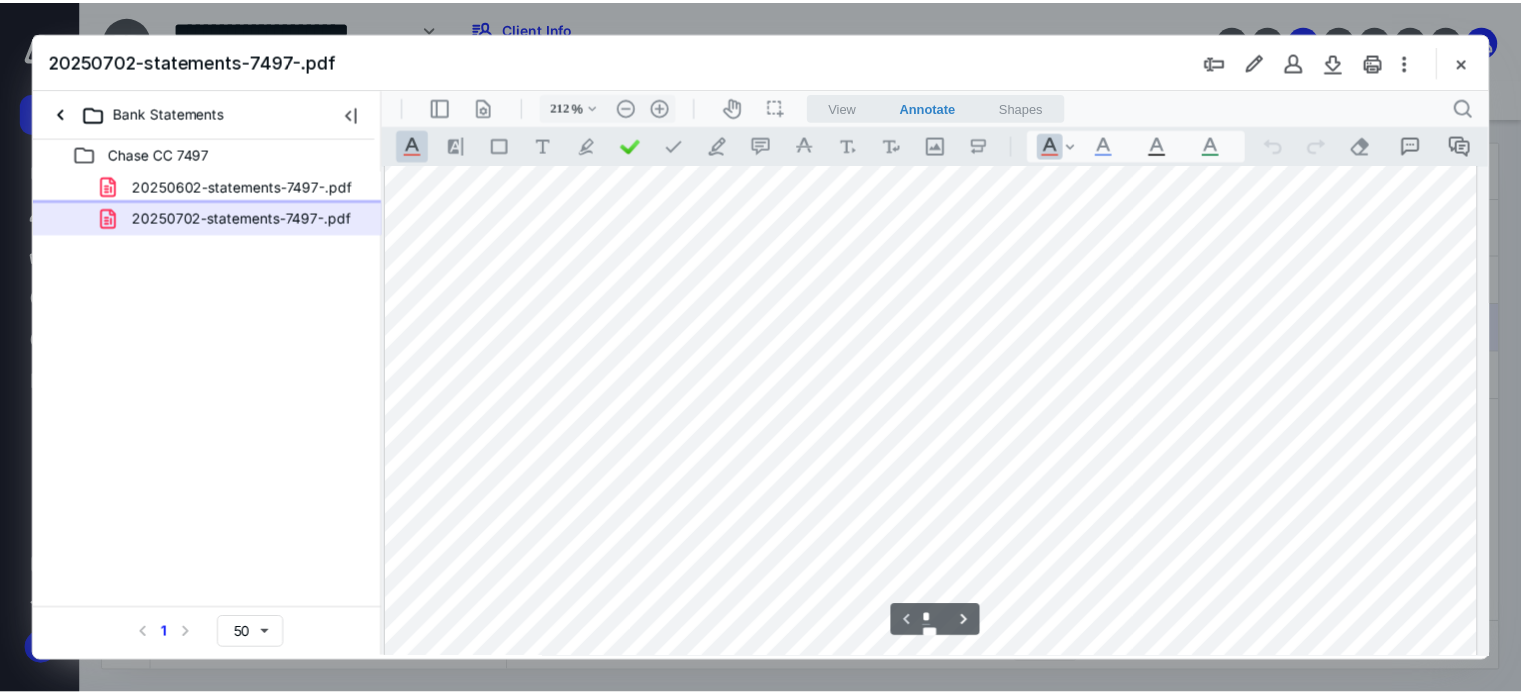 scroll, scrollTop: 652, scrollLeft: 4, axis: both 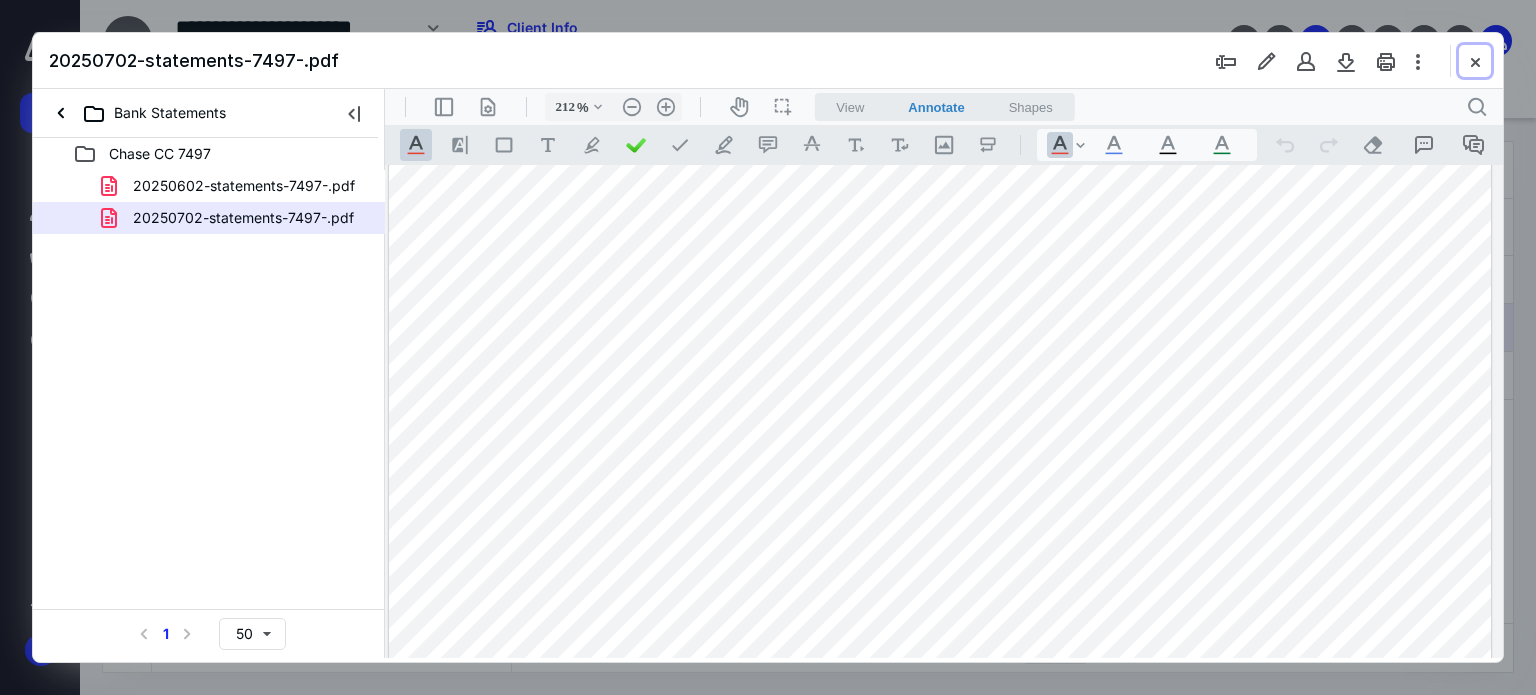 drag, startPoint x: 1472, startPoint y: 59, endPoint x: 1369, endPoint y: 64, distance: 103.121284 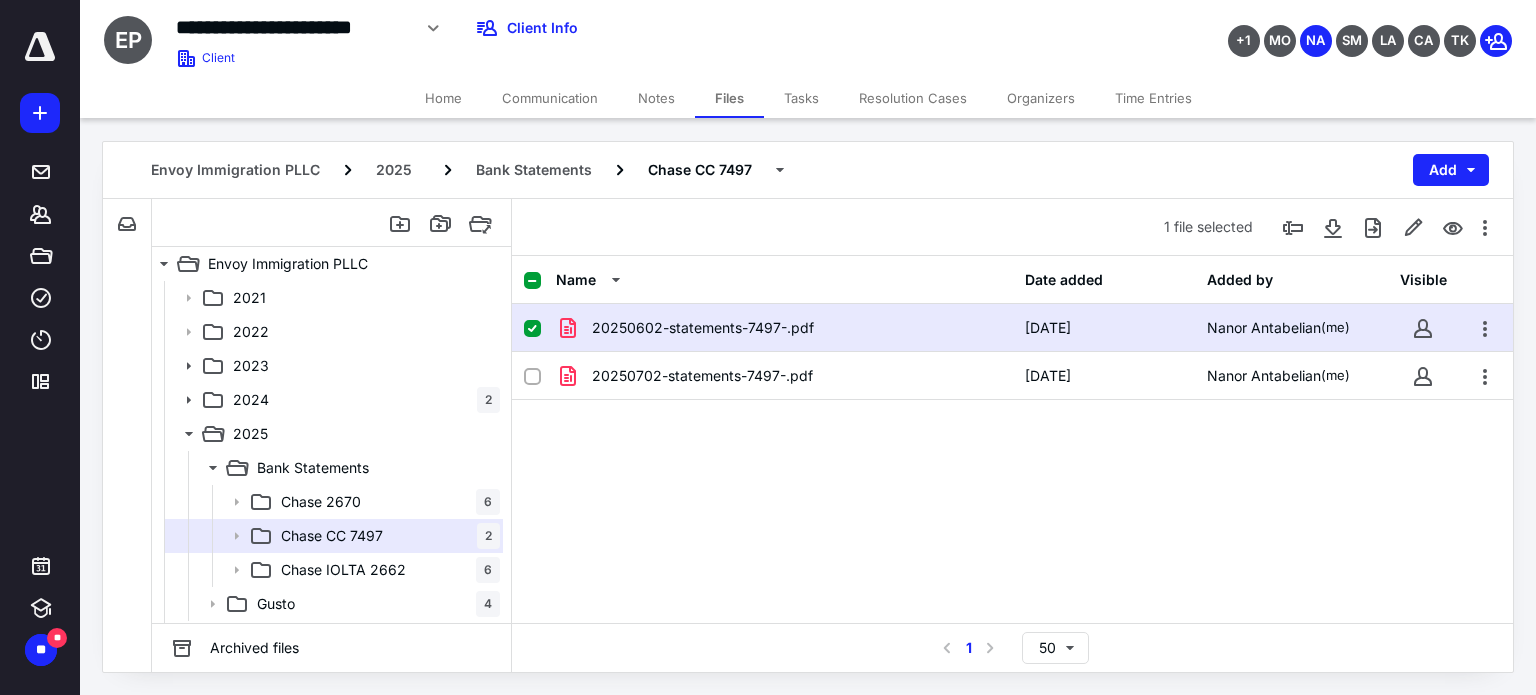 click on "Time Entries" at bounding box center [1153, 98] 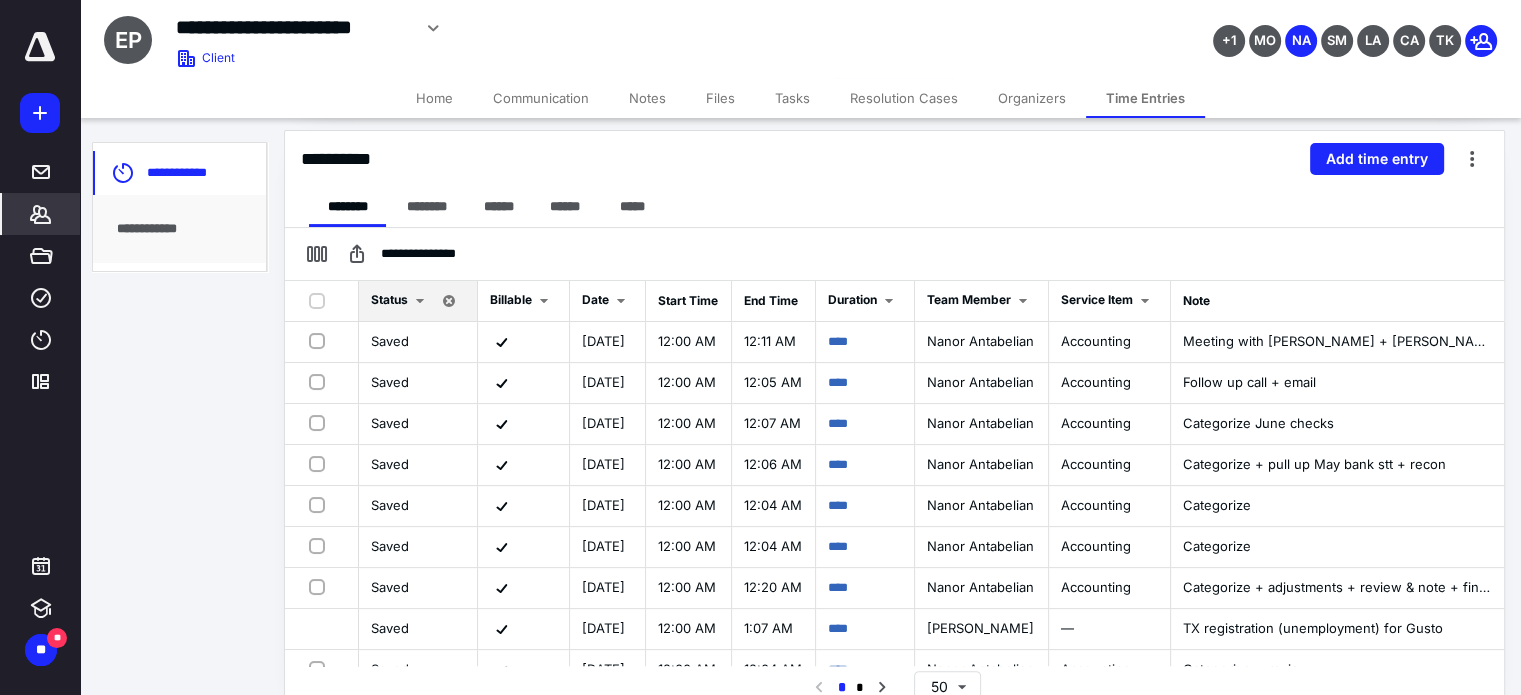 scroll, scrollTop: 444, scrollLeft: 0, axis: vertical 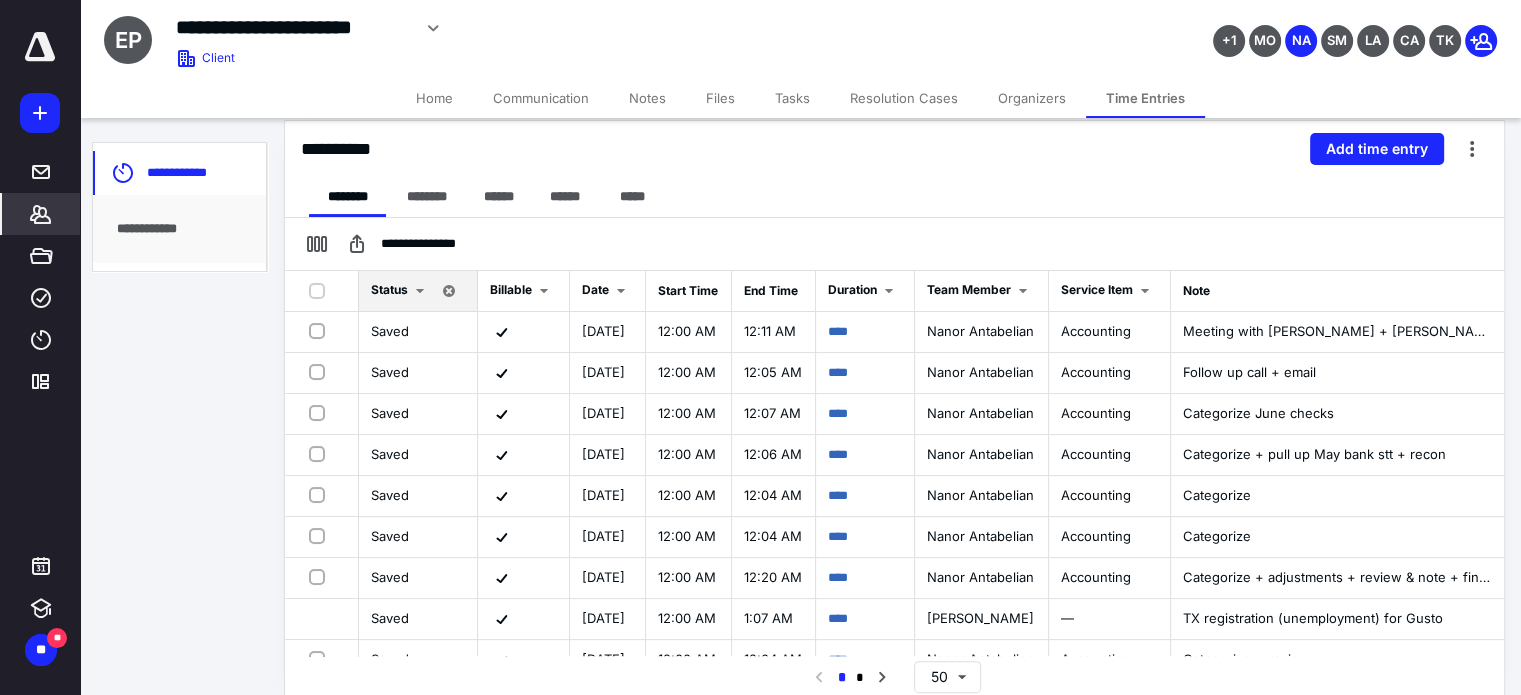 click on "Files" at bounding box center [720, 98] 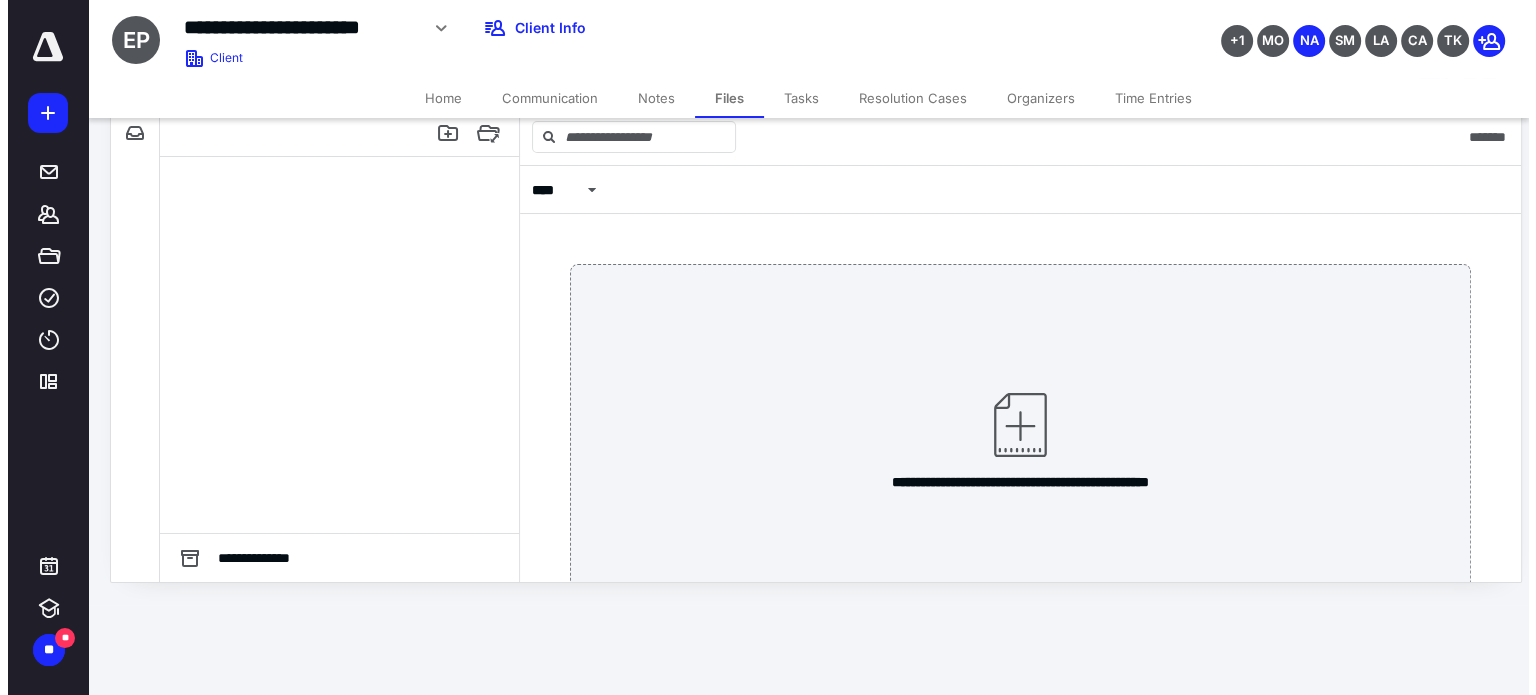 scroll, scrollTop: 0, scrollLeft: 0, axis: both 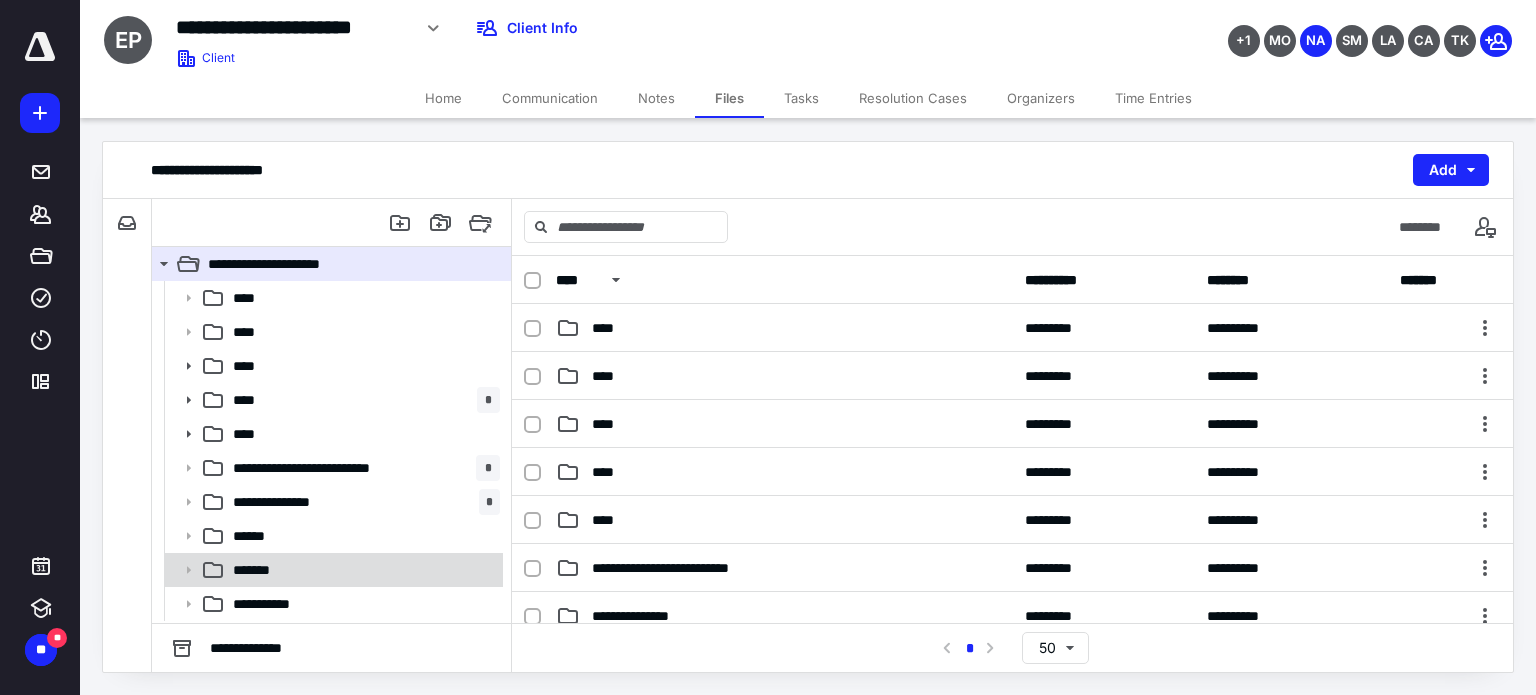 click on "*******" at bounding box center [332, 570] 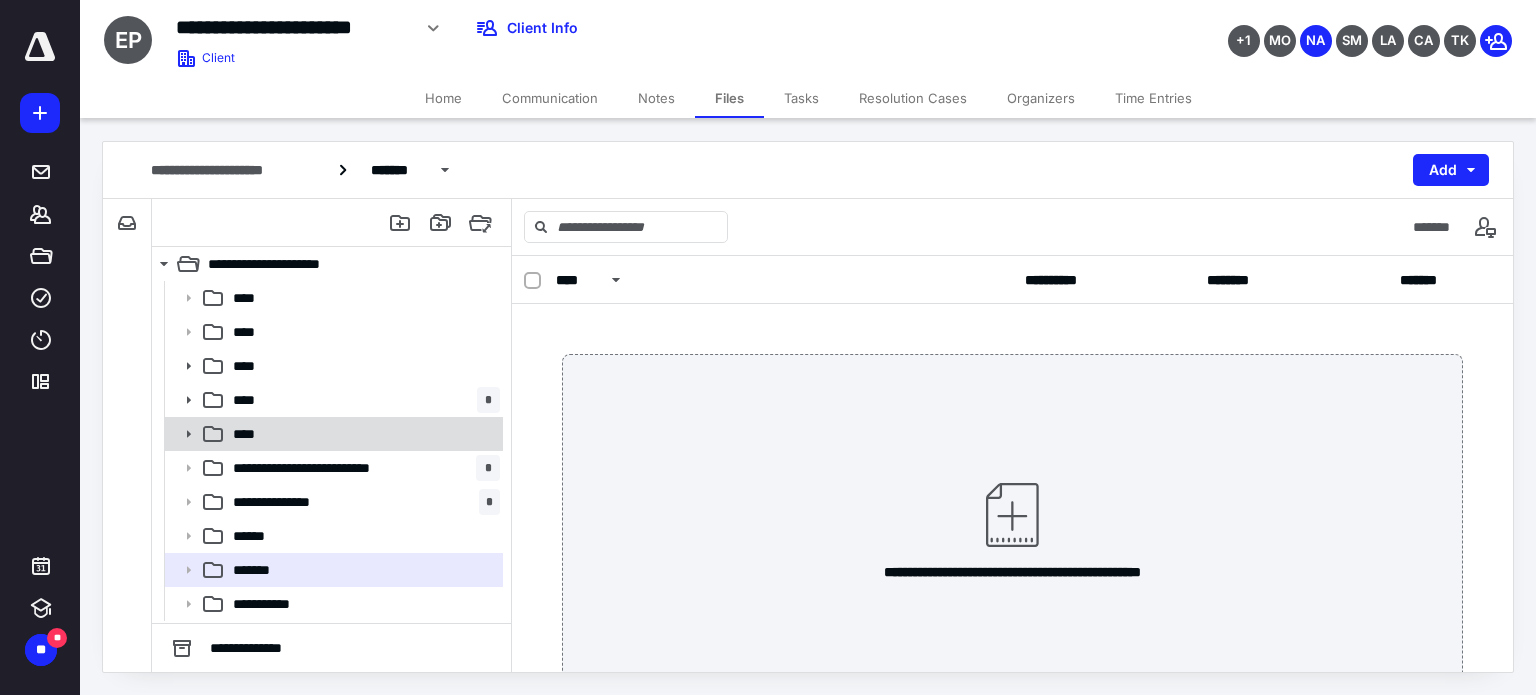 click on "****" at bounding box center [362, 434] 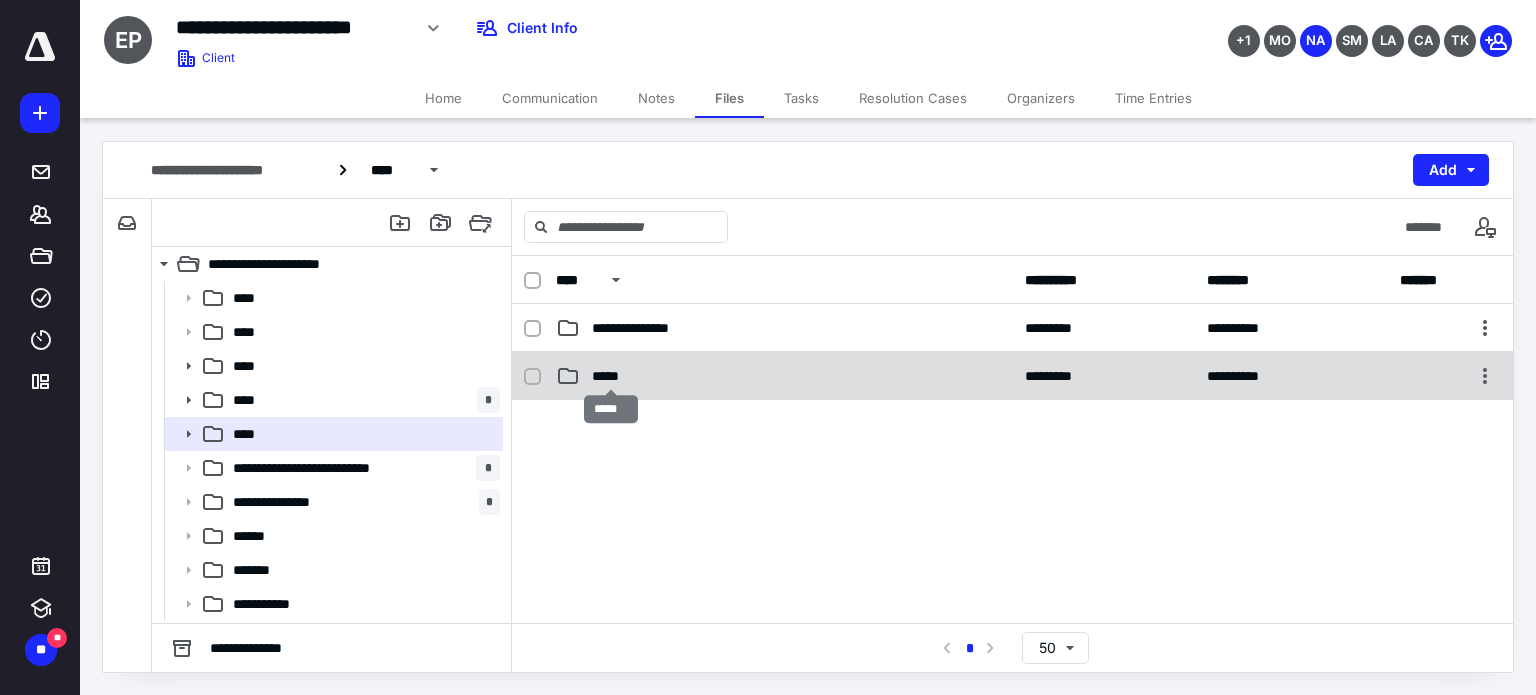 click on "*****" at bounding box center (611, 376) 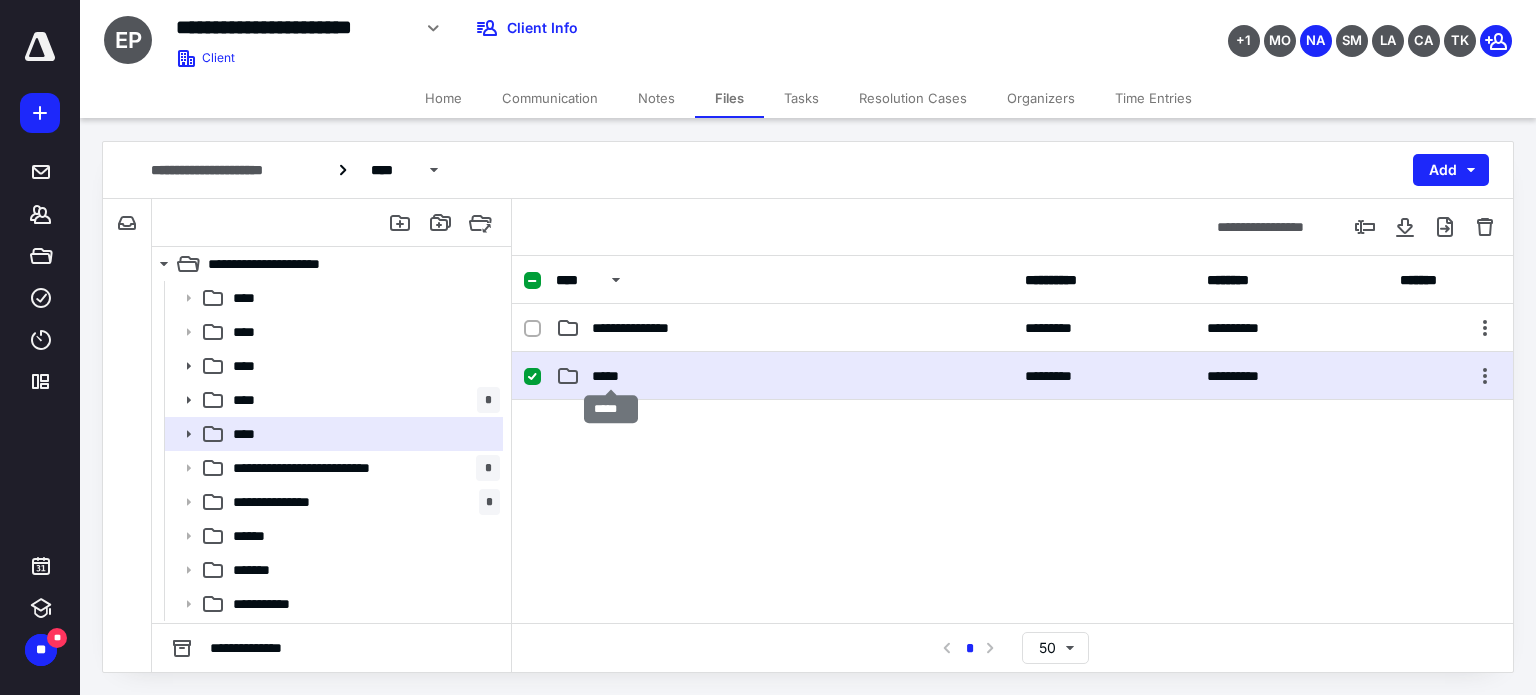 click on "*****" at bounding box center [611, 376] 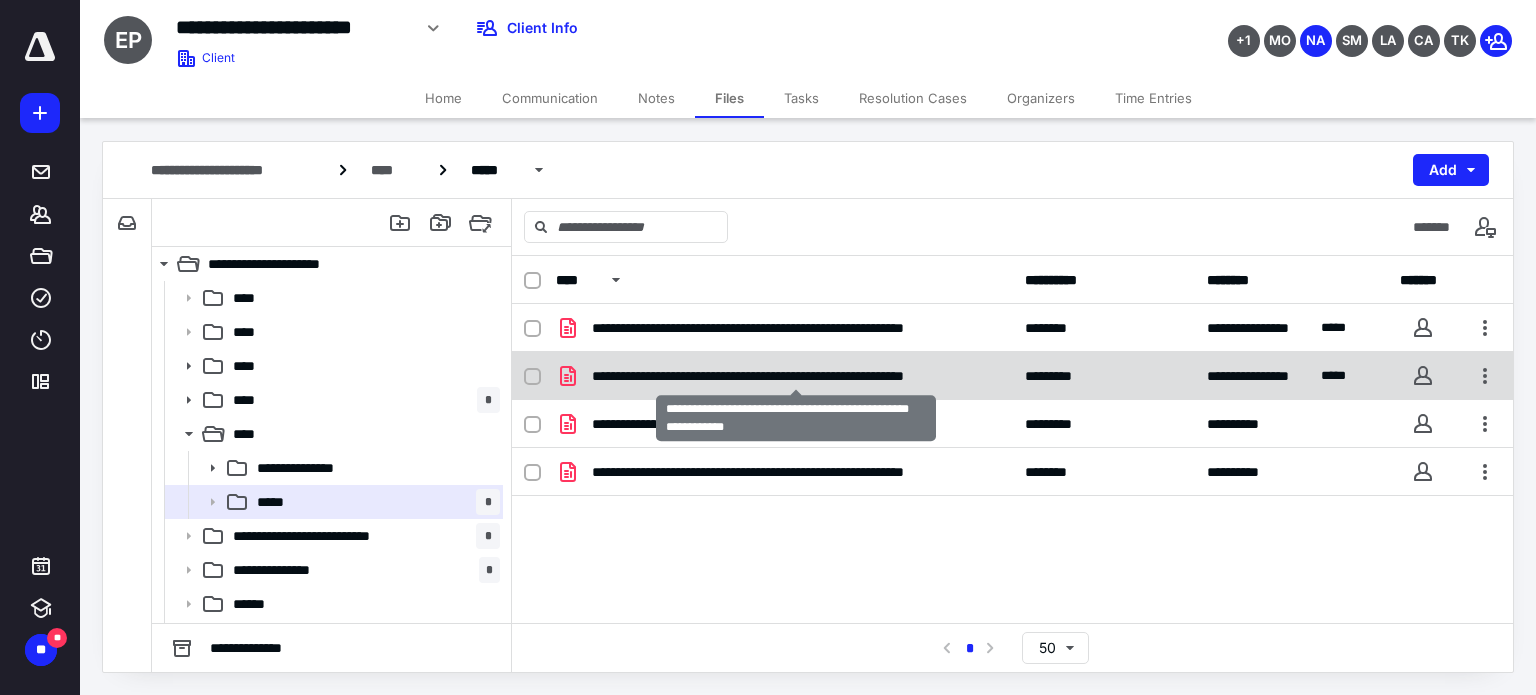 click on "**********" at bounding box center (796, 376) 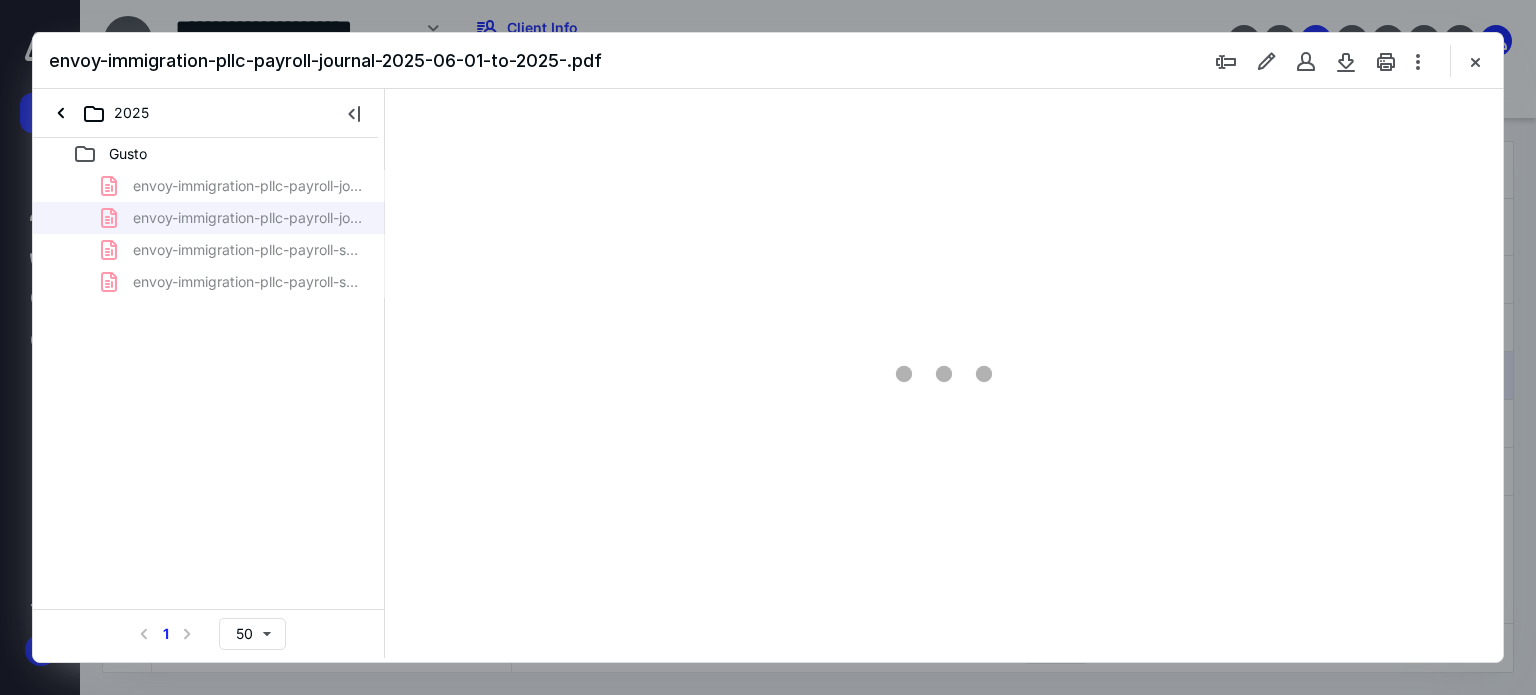 scroll, scrollTop: 0, scrollLeft: 0, axis: both 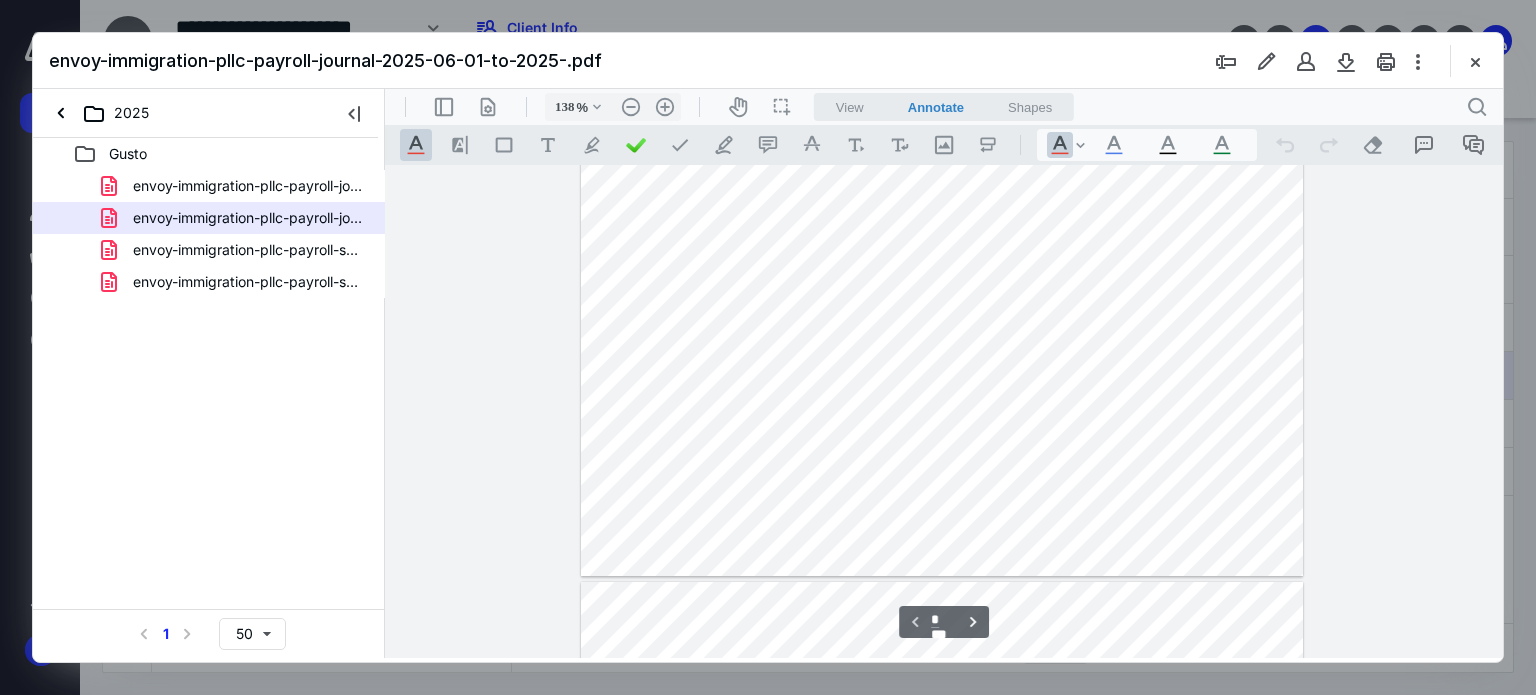 type on "163" 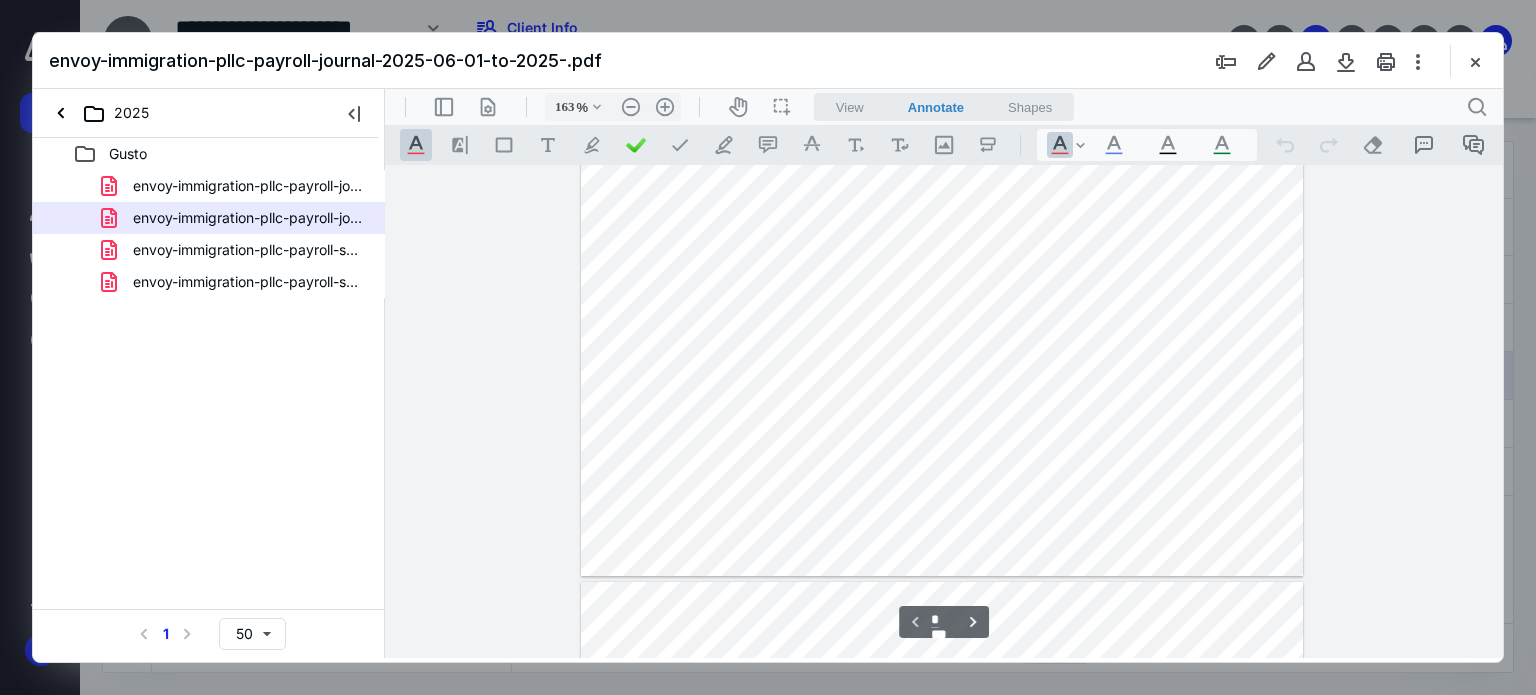 scroll, scrollTop: 300, scrollLeft: 216, axis: both 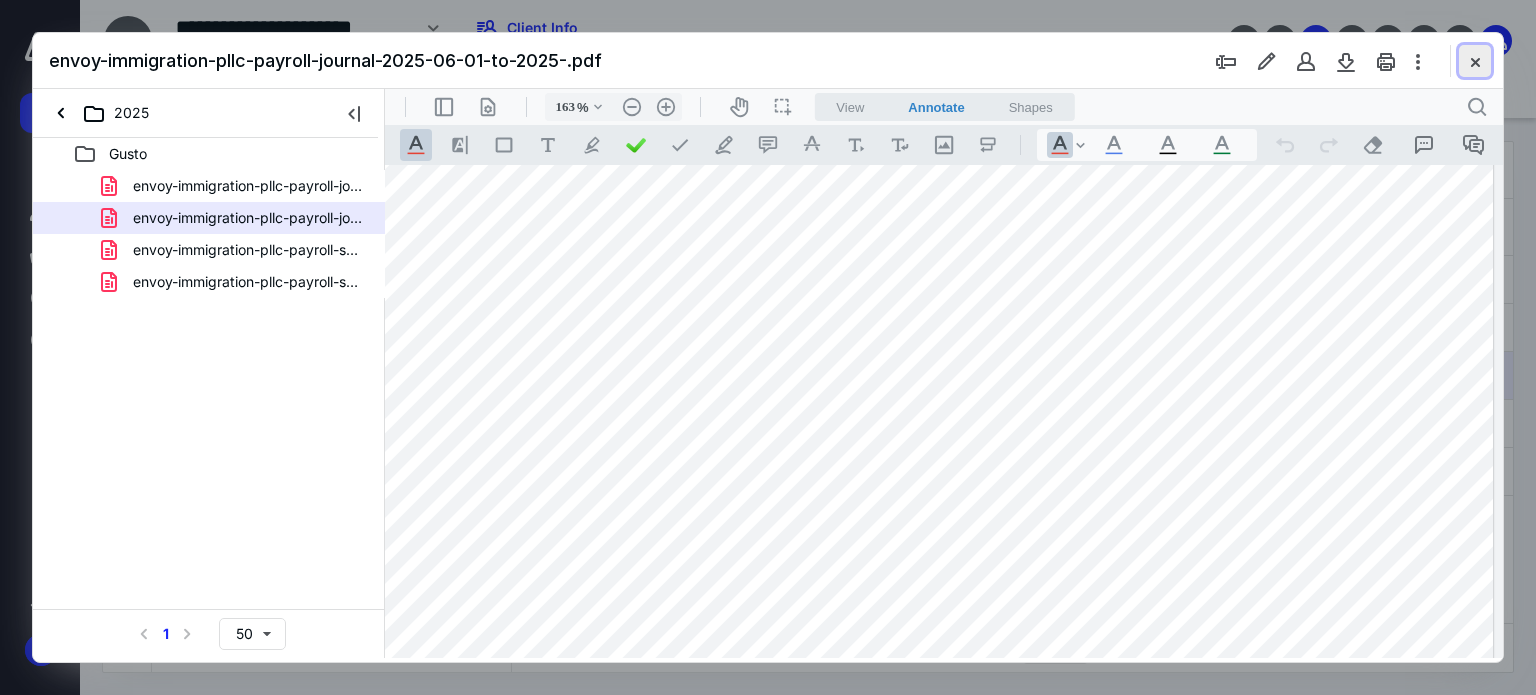 click at bounding box center (1475, 61) 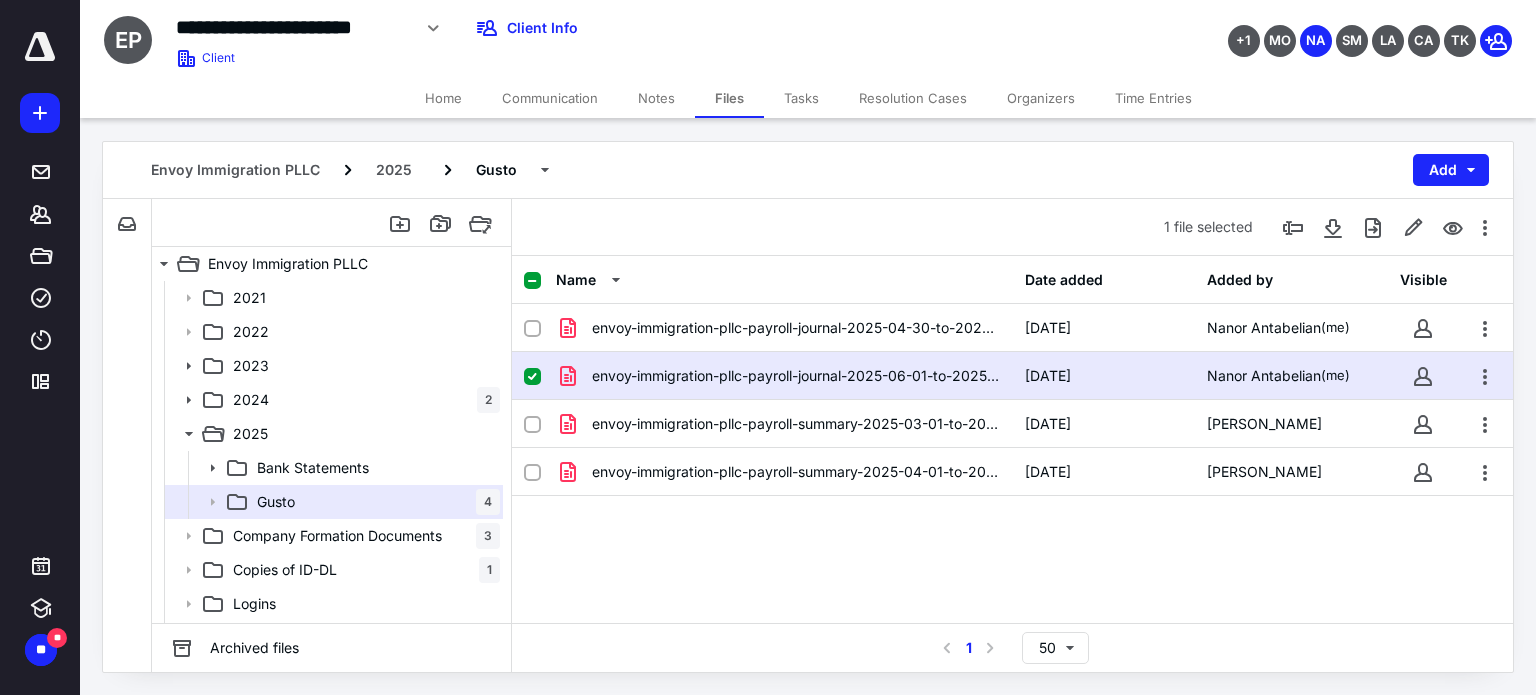 click on "Time Entries" at bounding box center [1153, 98] 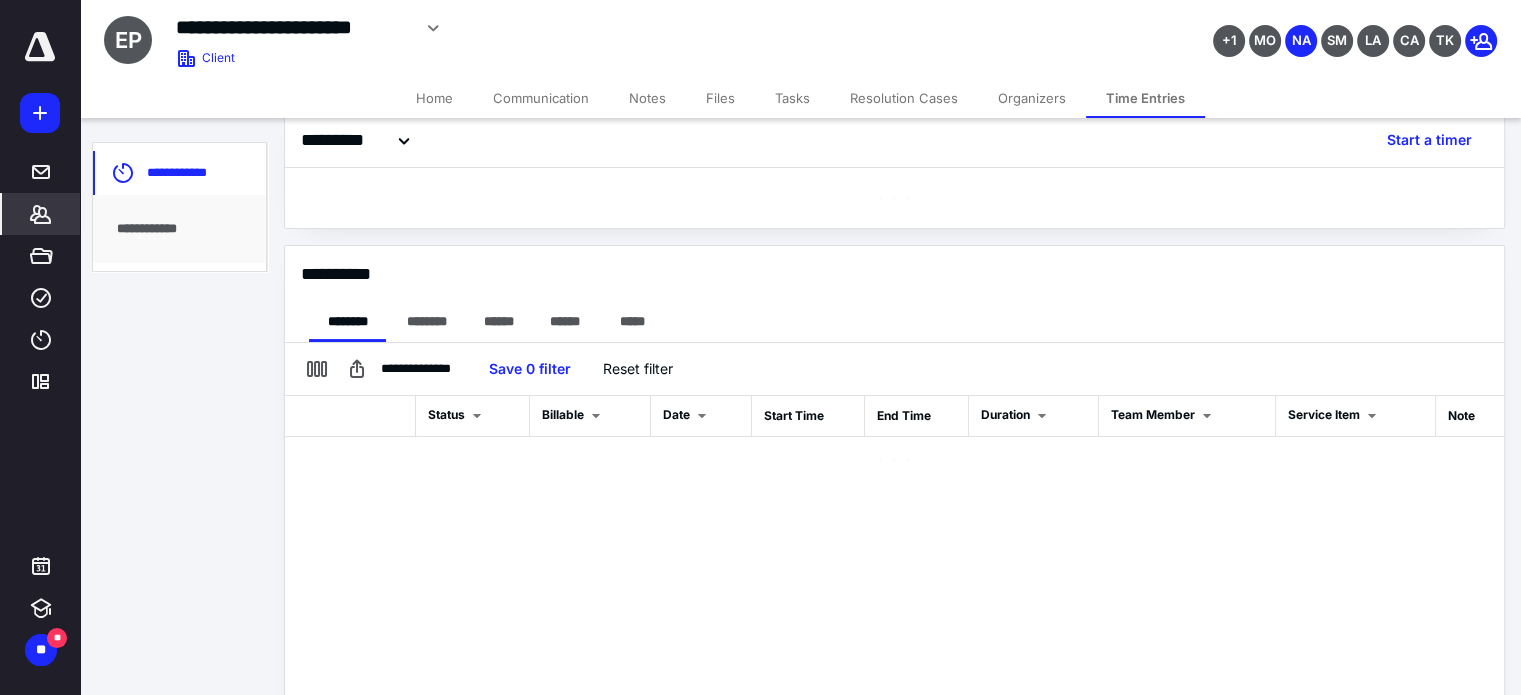 scroll, scrollTop: 290, scrollLeft: 0, axis: vertical 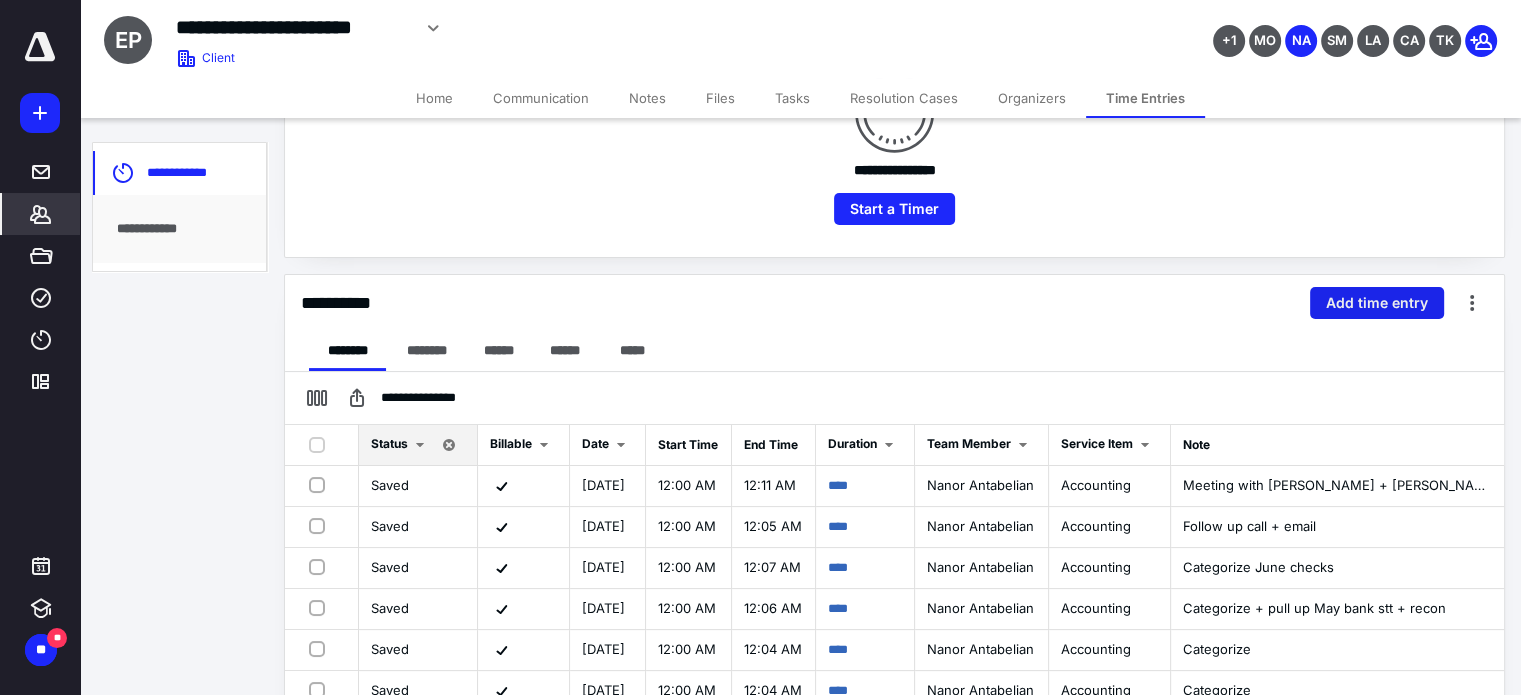 click on "Add time entry" at bounding box center (1377, 303) 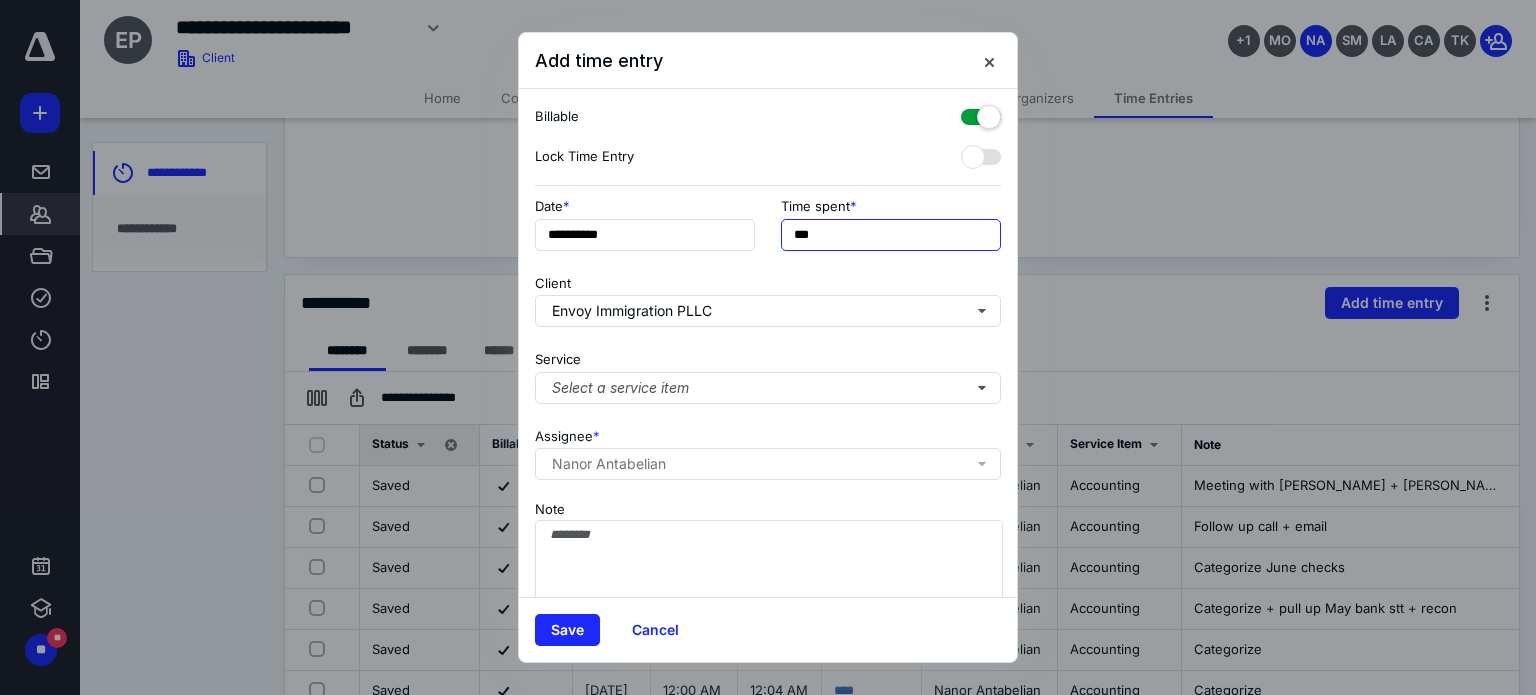 click on "***" at bounding box center [891, 235] 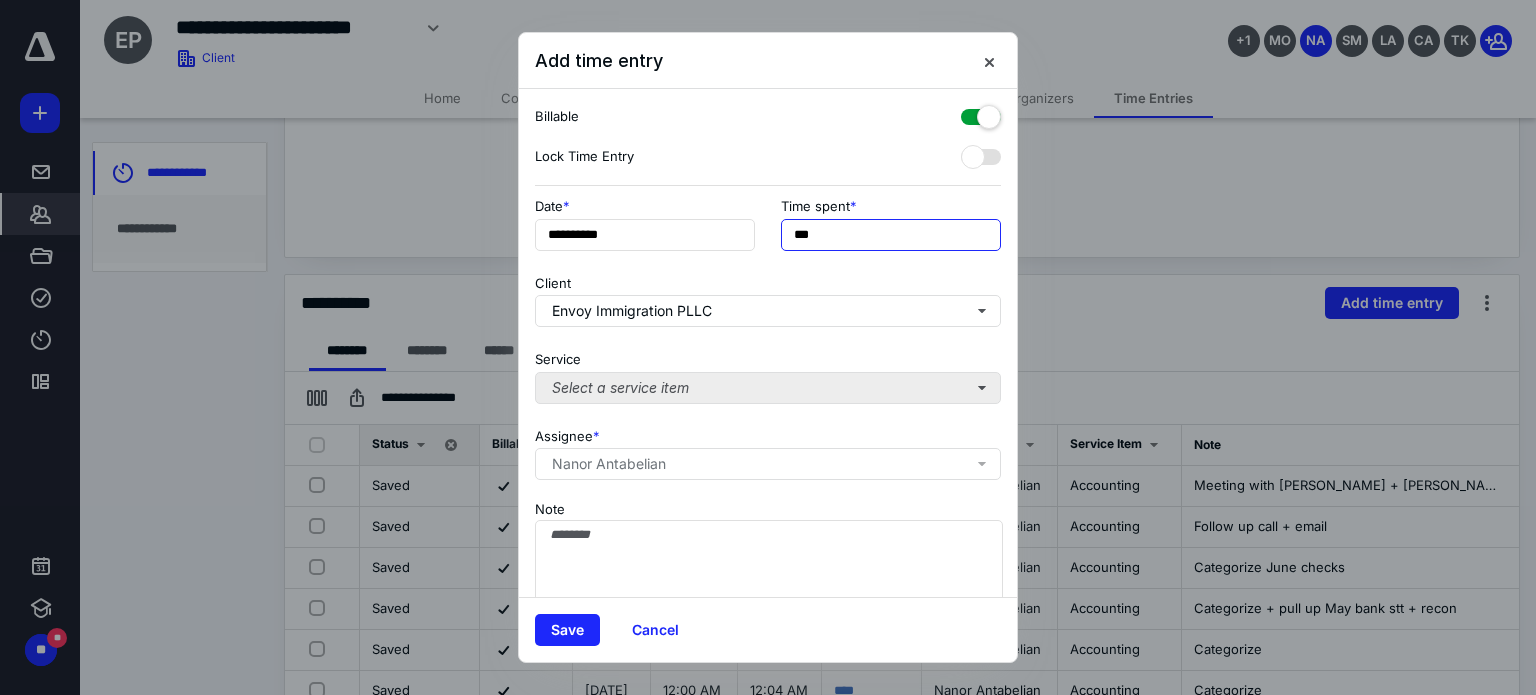 type on "***" 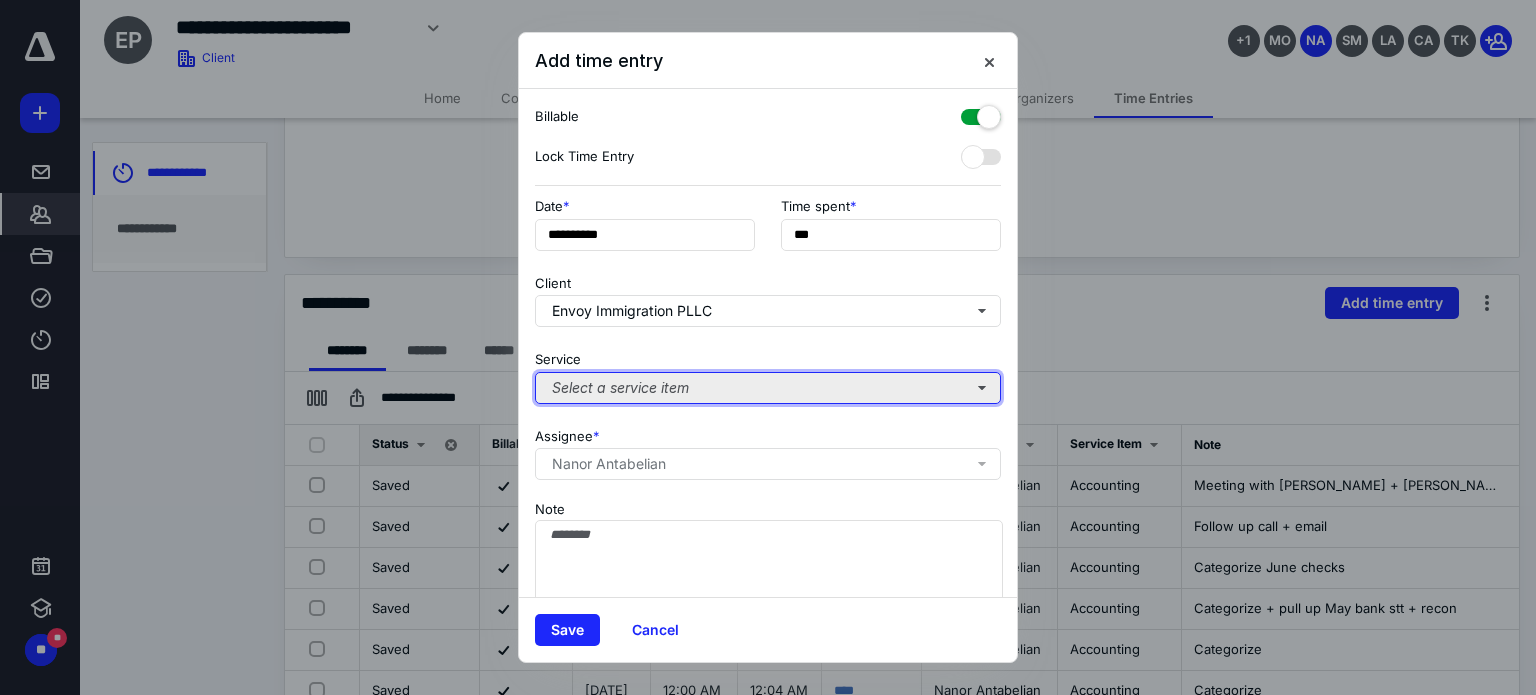 drag, startPoint x: 692, startPoint y: 375, endPoint x: 683, endPoint y: 383, distance: 12.0415945 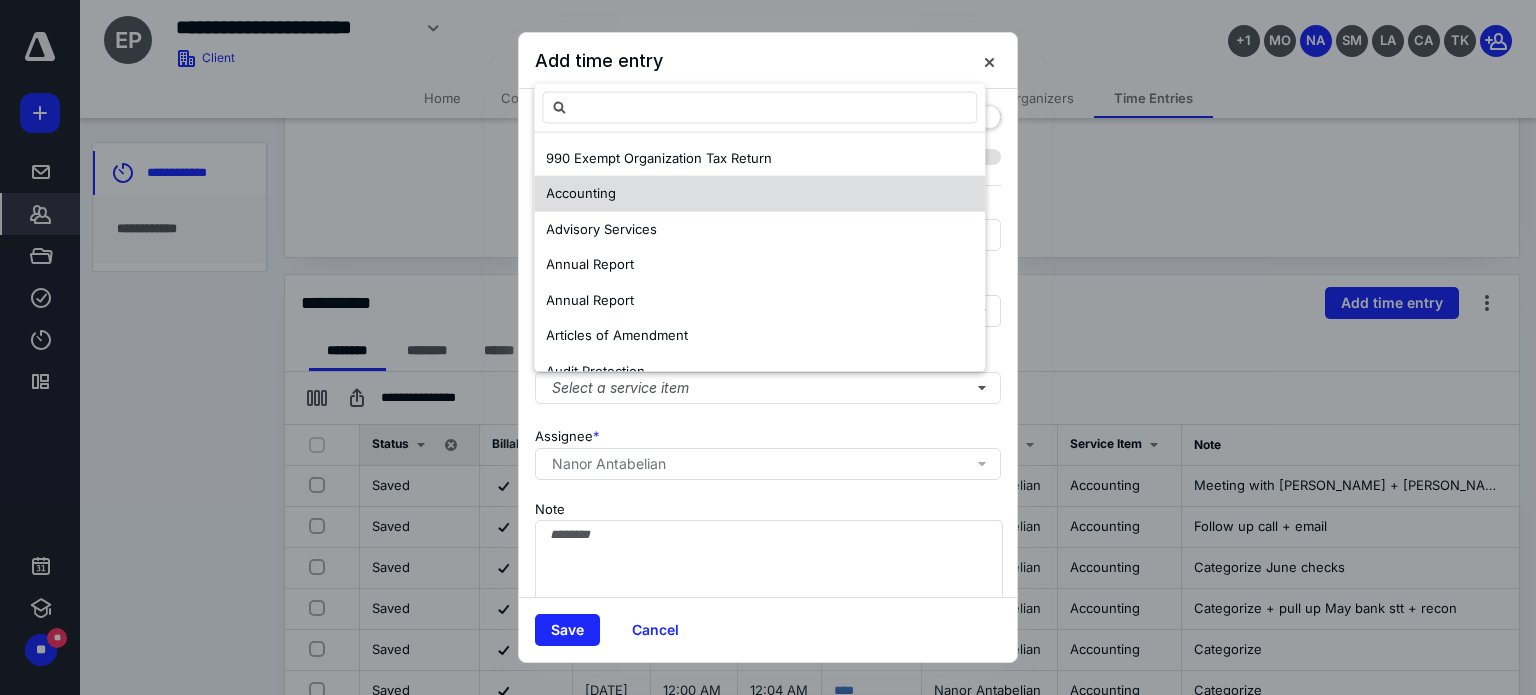 click on "Accounting" at bounding box center [581, 193] 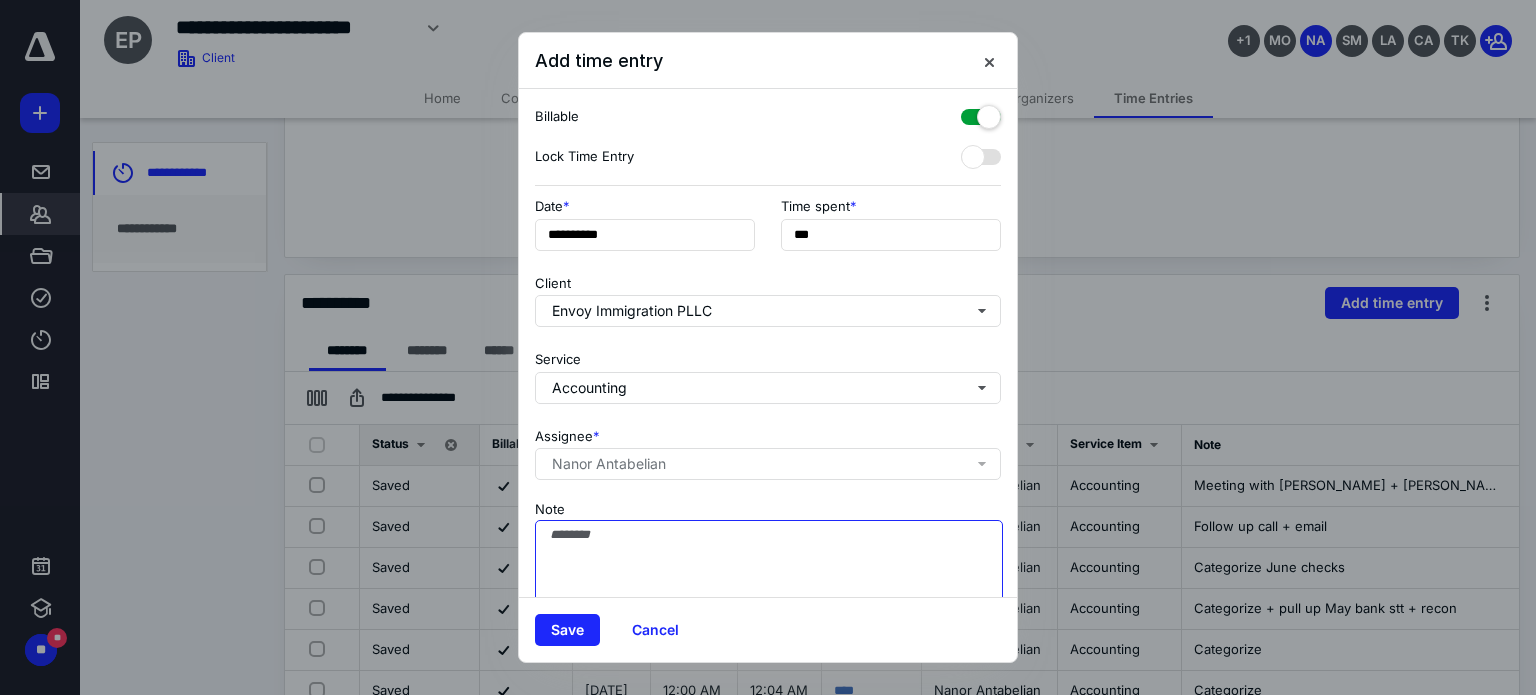 click on "Note" at bounding box center [769, 570] 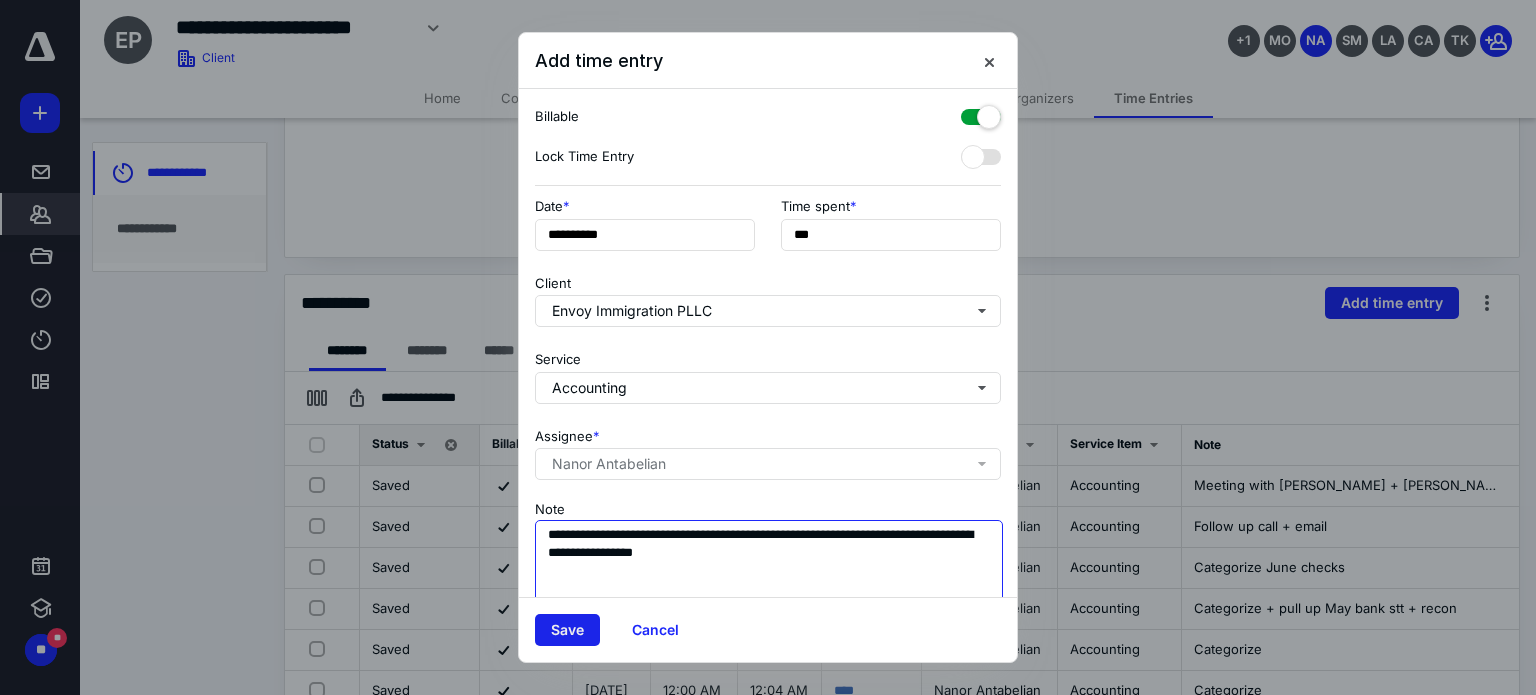 type on "**********" 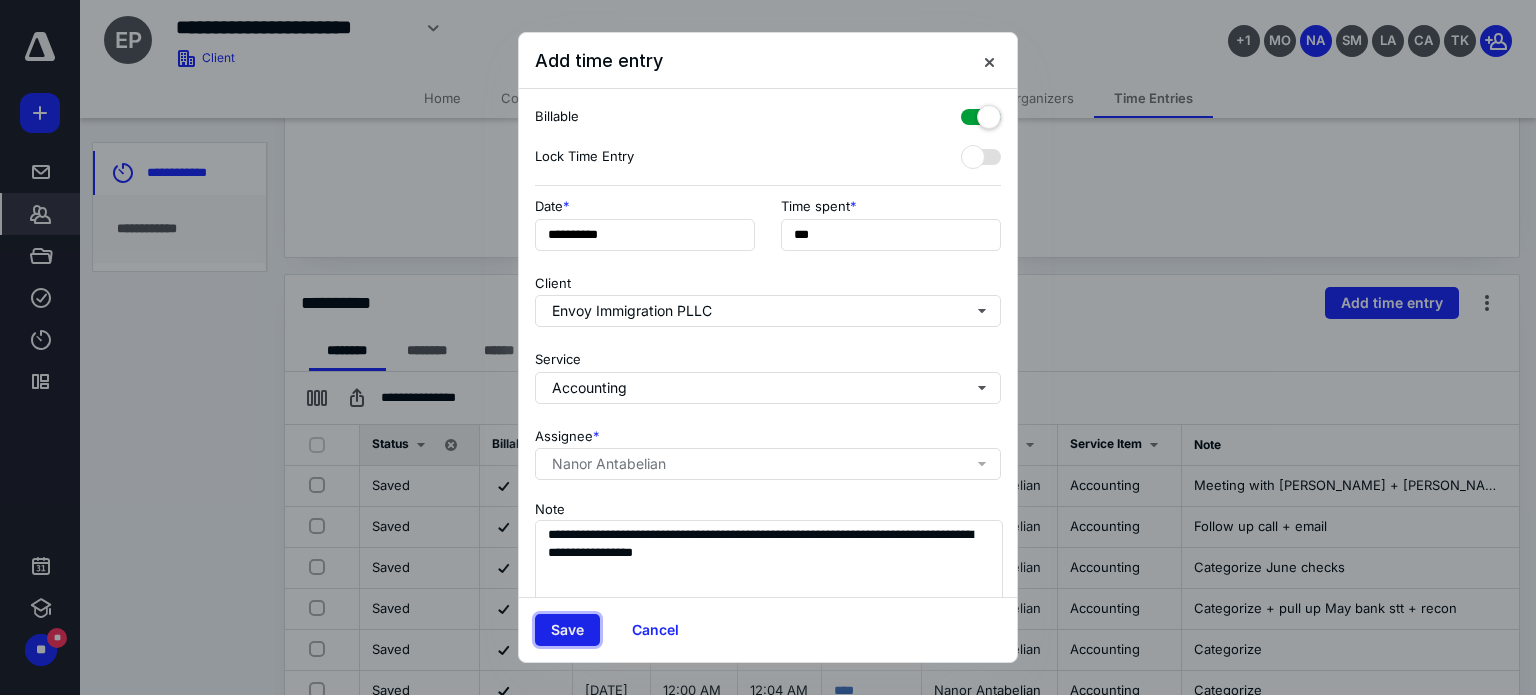 click on "Save" at bounding box center (567, 630) 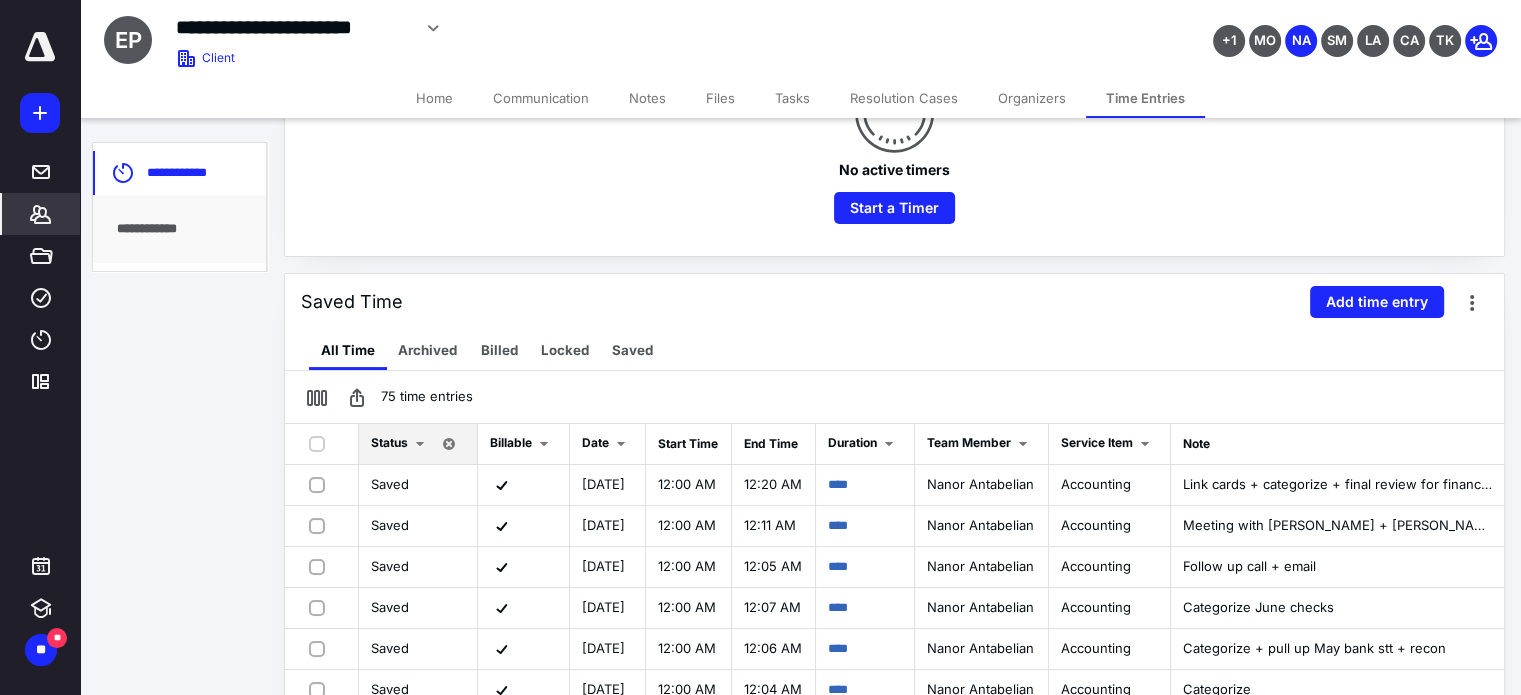 click on "*******" at bounding box center (41, 214) 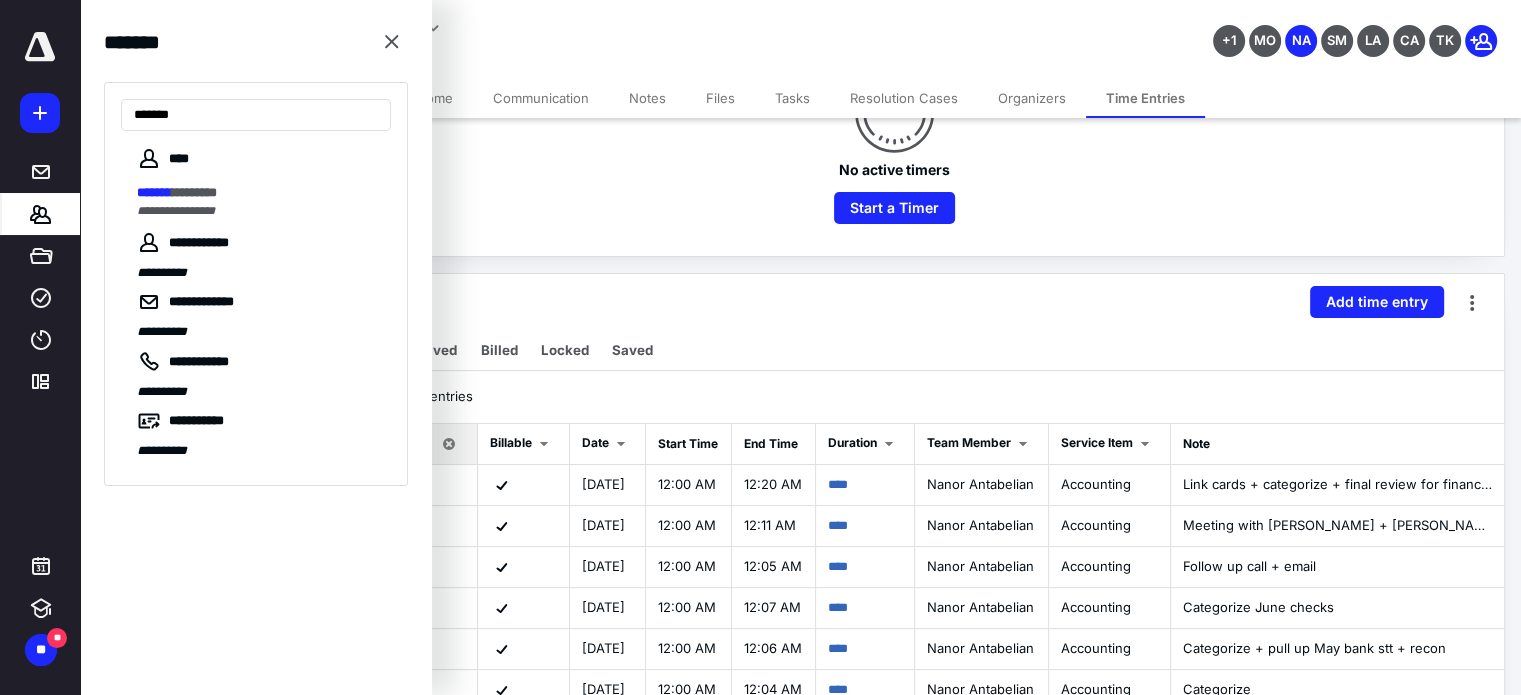 type on "*******" 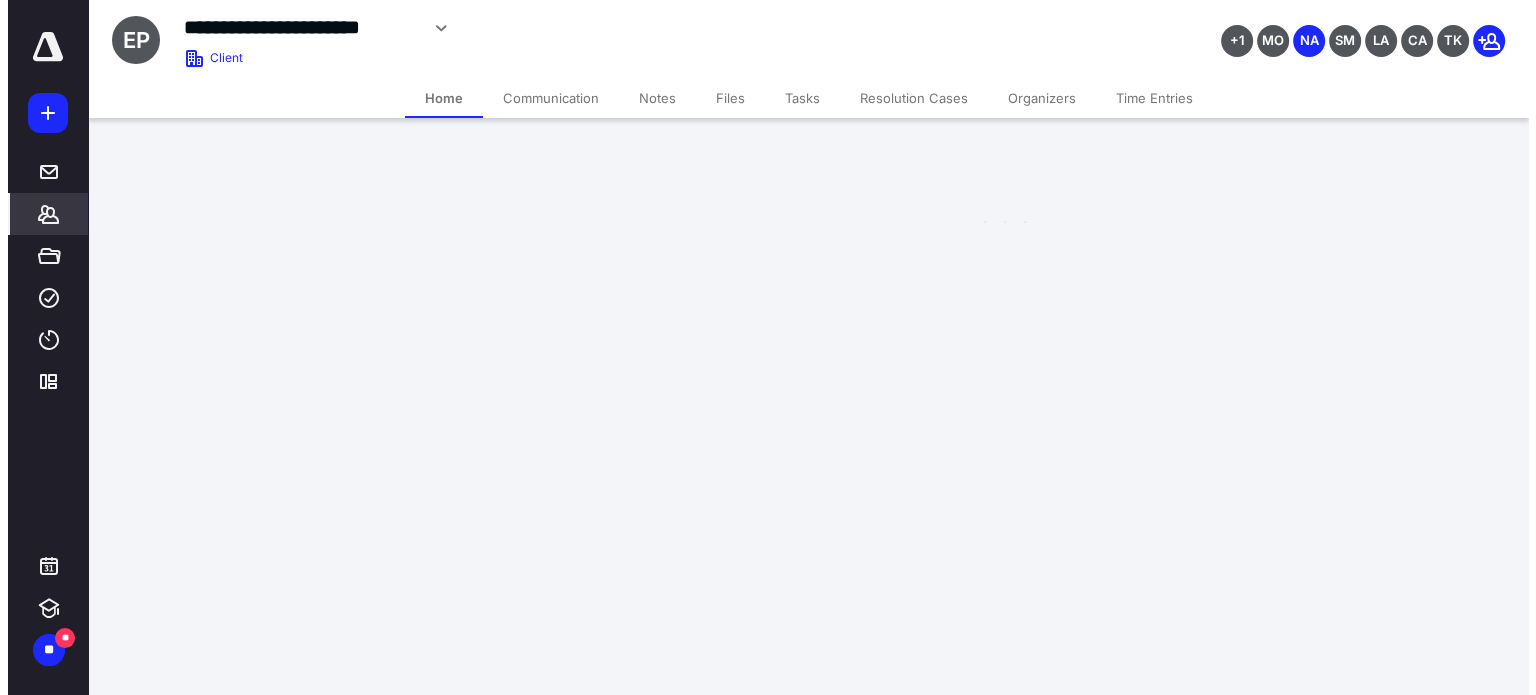 scroll, scrollTop: 0, scrollLeft: 0, axis: both 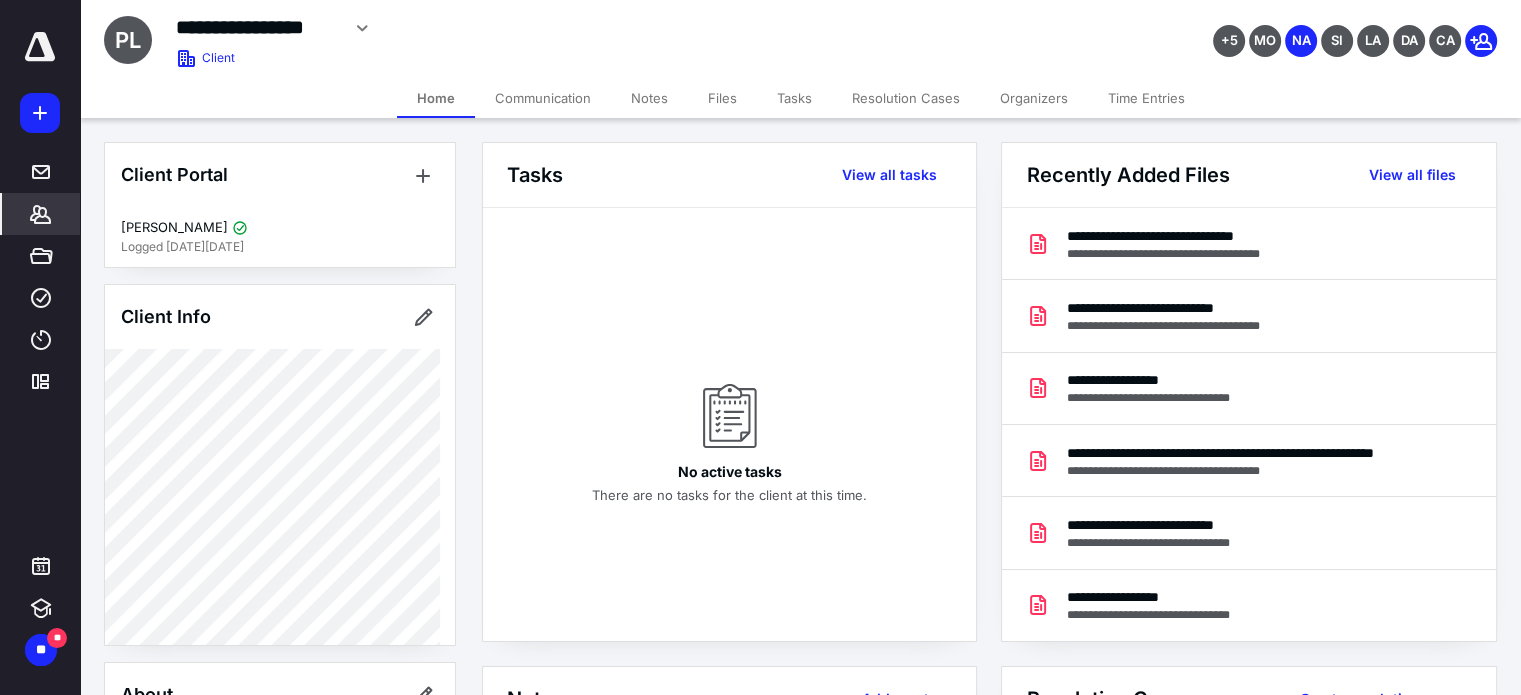 click on "Files" at bounding box center (722, 98) 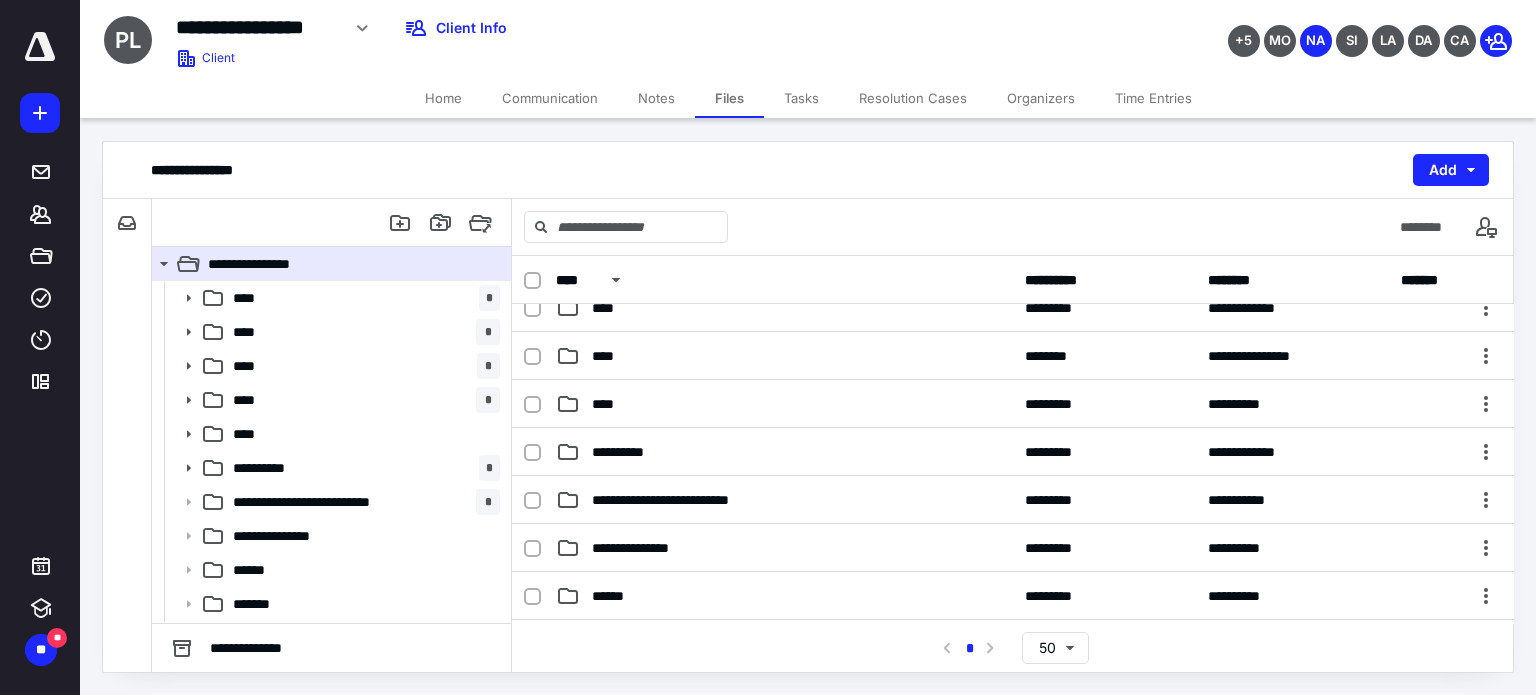 scroll, scrollTop: 200, scrollLeft: 0, axis: vertical 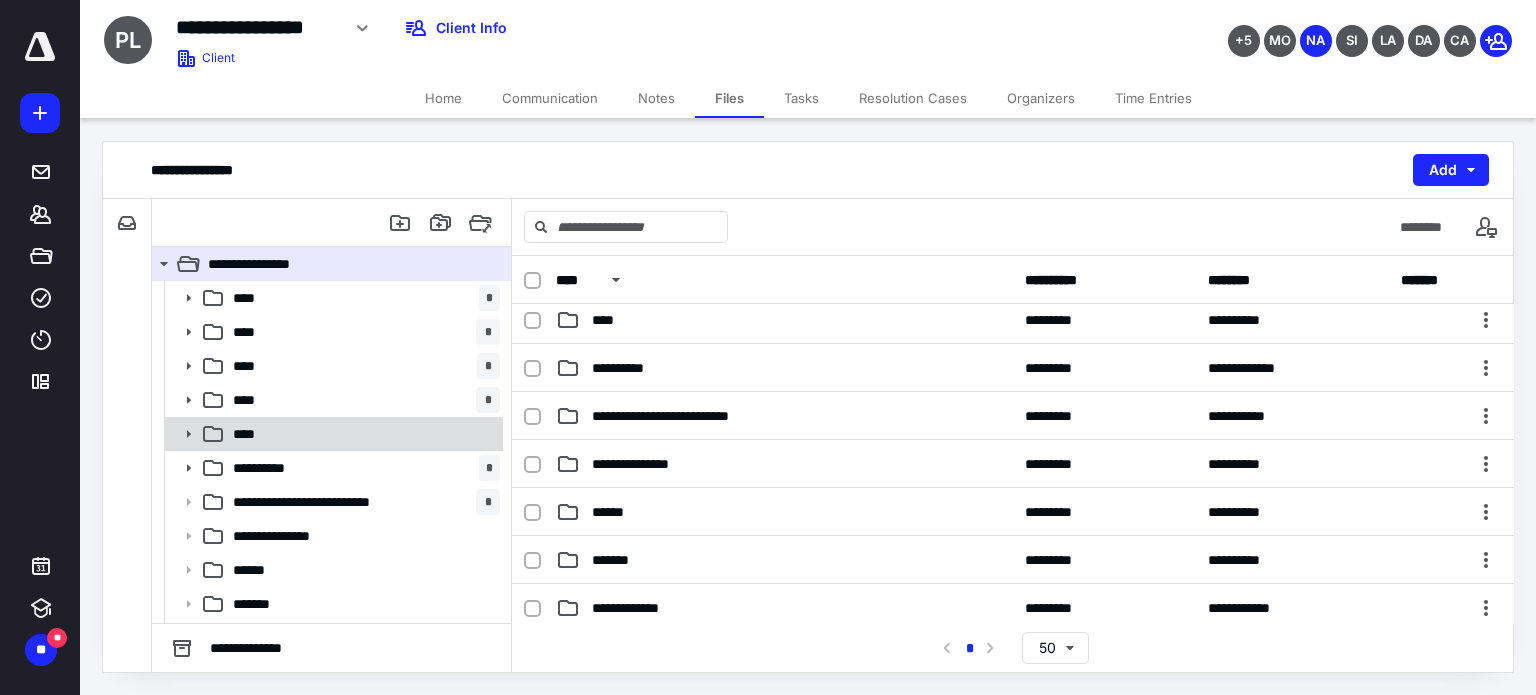 click on "****" at bounding box center [362, 434] 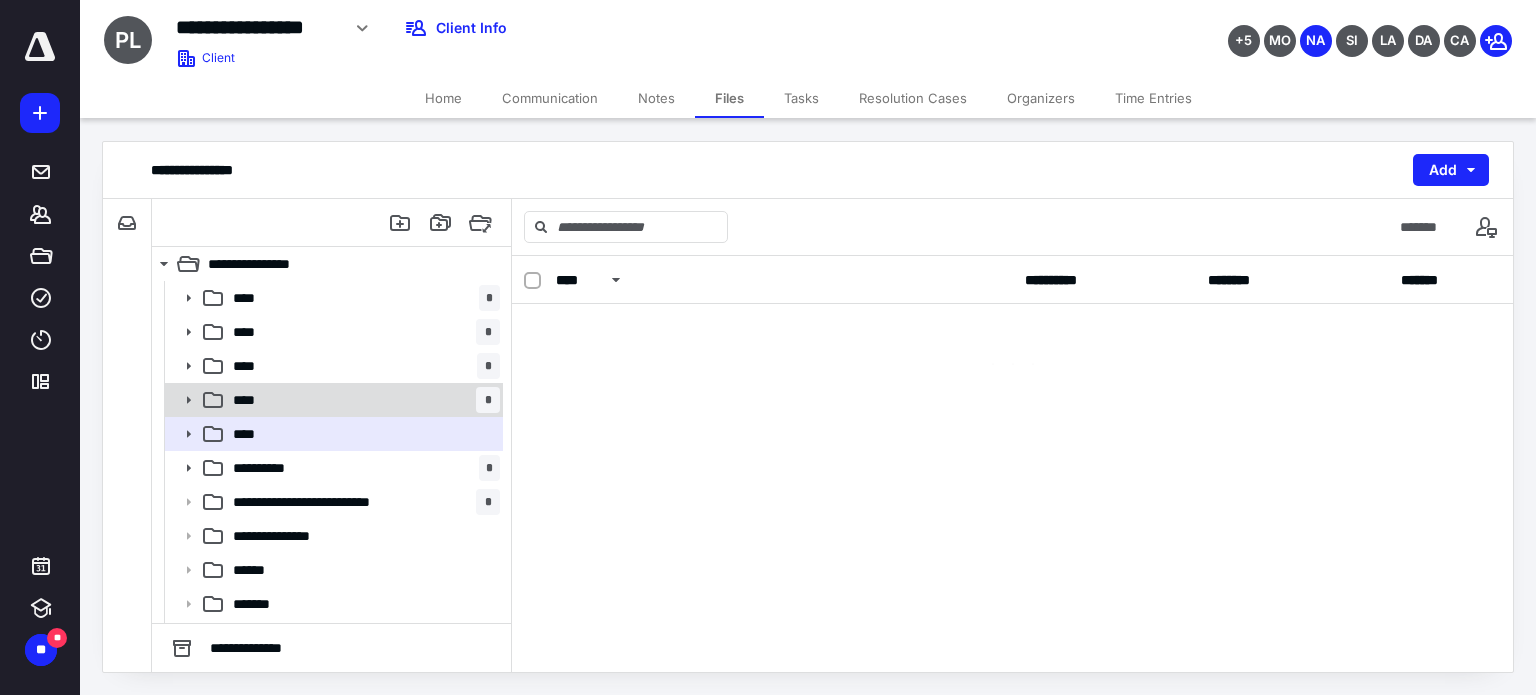 scroll, scrollTop: 0, scrollLeft: 0, axis: both 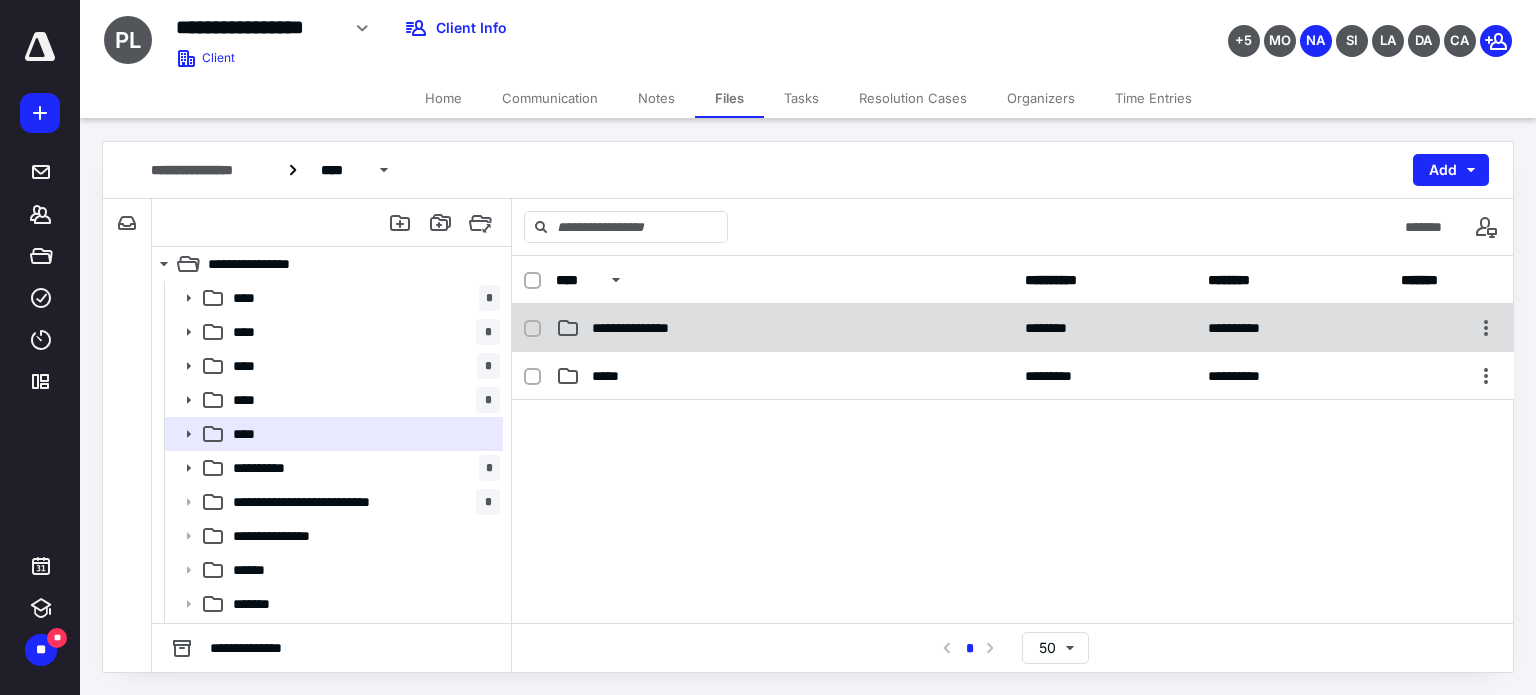 click on "**********" at bounding box center (1013, 328) 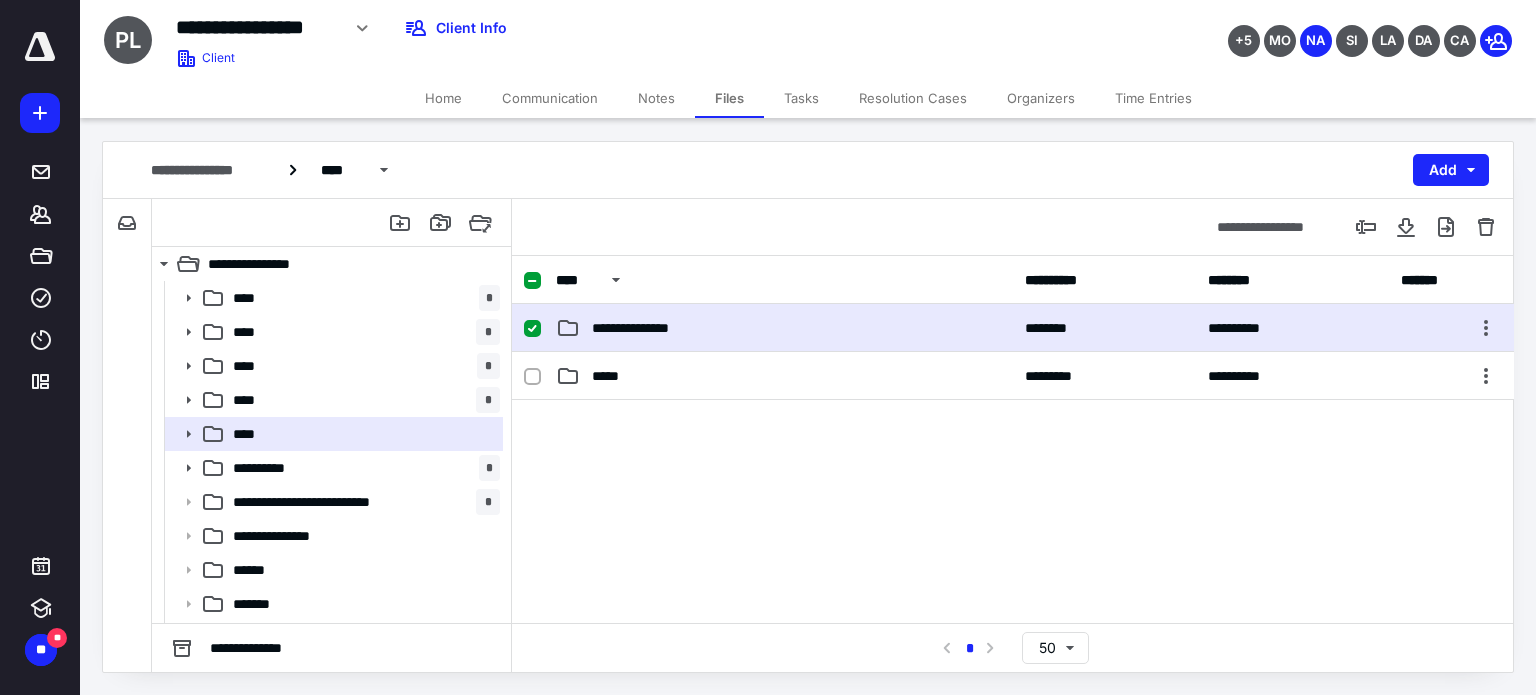 click on "**********" at bounding box center [1013, 328] 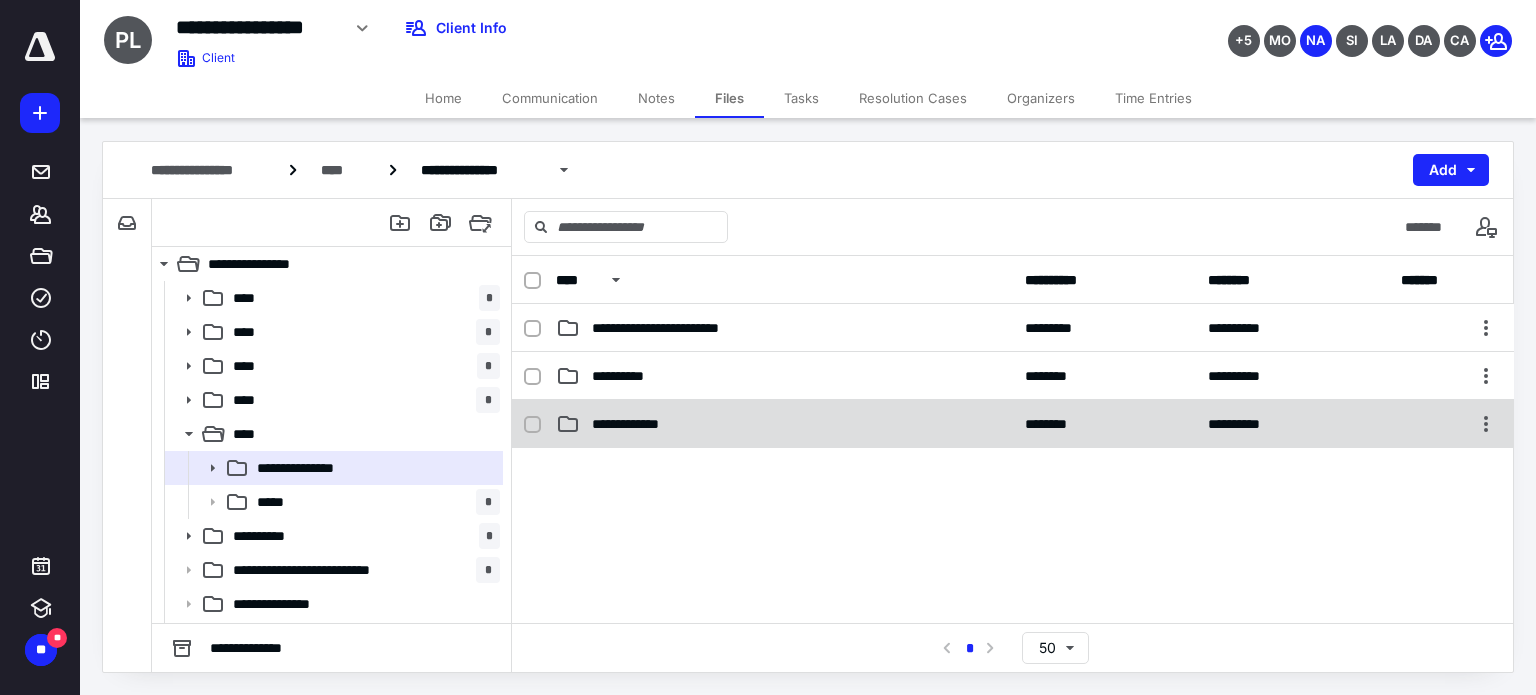 click on "**********" at bounding box center [644, 424] 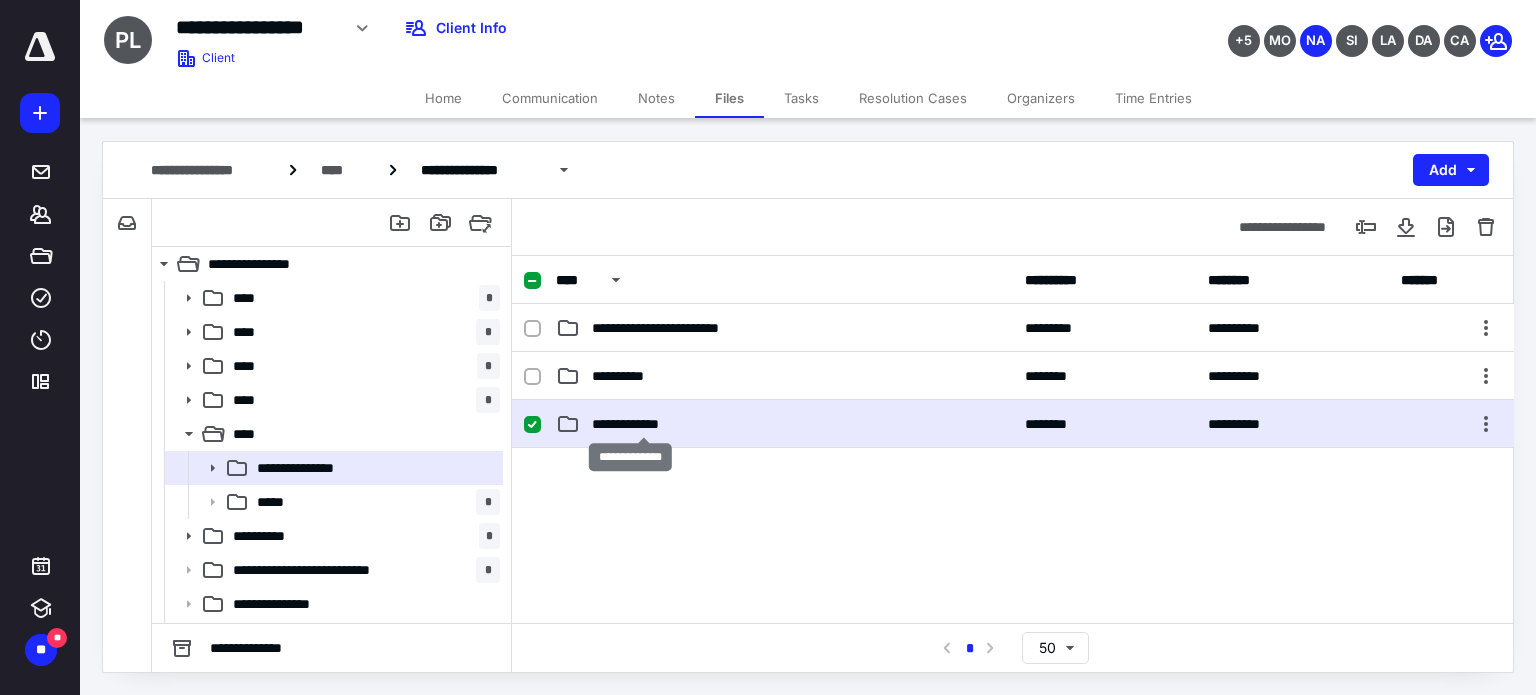 click on "**********" at bounding box center (644, 424) 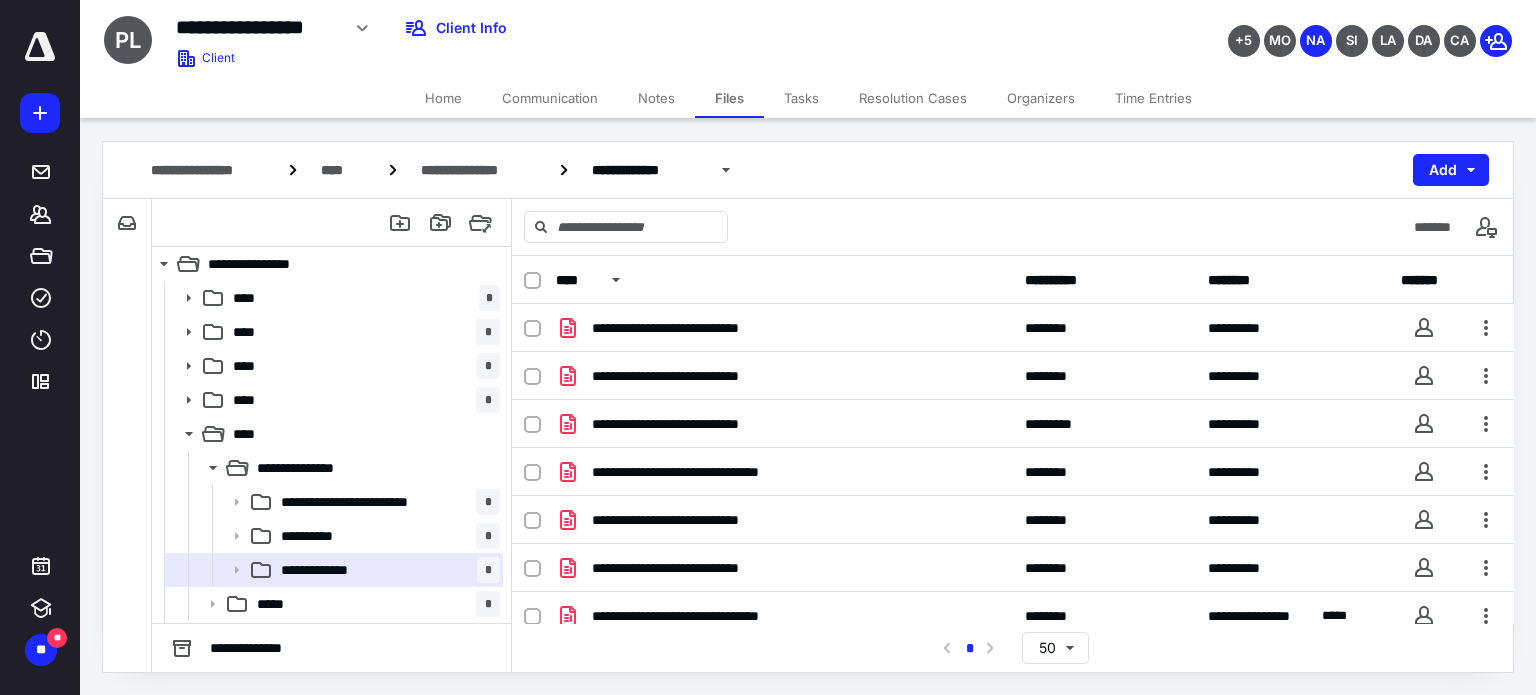 scroll, scrollTop: 14, scrollLeft: 0, axis: vertical 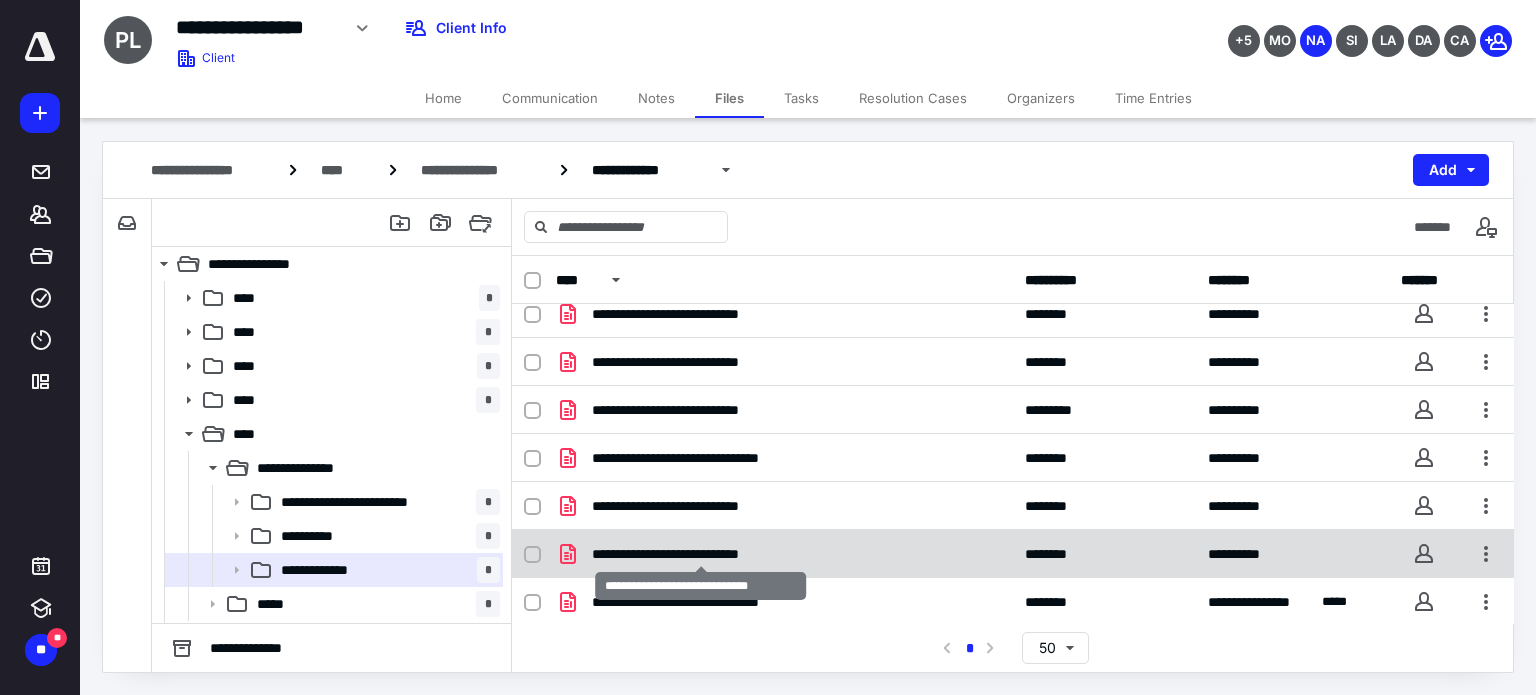 click on "**********" at bounding box center (701, 554) 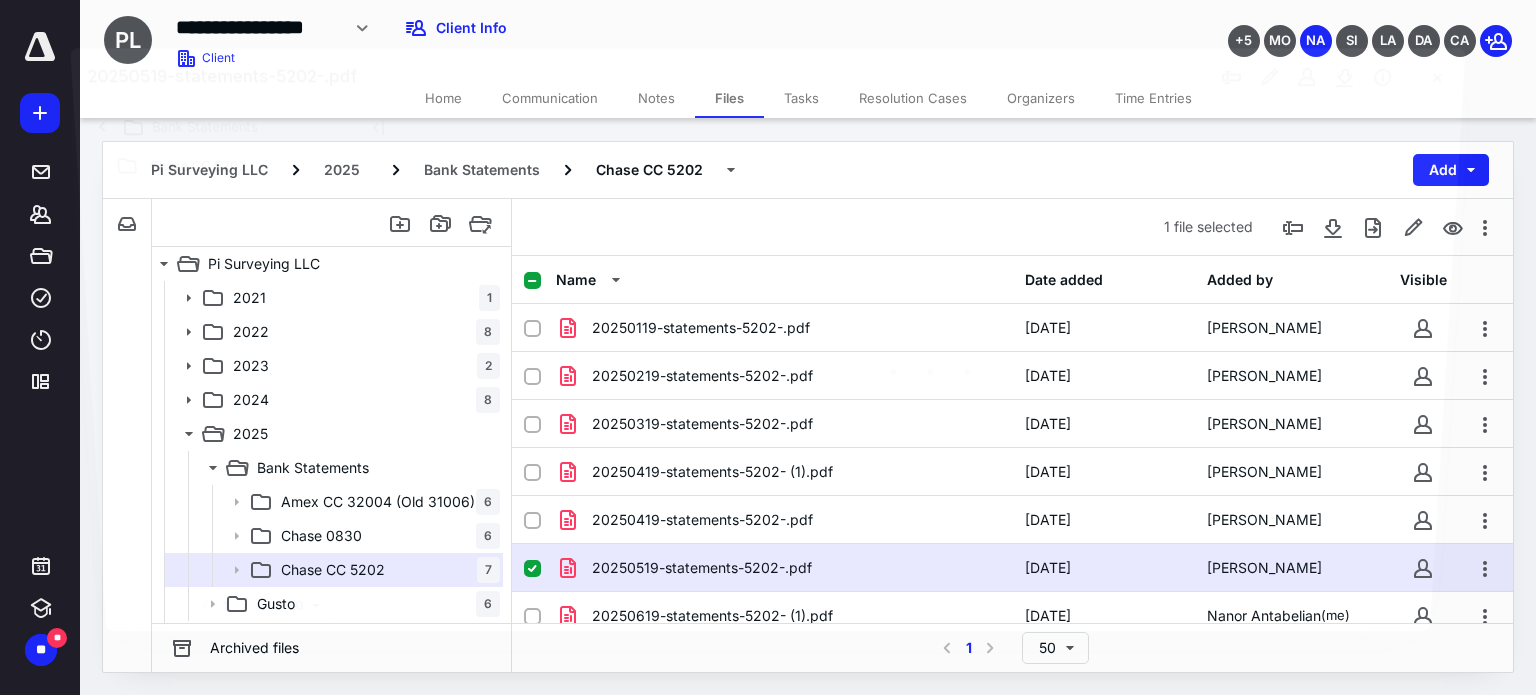 scroll, scrollTop: 14, scrollLeft: 0, axis: vertical 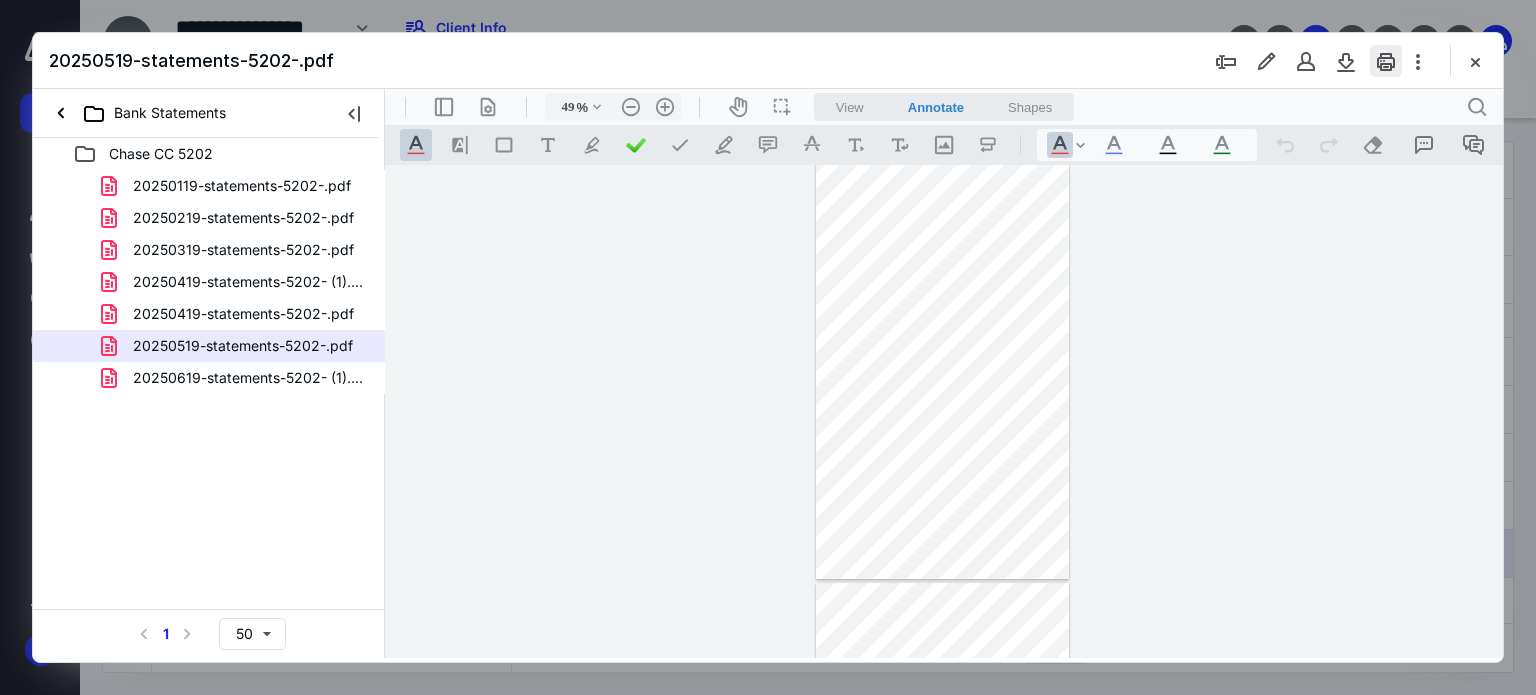 click at bounding box center (1386, 61) 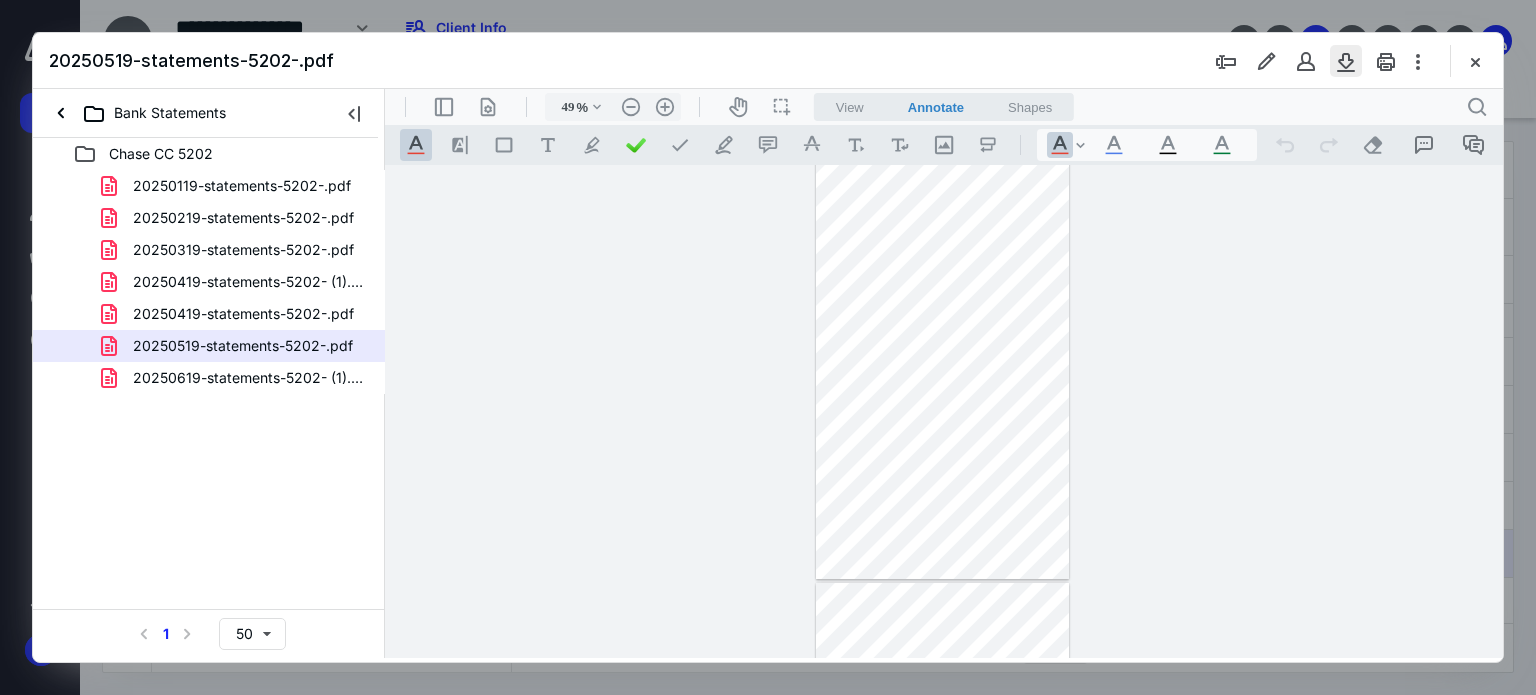 click at bounding box center [1346, 61] 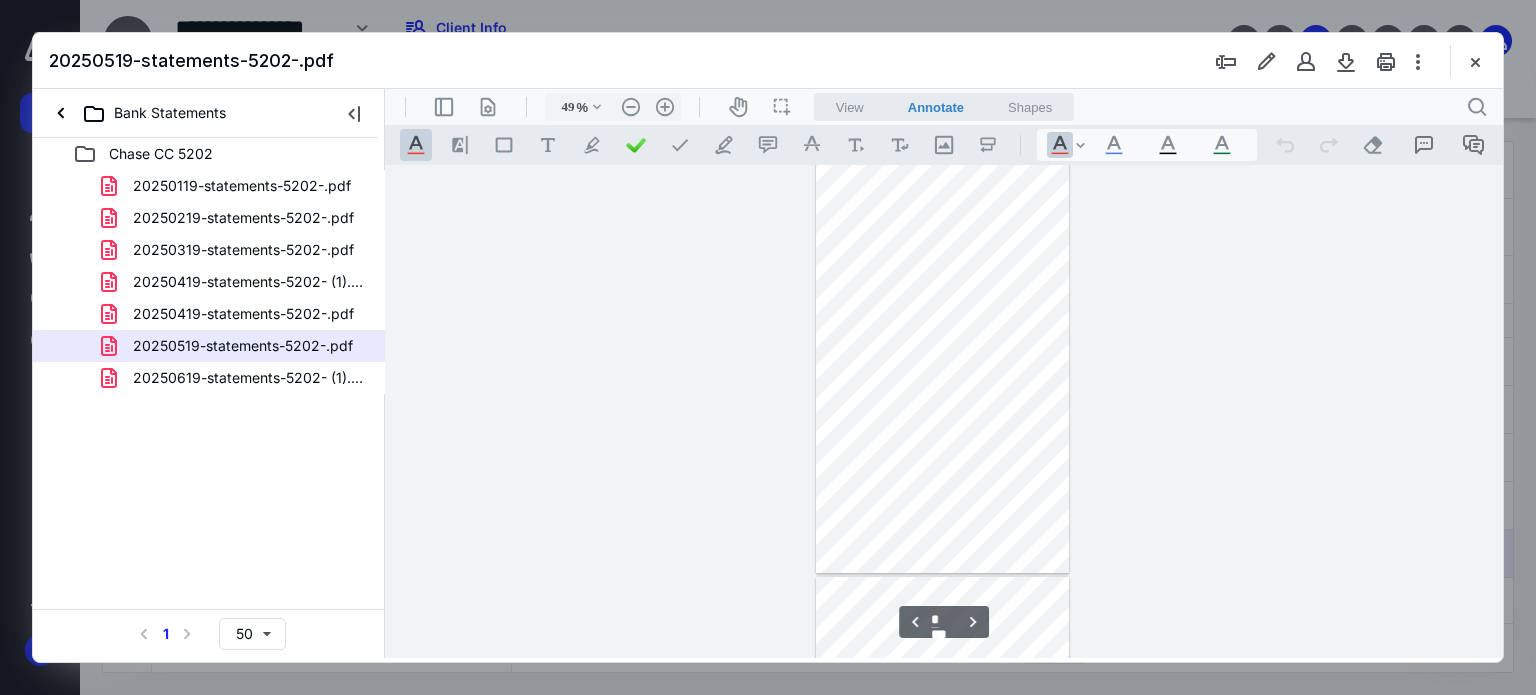 type on "*" 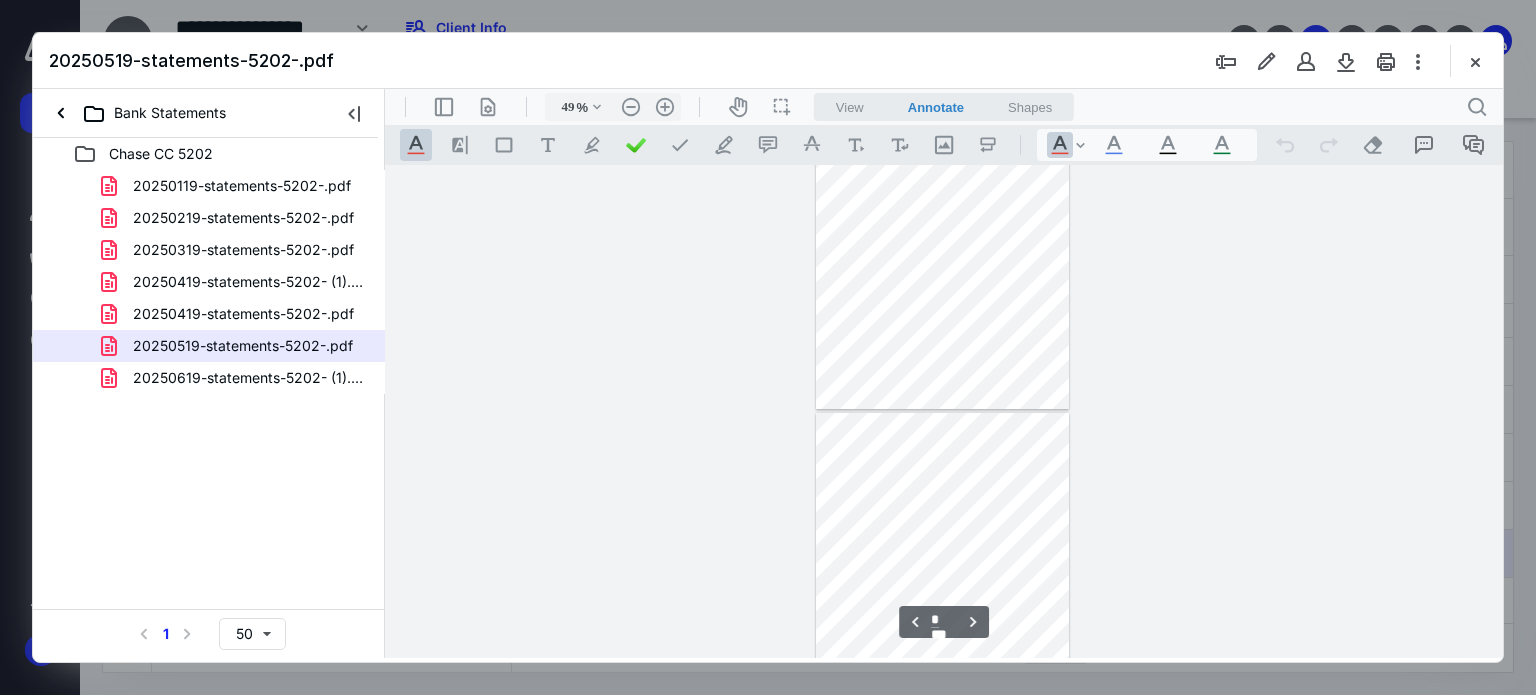 type 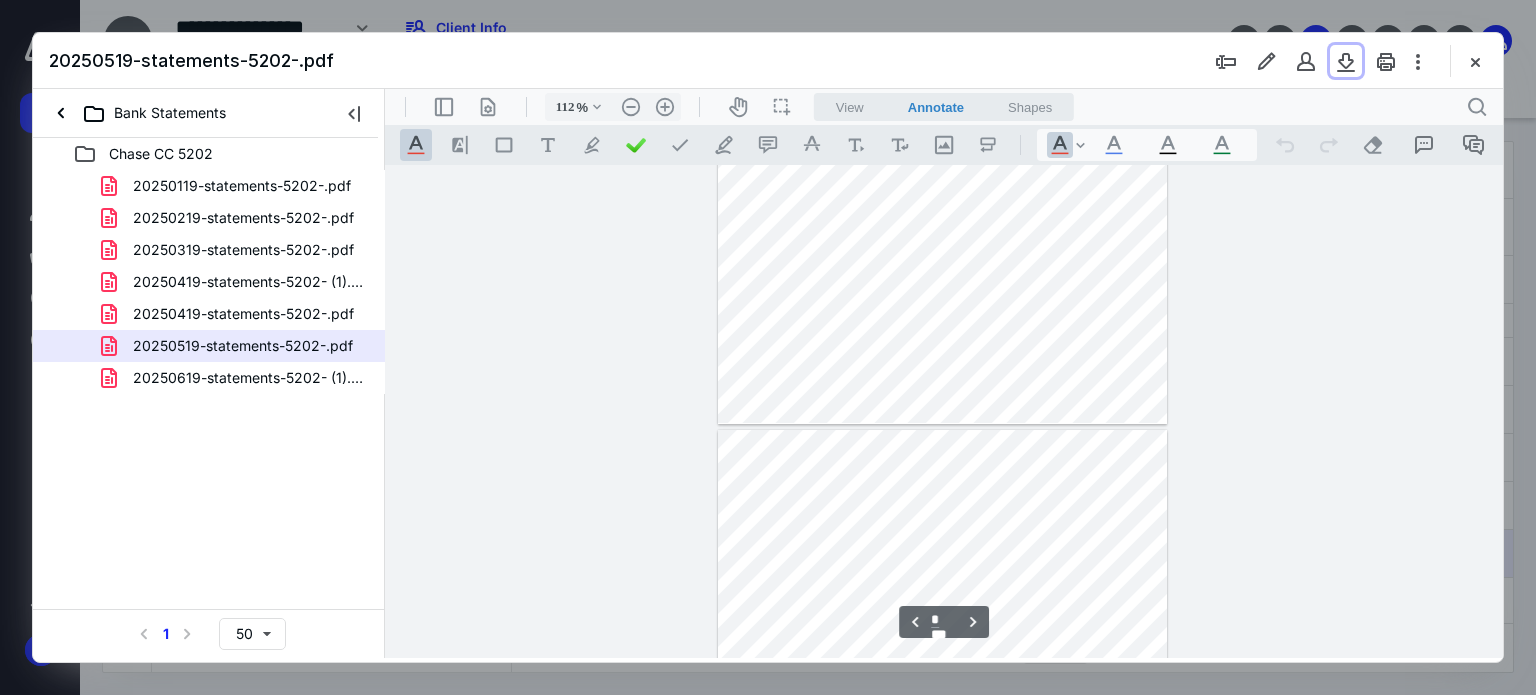 type on "62" 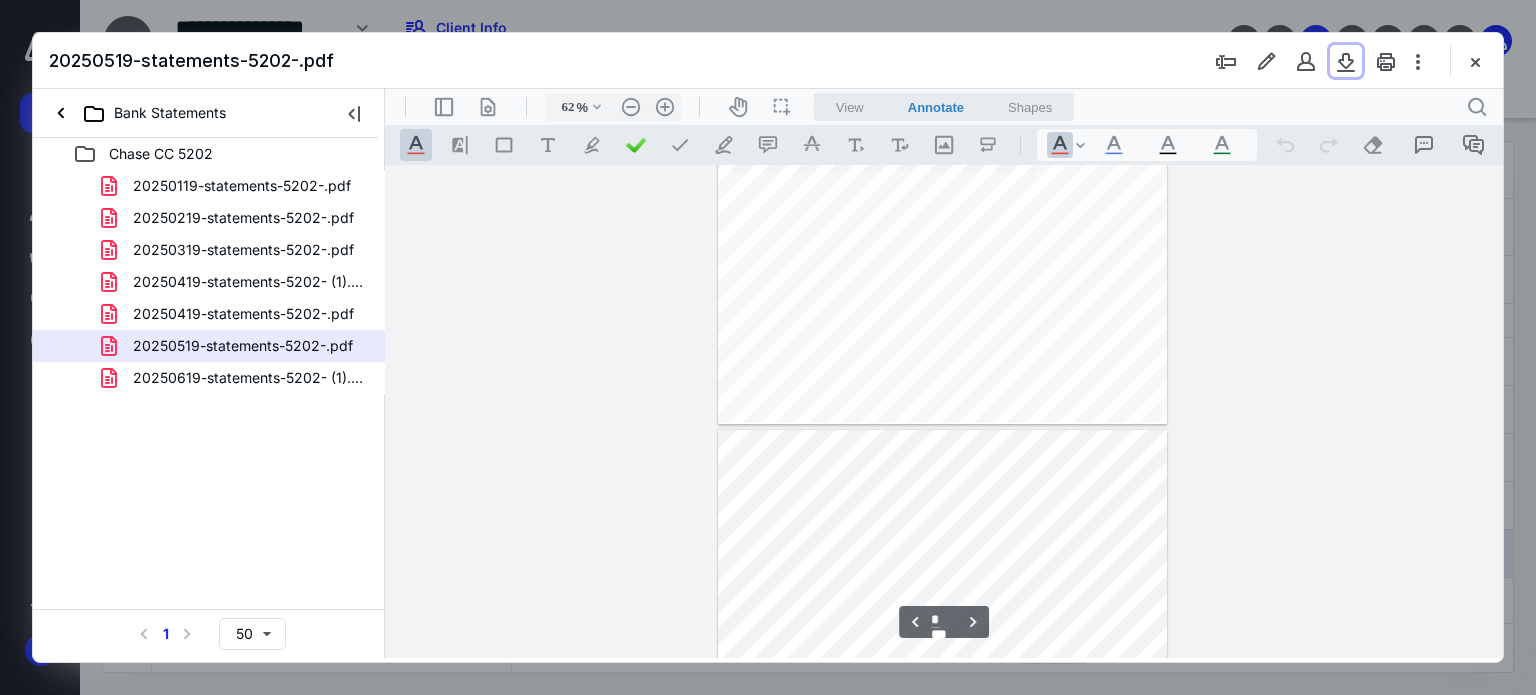 type on "*" 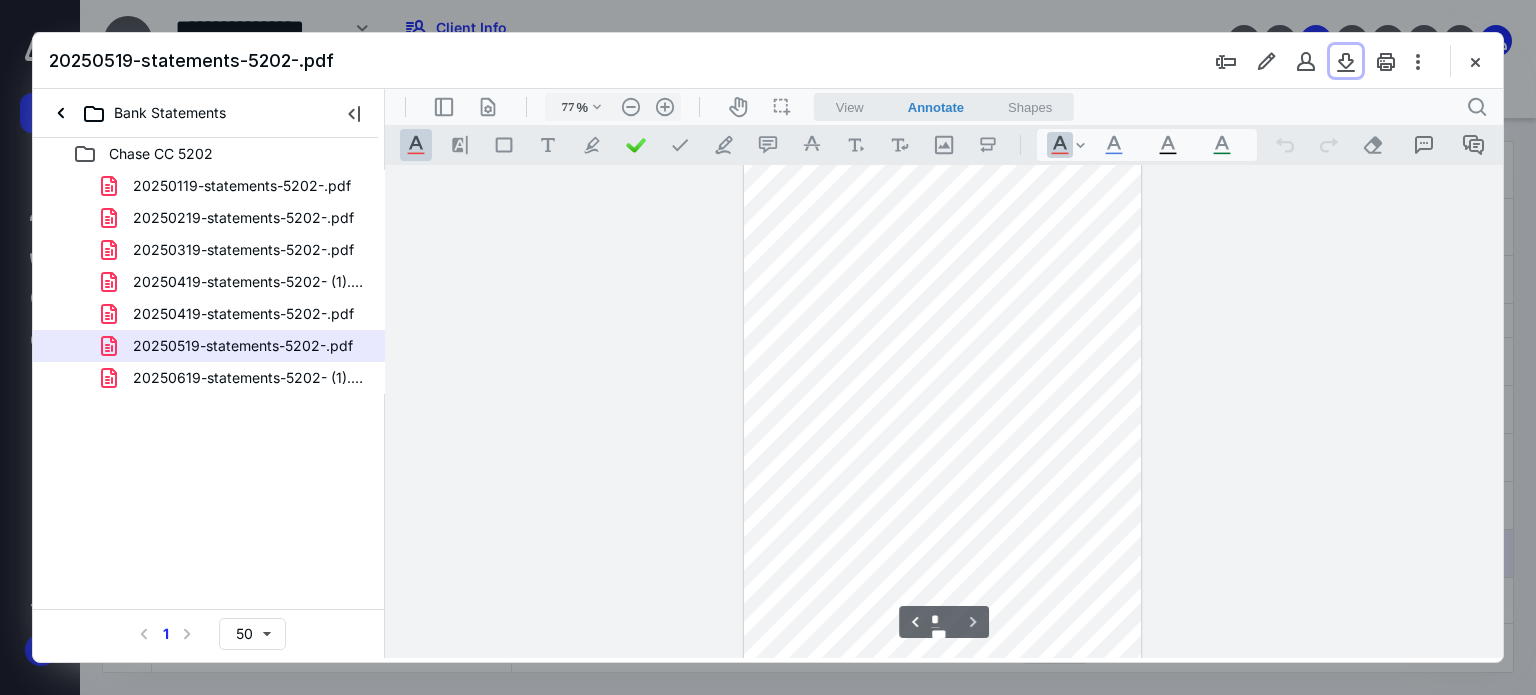 type on "134" 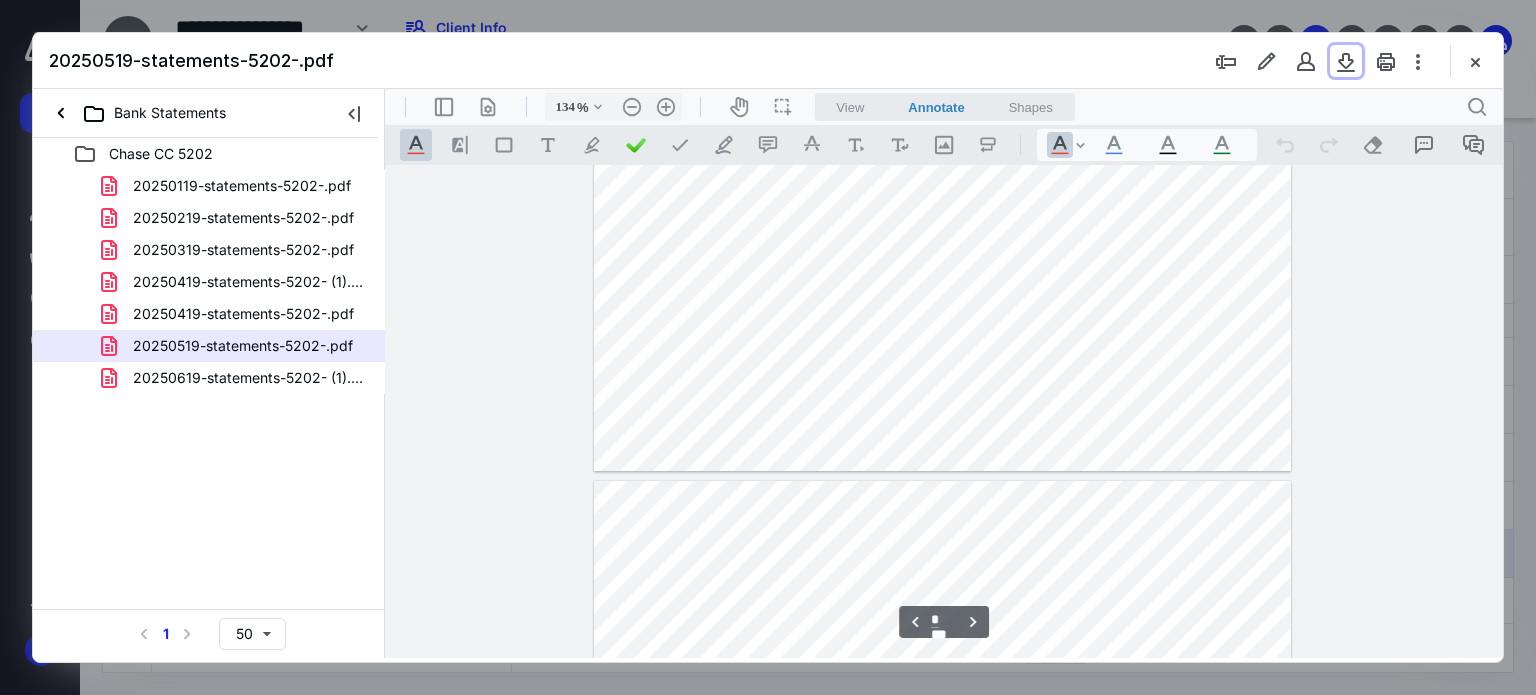 type on "*" 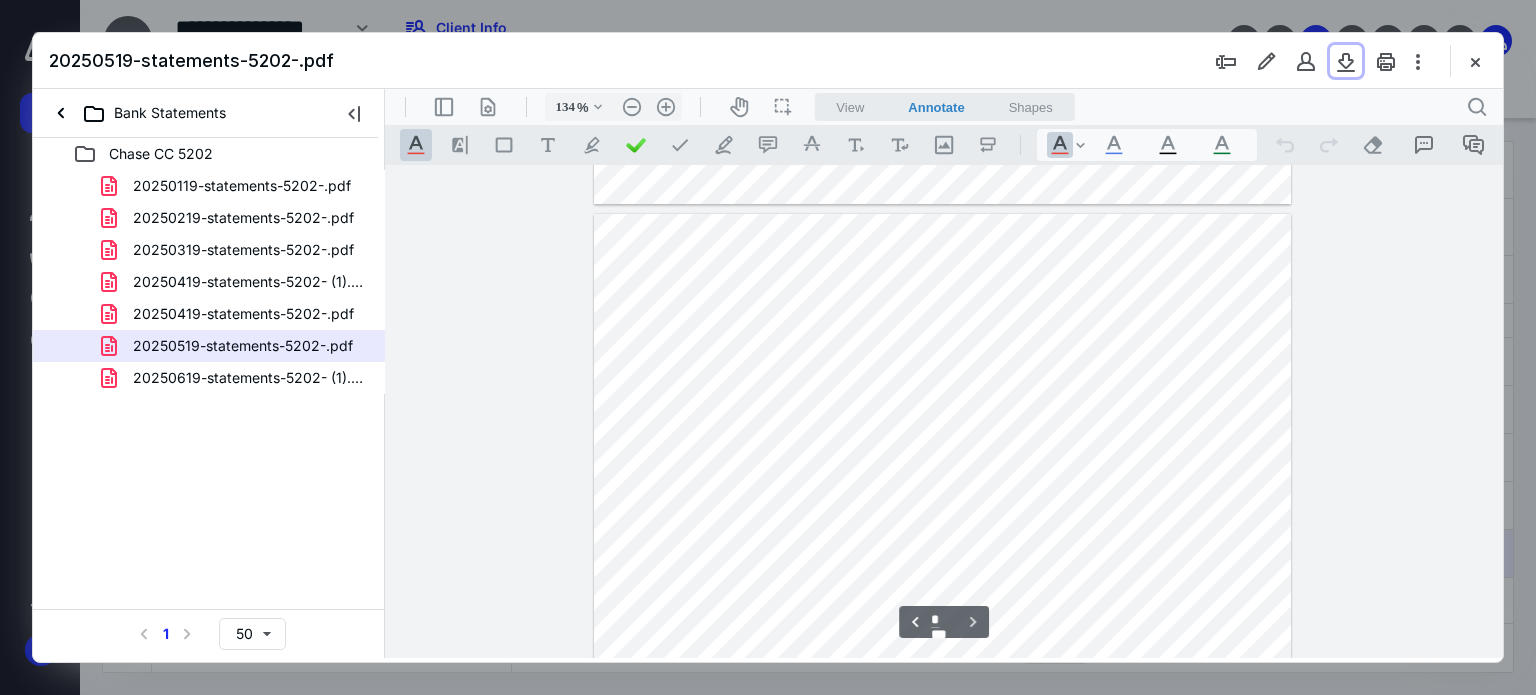 scroll, scrollTop: 4057, scrollLeft: 0, axis: vertical 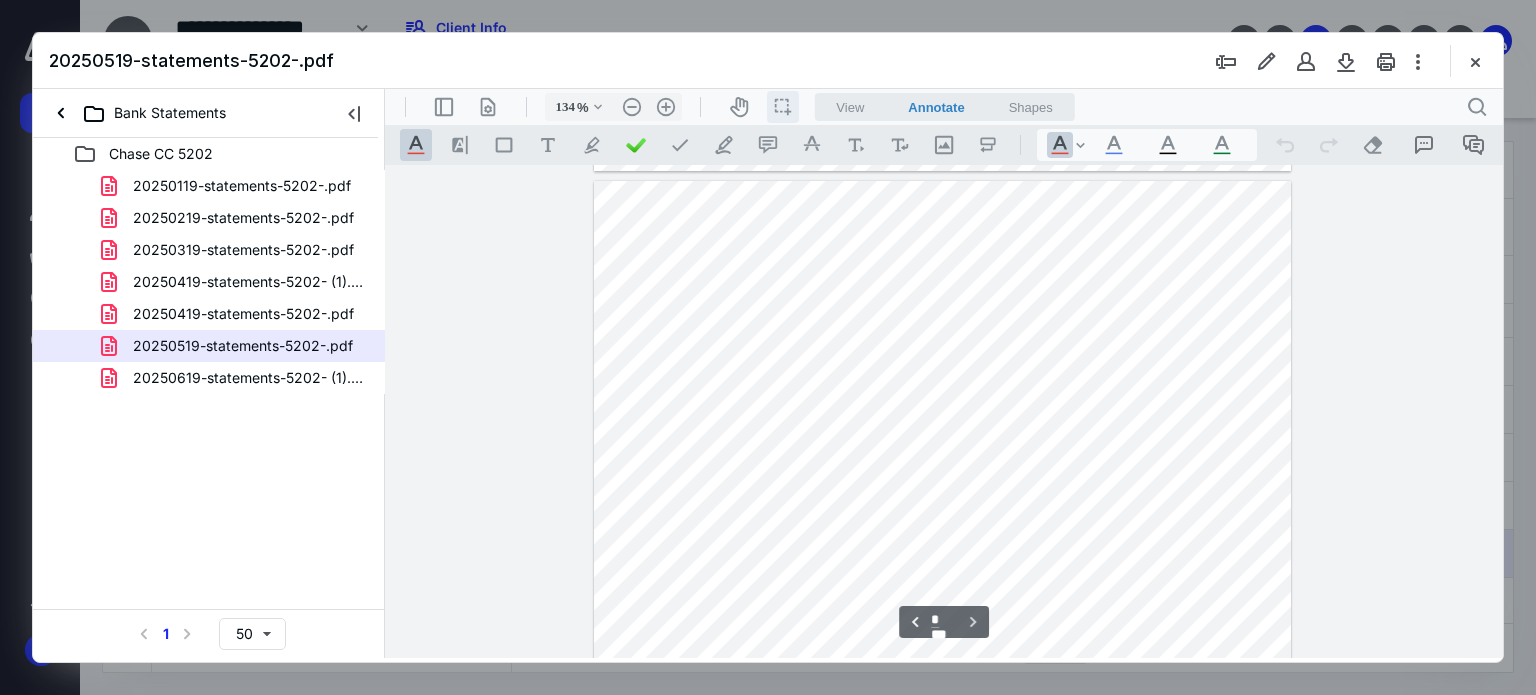 click on "icon / operation / multi select" at bounding box center (783, 107) 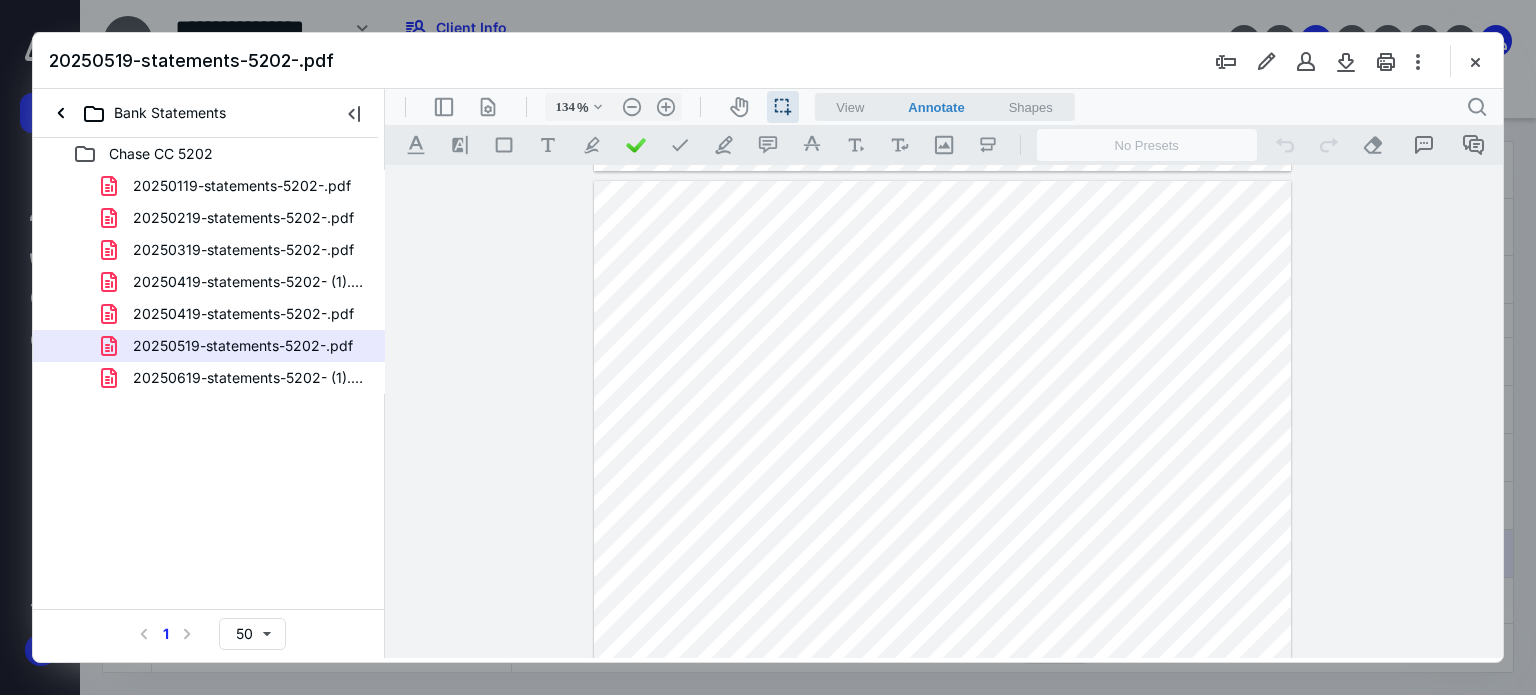 drag, startPoint x: 757, startPoint y: 398, endPoint x: 777, endPoint y: 399, distance: 20.024984 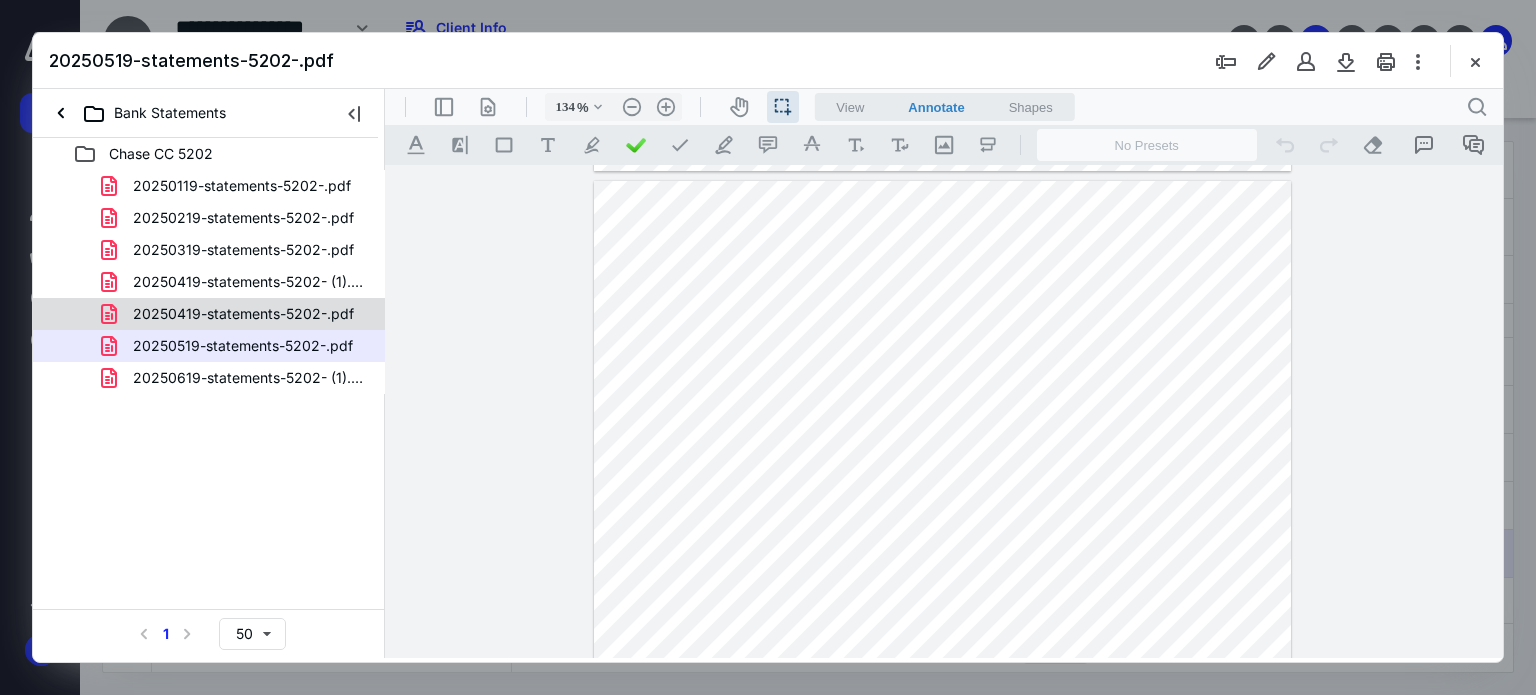 click on "20250419-statements-5202-.pdf" at bounding box center [243, 314] 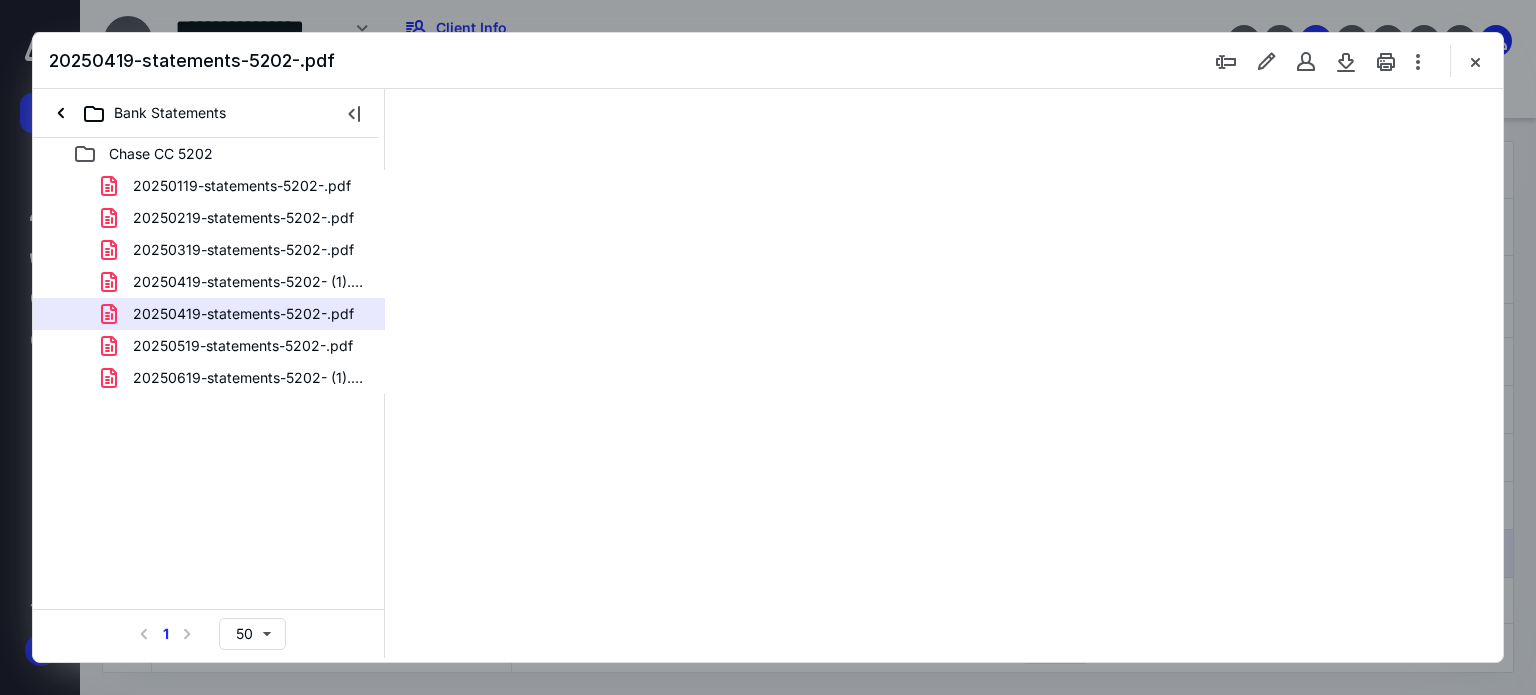 type on "49" 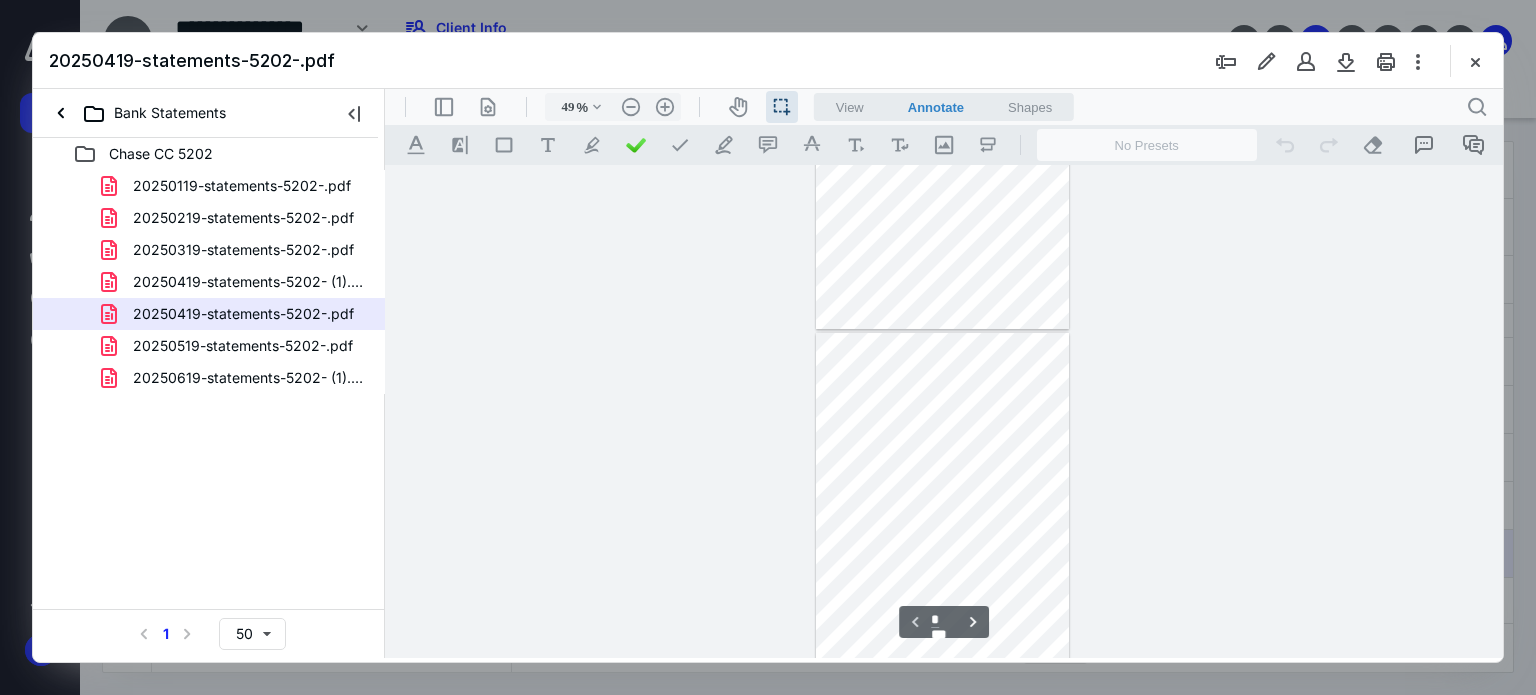 type on "*" 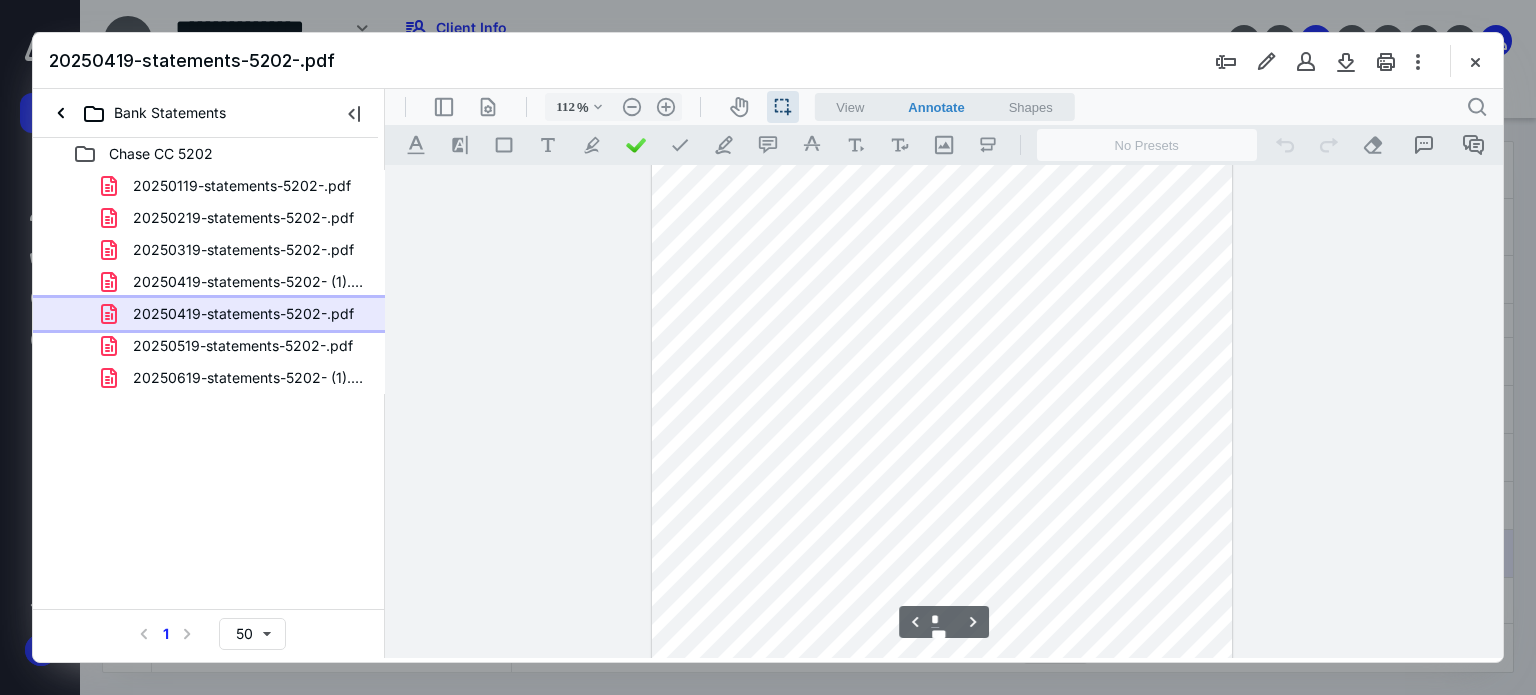 scroll, scrollTop: 1851, scrollLeft: 0, axis: vertical 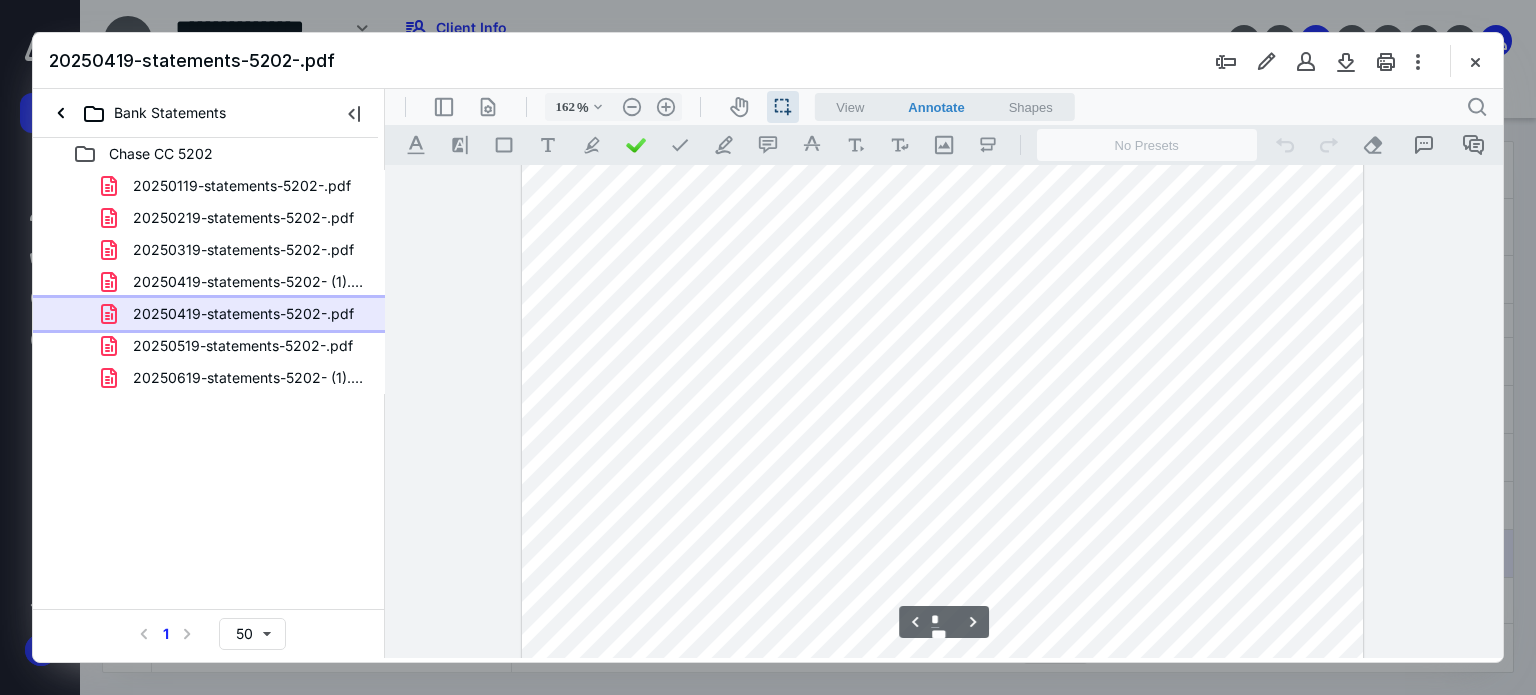 type on "212" 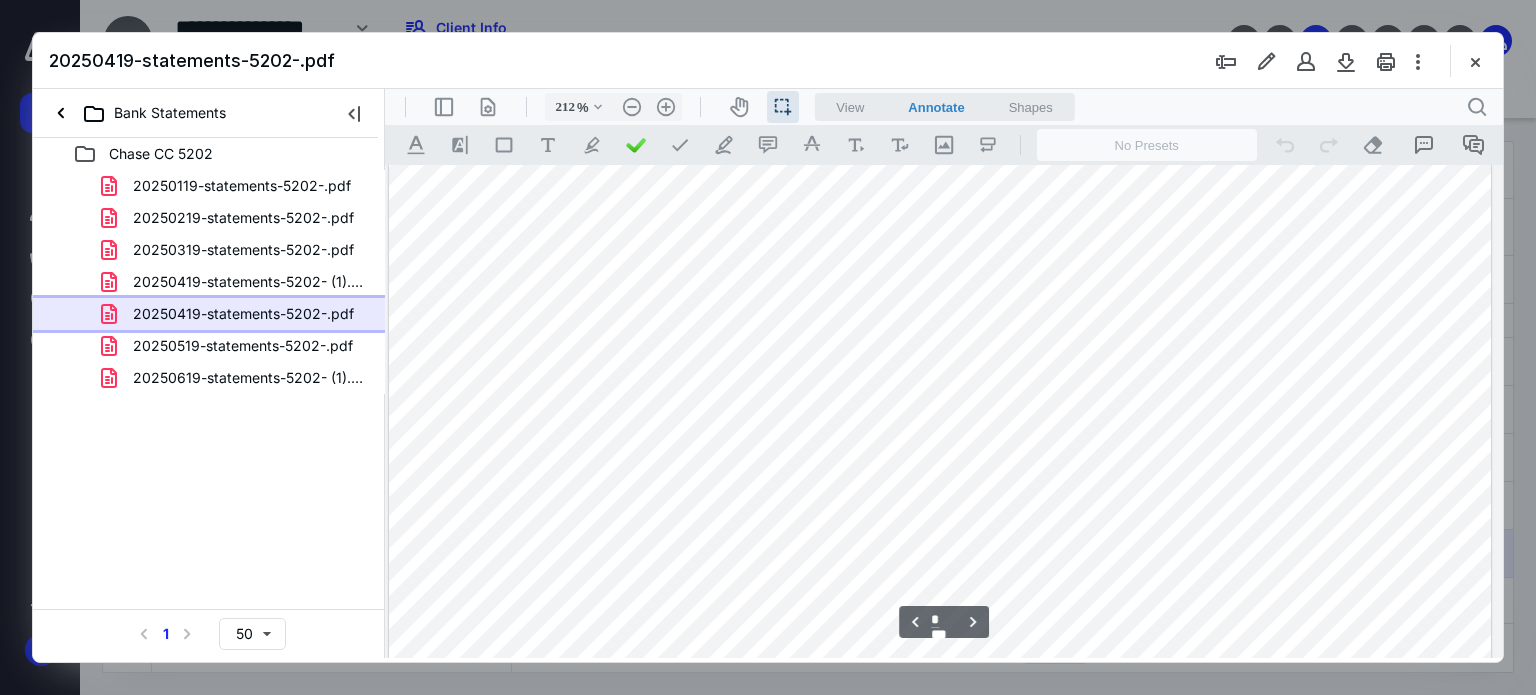 scroll, scrollTop: 4893, scrollLeft: 4, axis: both 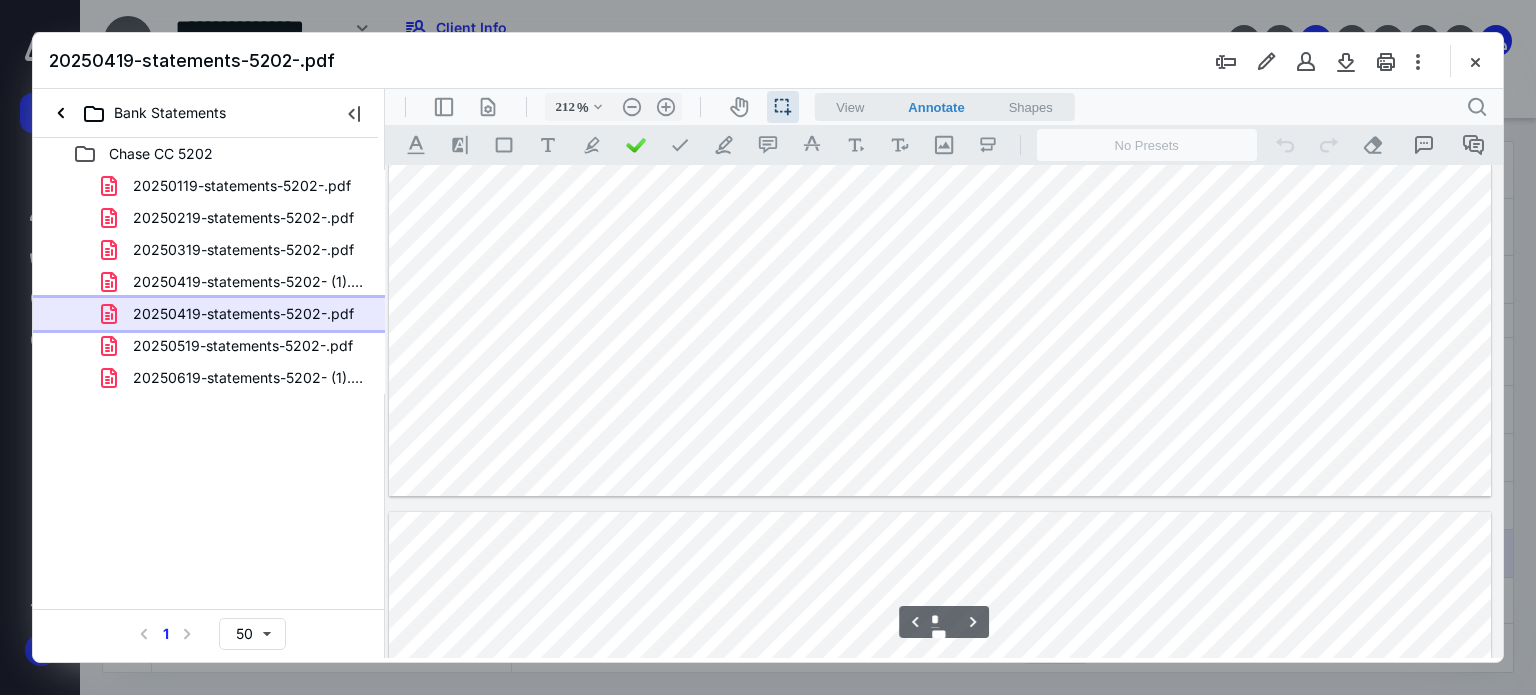 type on "*" 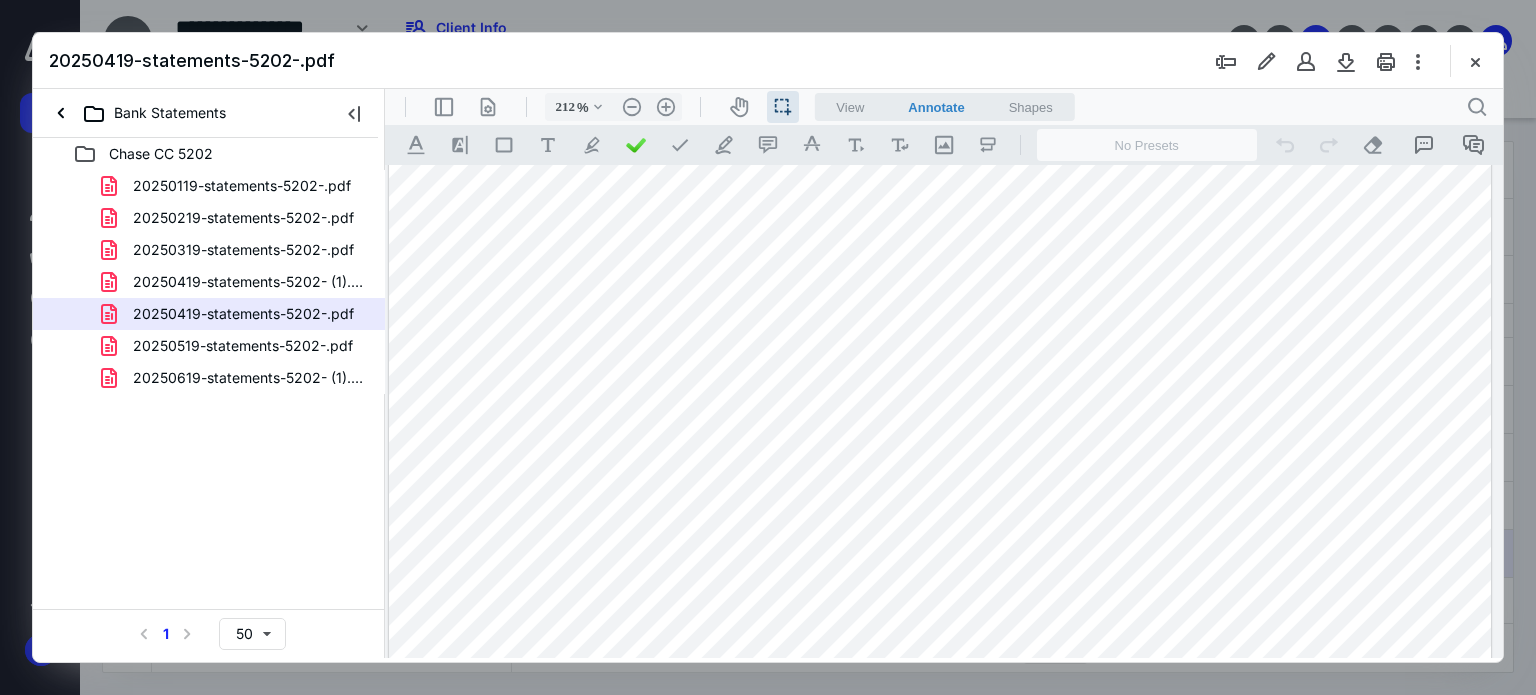 drag, startPoint x: 625, startPoint y: 369, endPoint x: 897, endPoint y: 377, distance: 272.1176 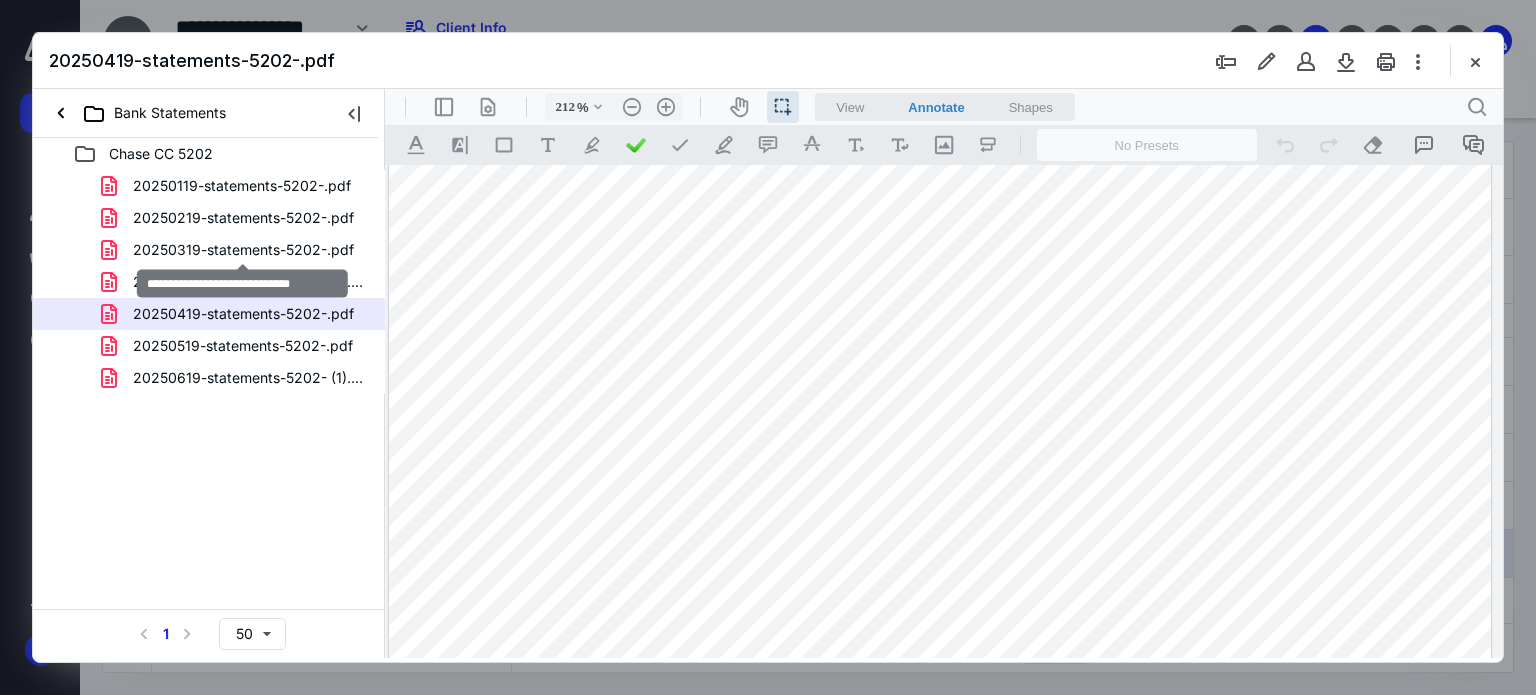 click on "20250319-statements-5202-.pdf" at bounding box center [243, 250] 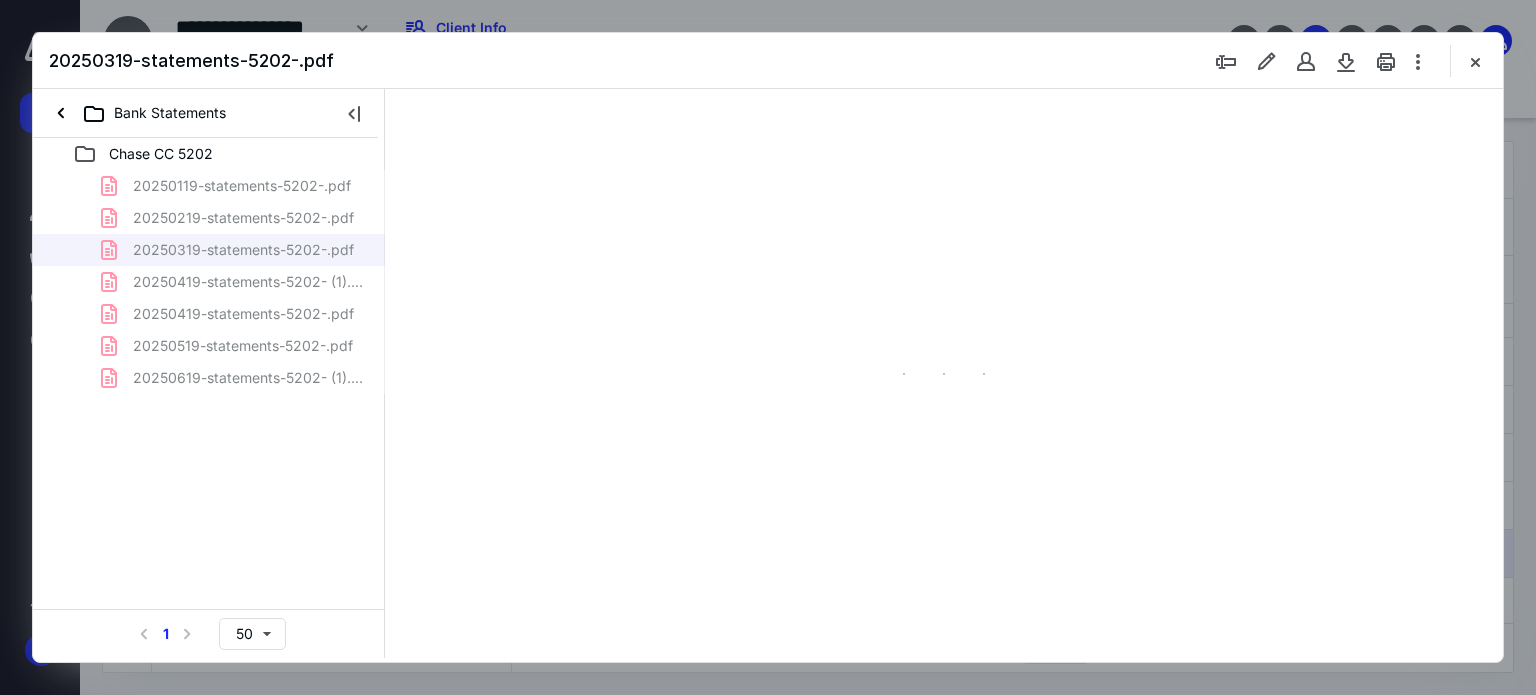 type on "49" 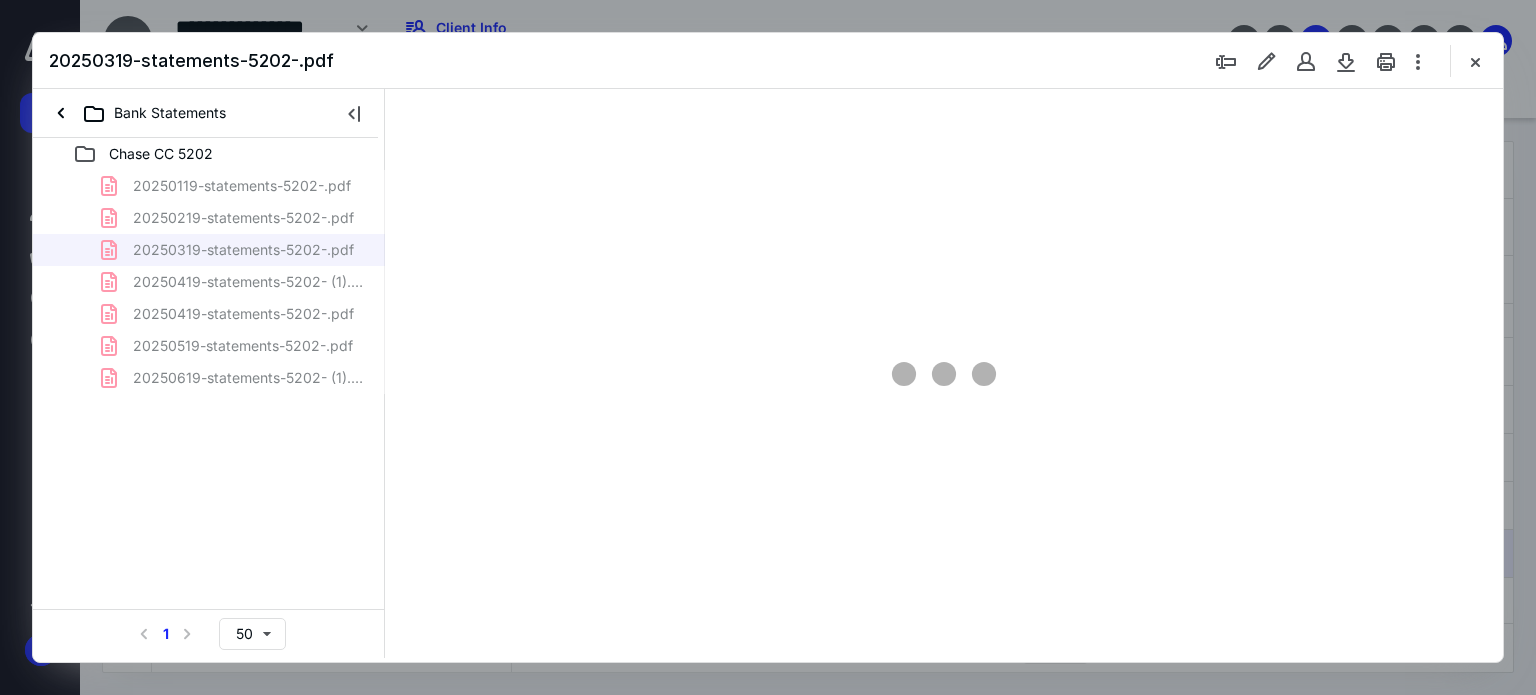 scroll, scrollTop: 78, scrollLeft: 0, axis: vertical 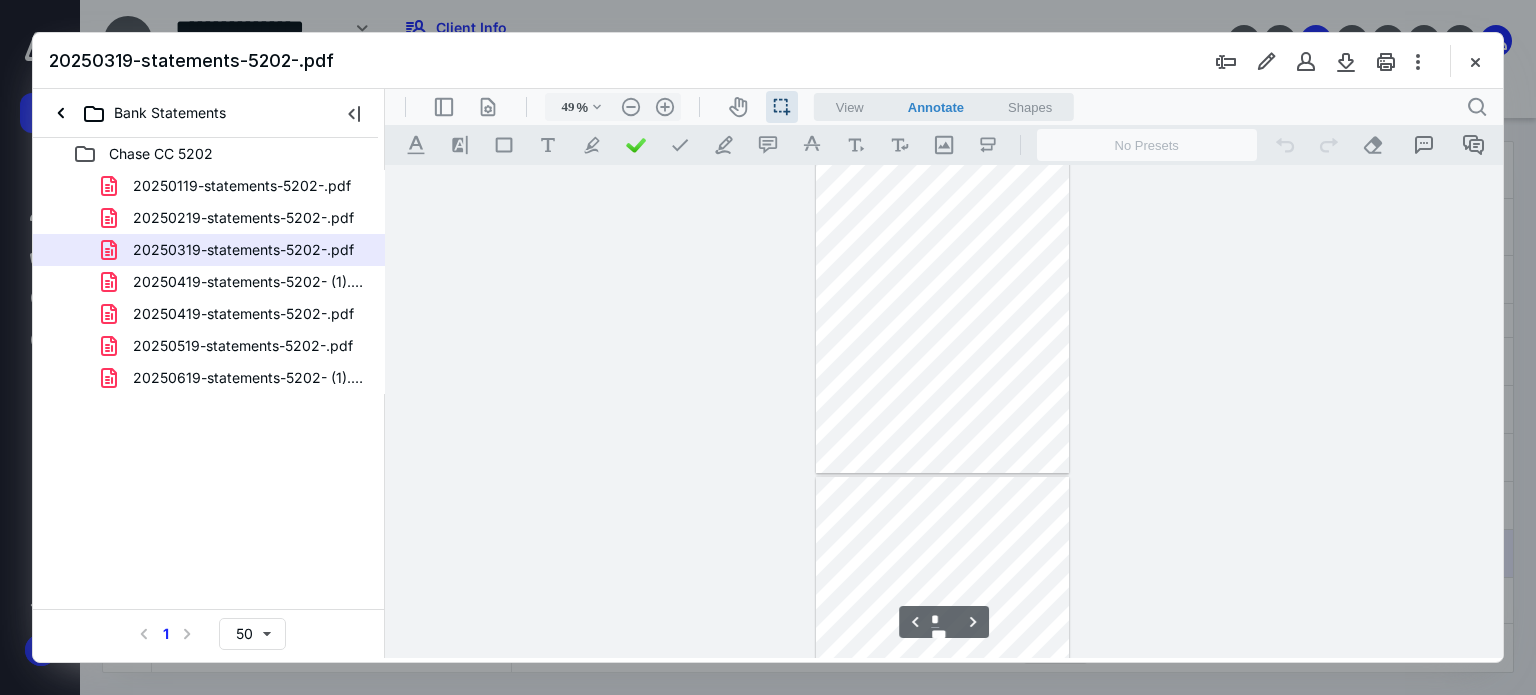 type on "*" 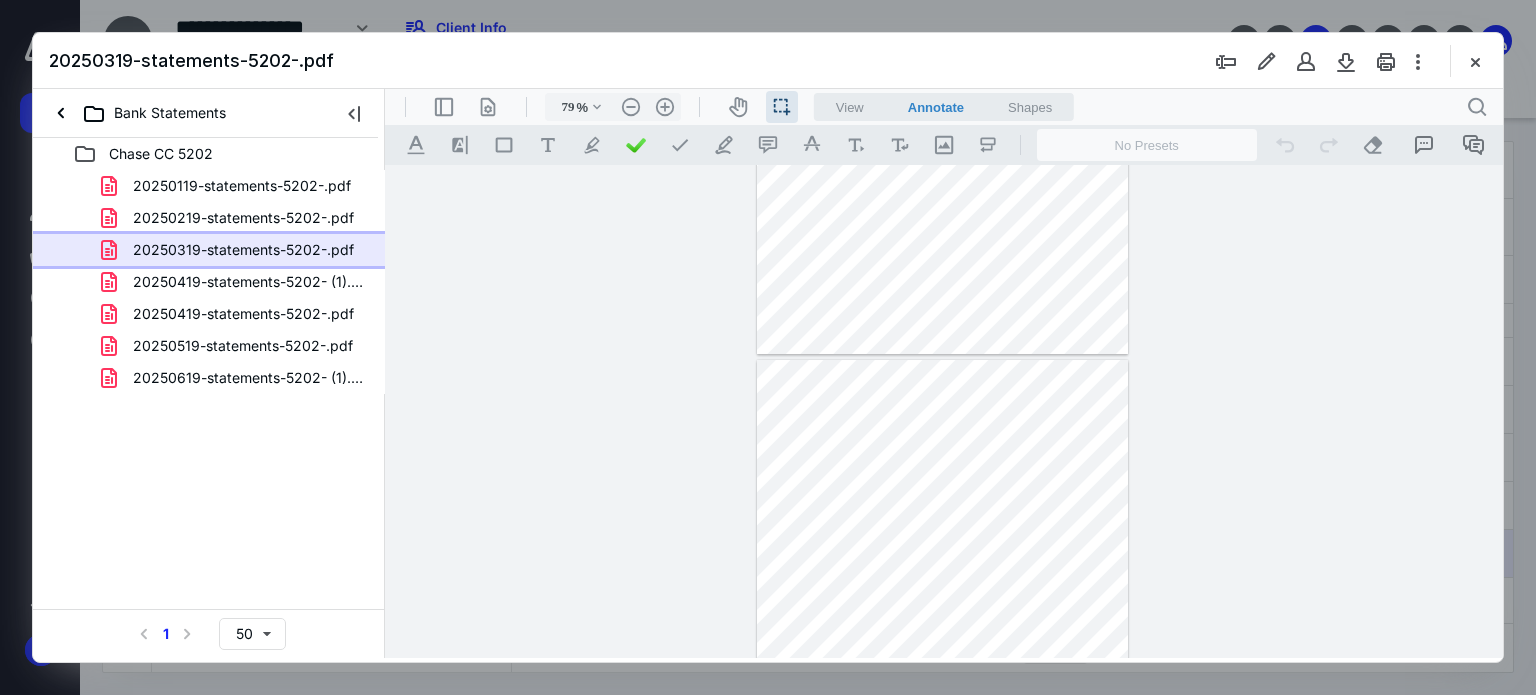 scroll, scrollTop: 2210, scrollLeft: 0, axis: vertical 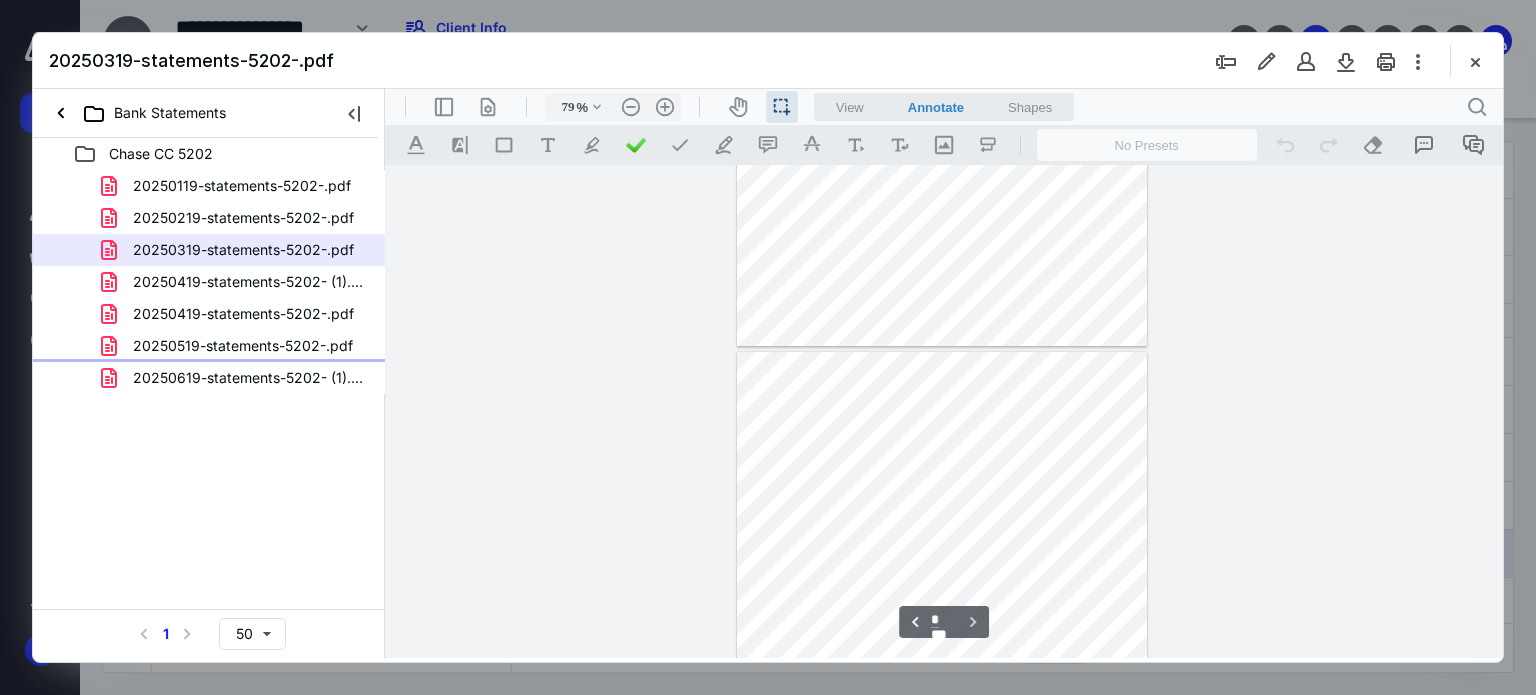 drag, startPoint x: 285, startPoint y: 368, endPoint x: 300, endPoint y: 365, distance: 15.297058 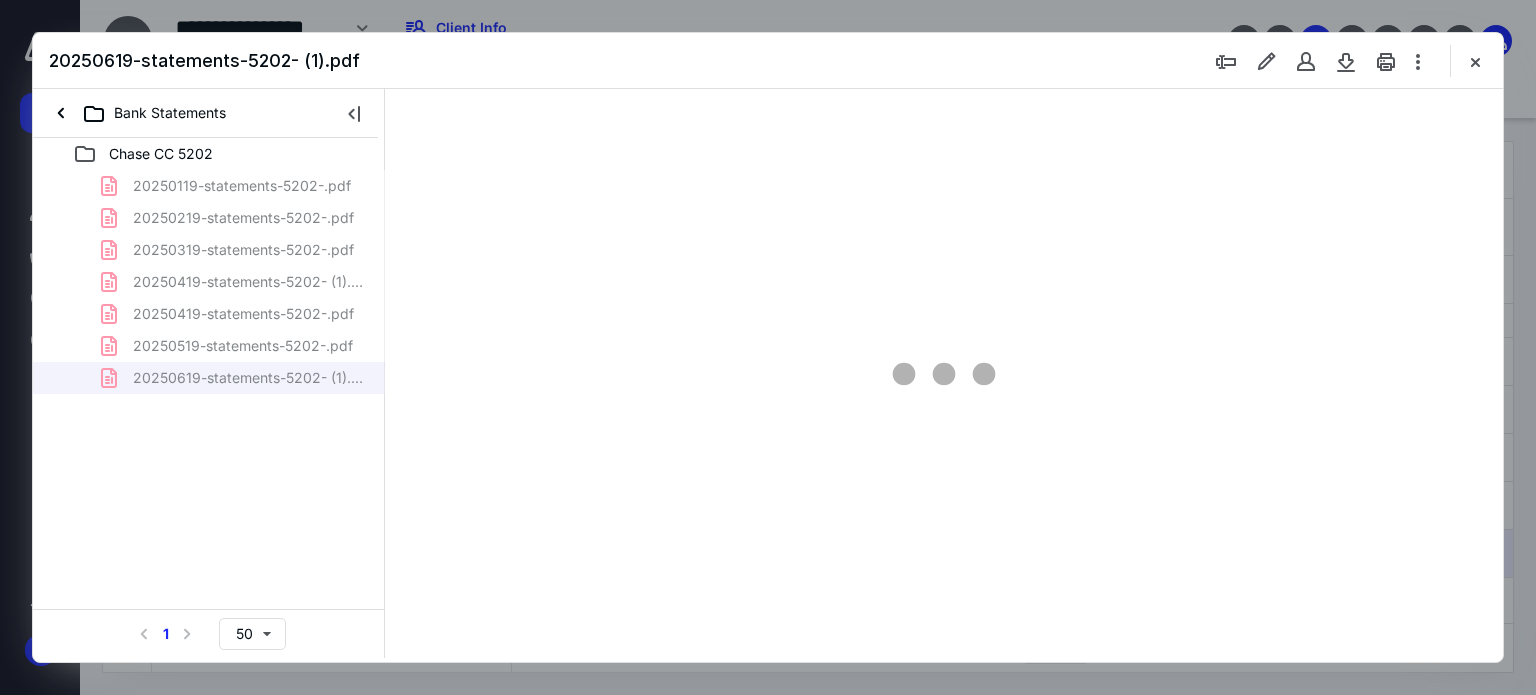 type on "49" 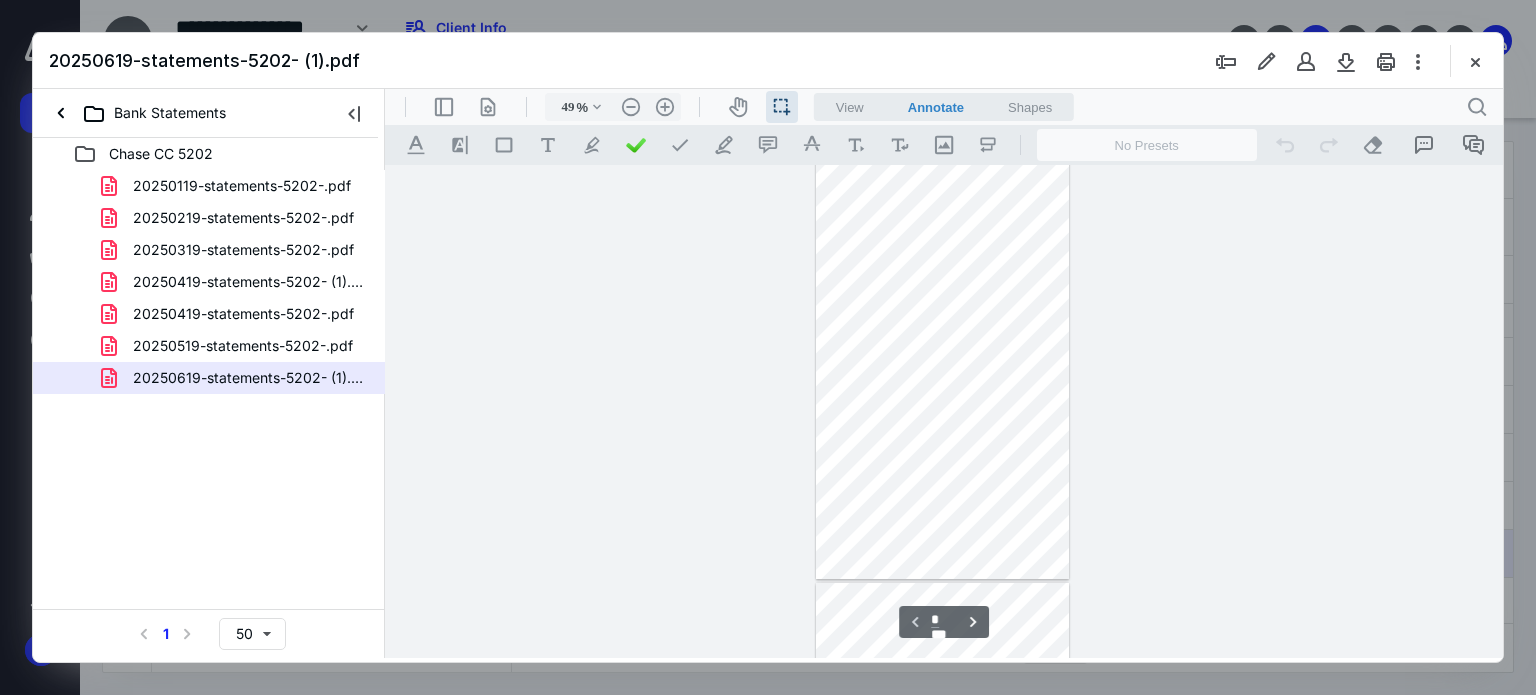 type on "*" 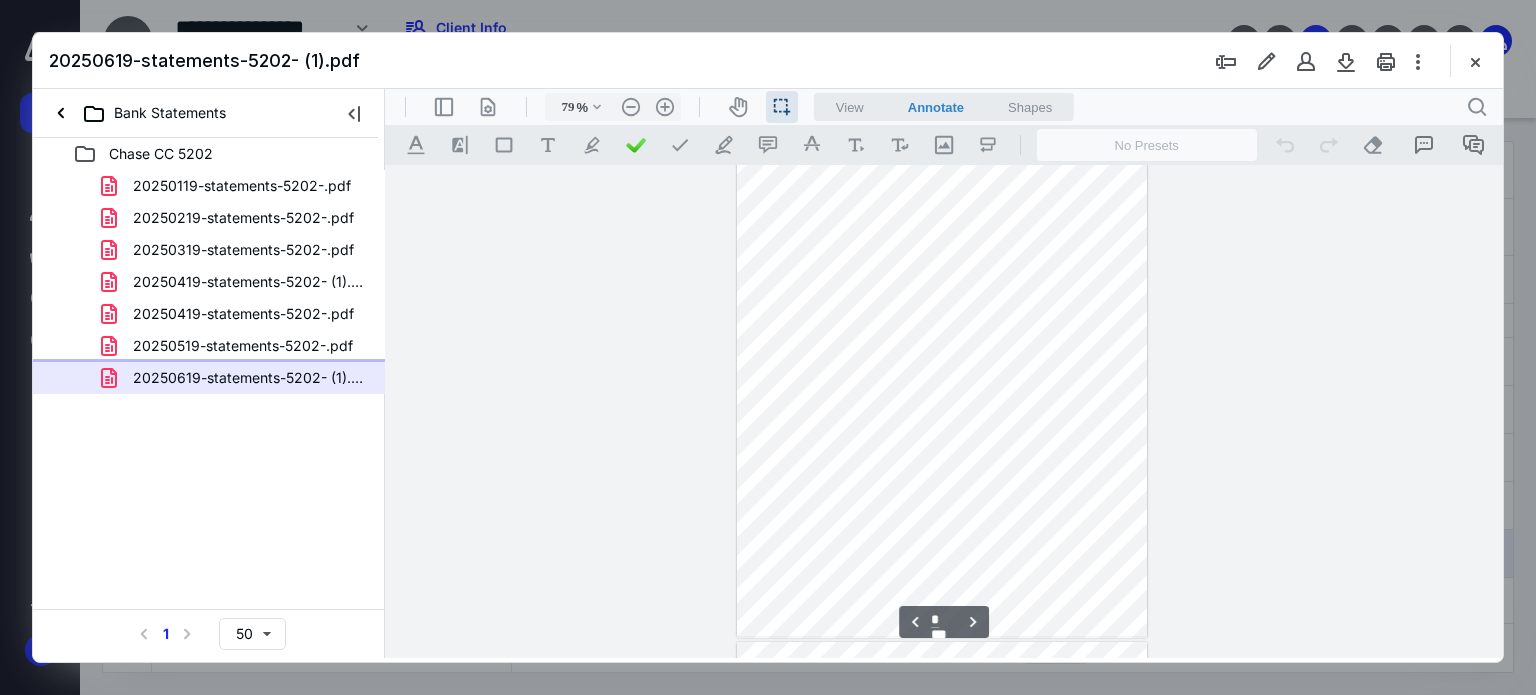 type on "137" 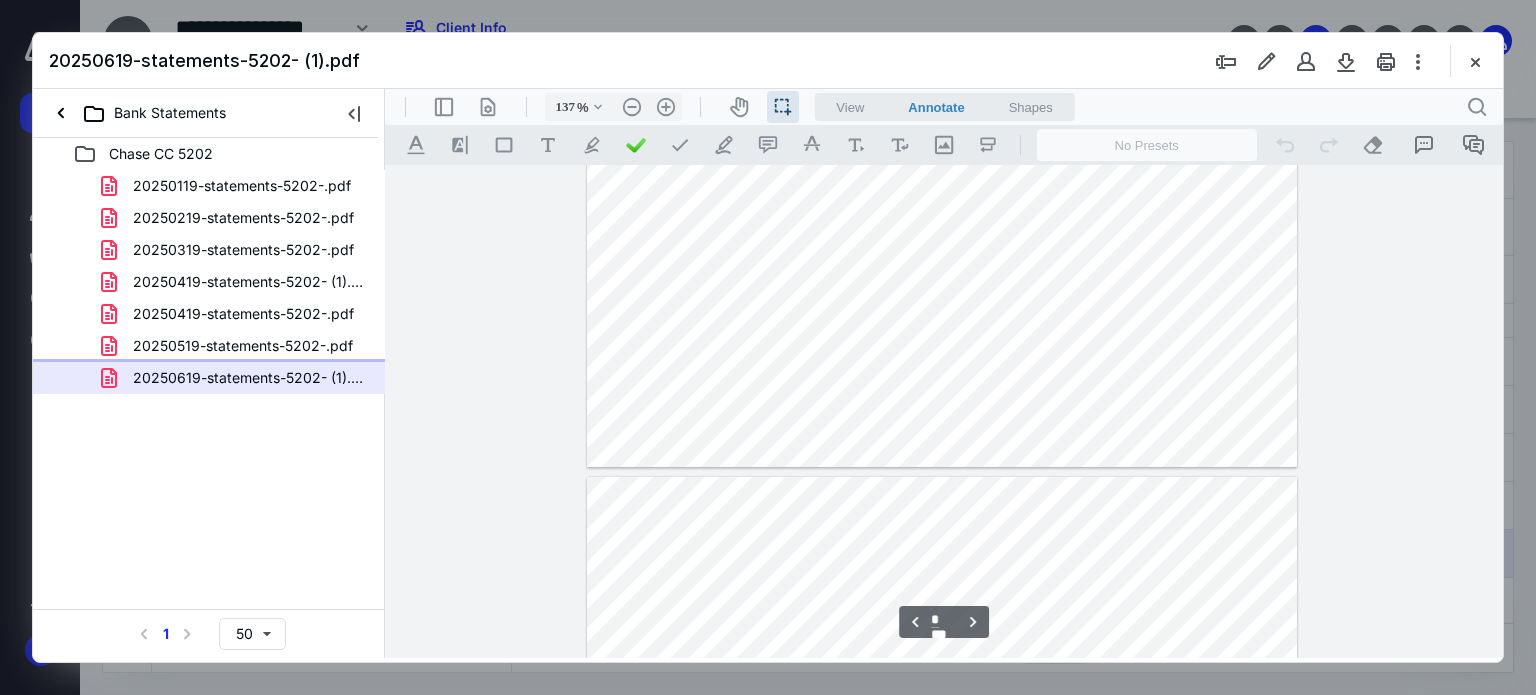 scroll, scrollTop: 3847, scrollLeft: 0, axis: vertical 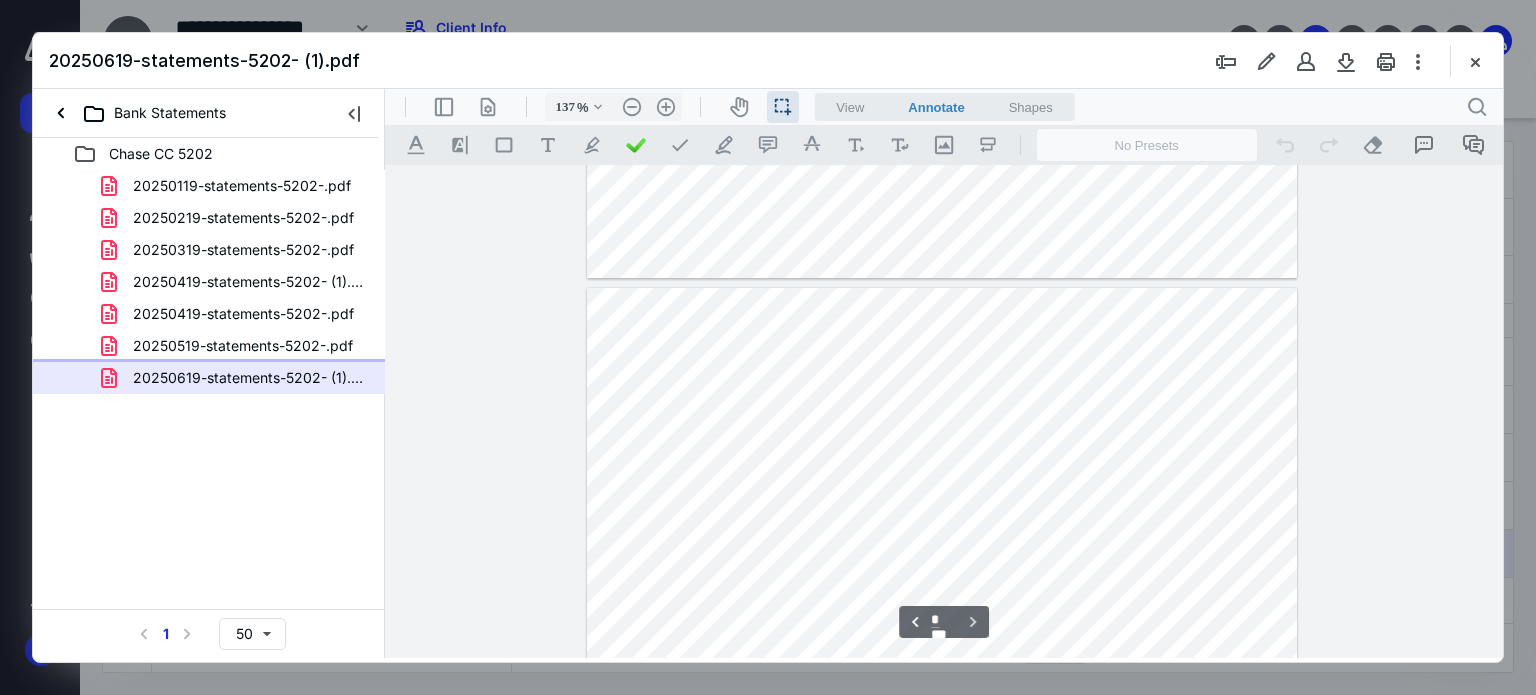 type on "*" 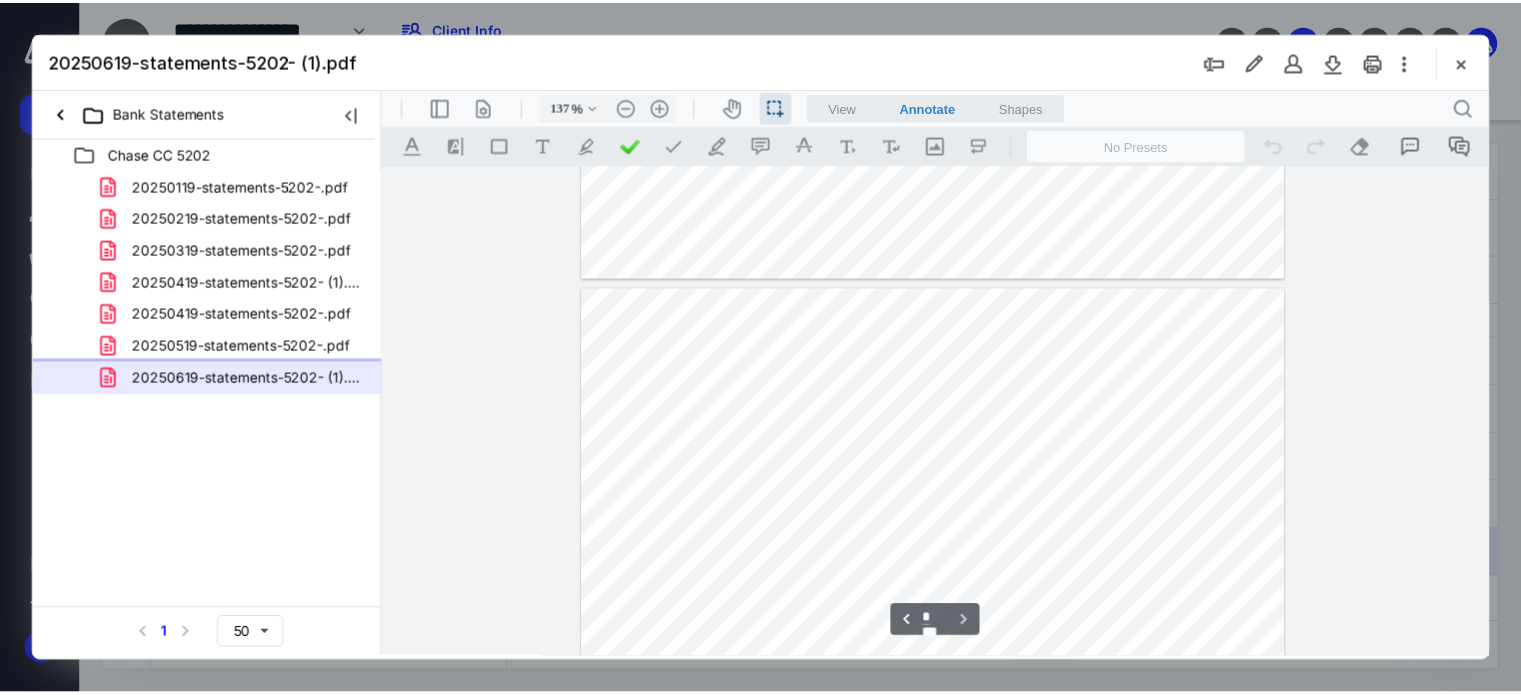 scroll, scrollTop: 3647, scrollLeft: 0, axis: vertical 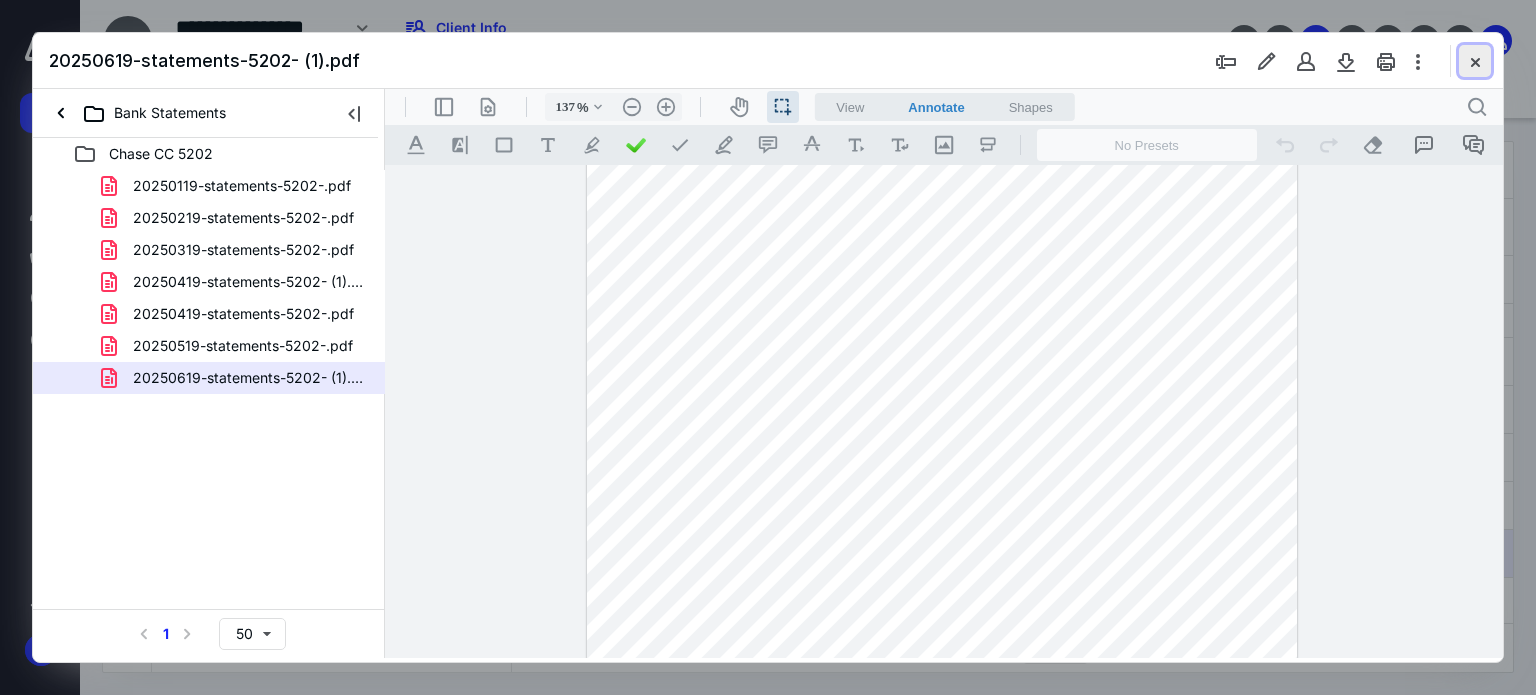 click at bounding box center [1475, 61] 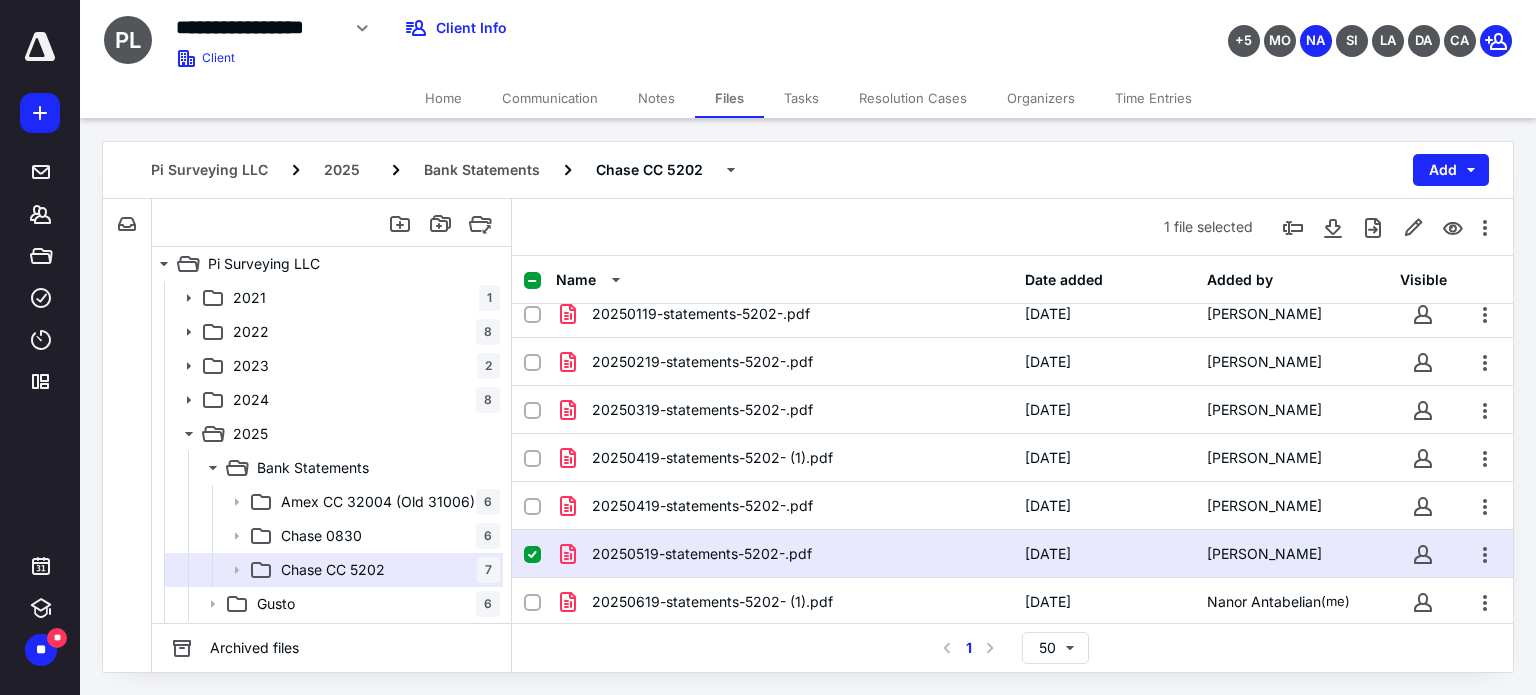 click on "Time Entries" at bounding box center [1153, 98] 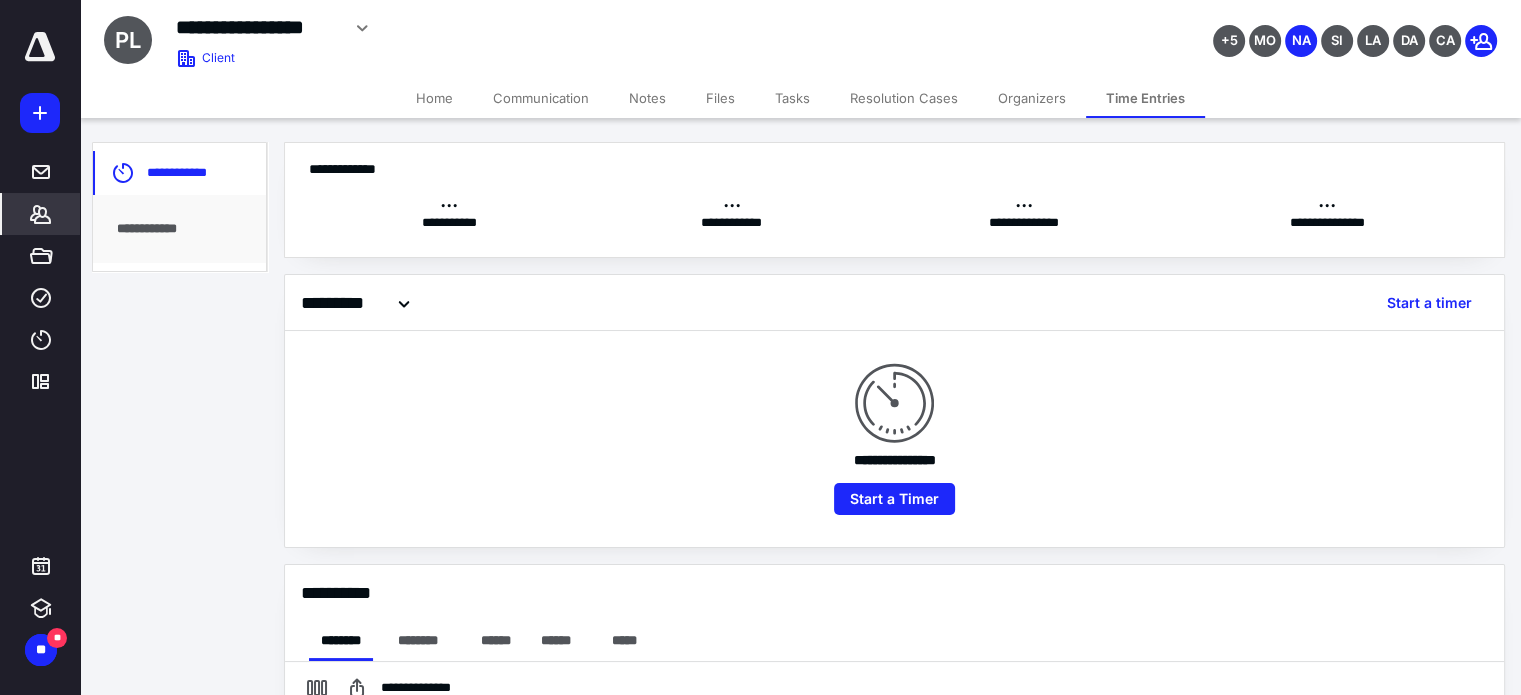 scroll, scrollTop: 444, scrollLeft: 0, axis: vertical 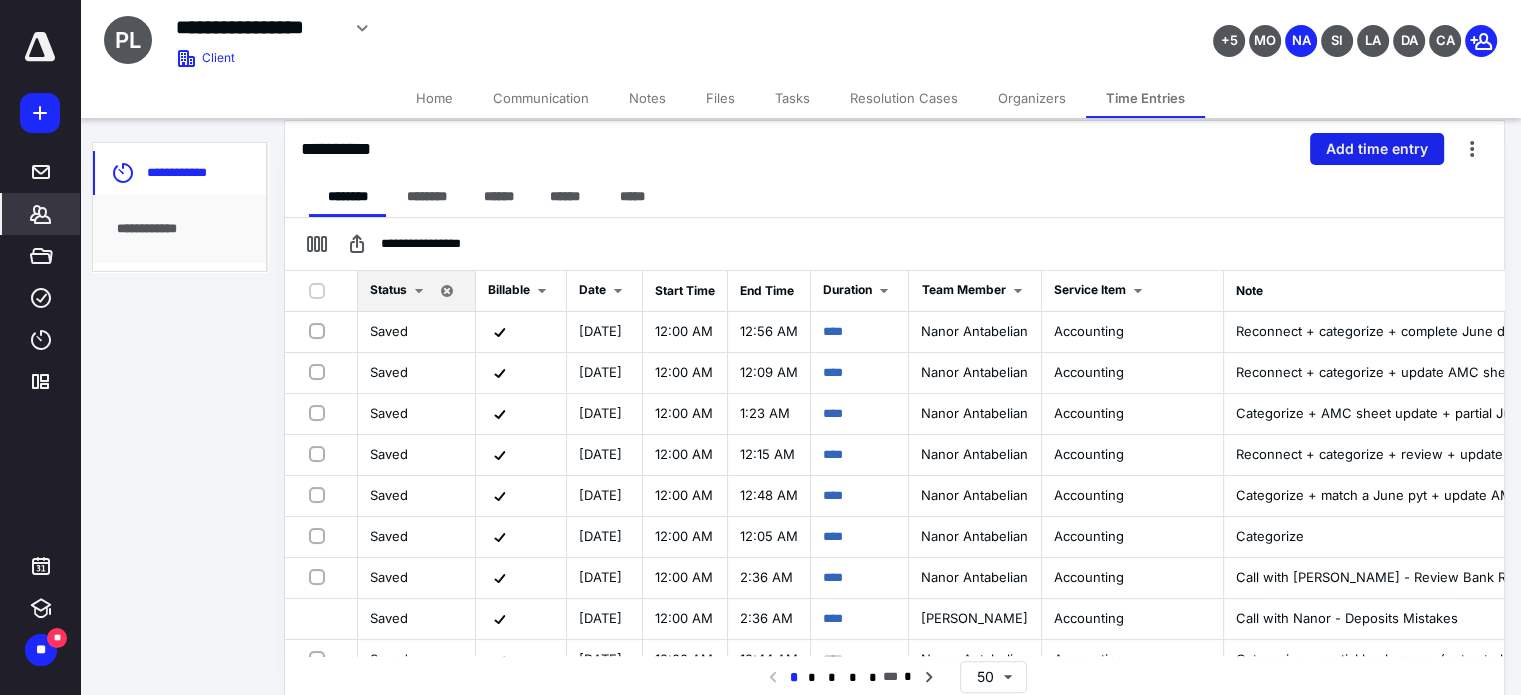 click on "Add time entry" at bounding box center (1377, 149) 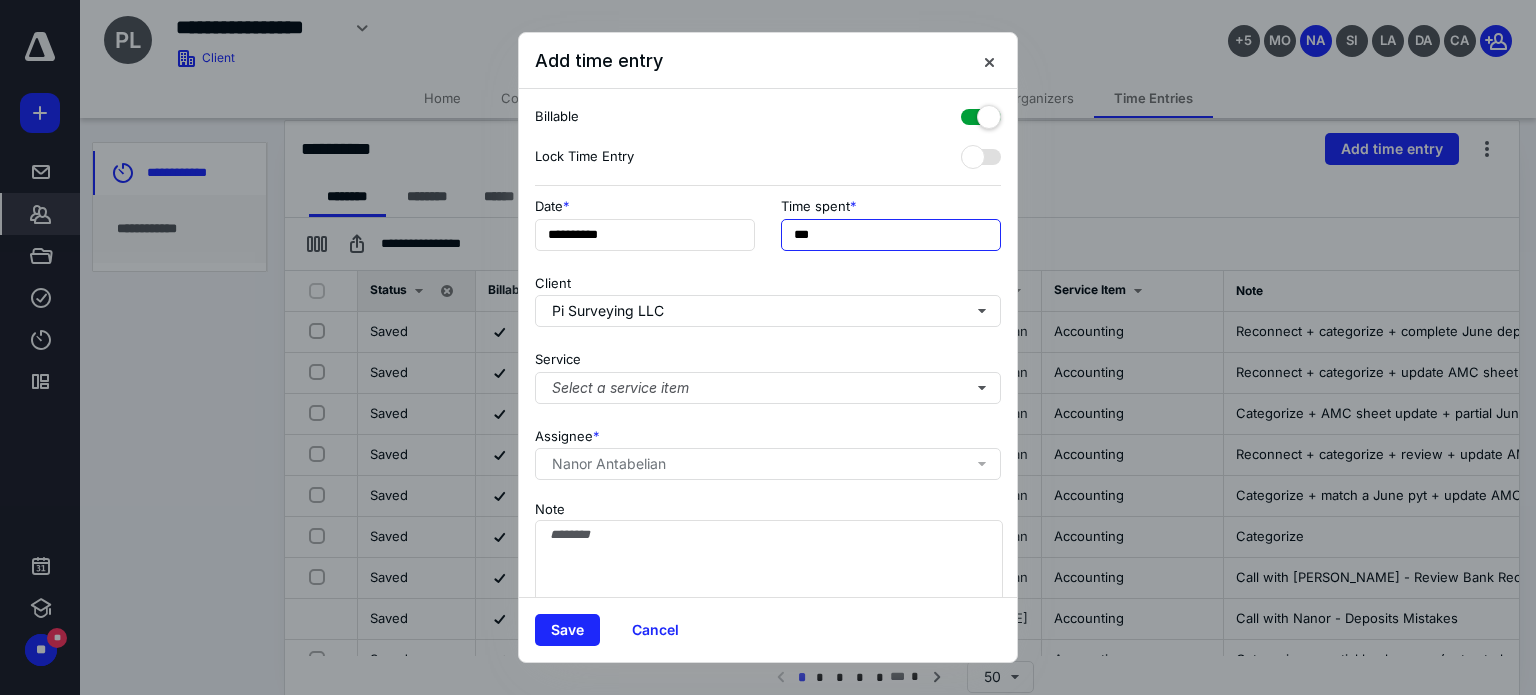 click on "***" at bounding box center (891, 235) 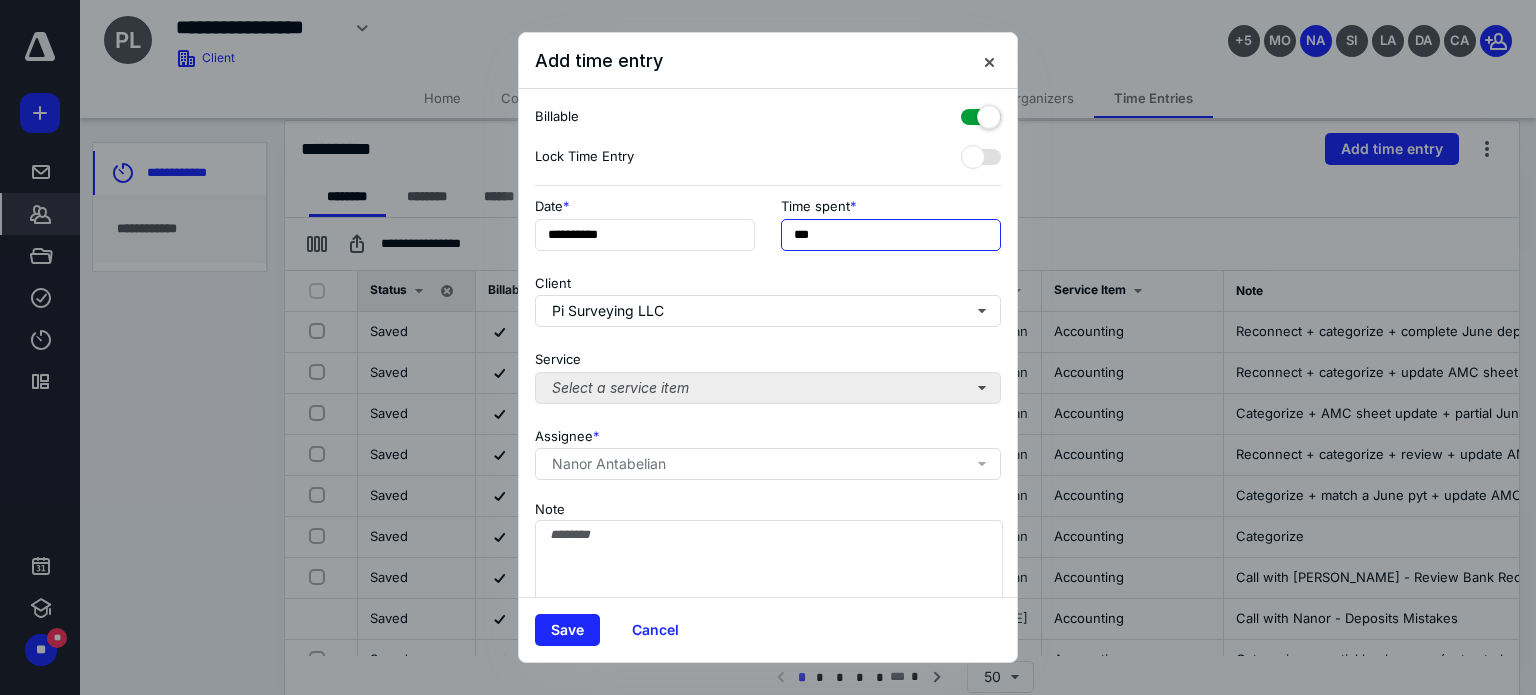 type on "***" 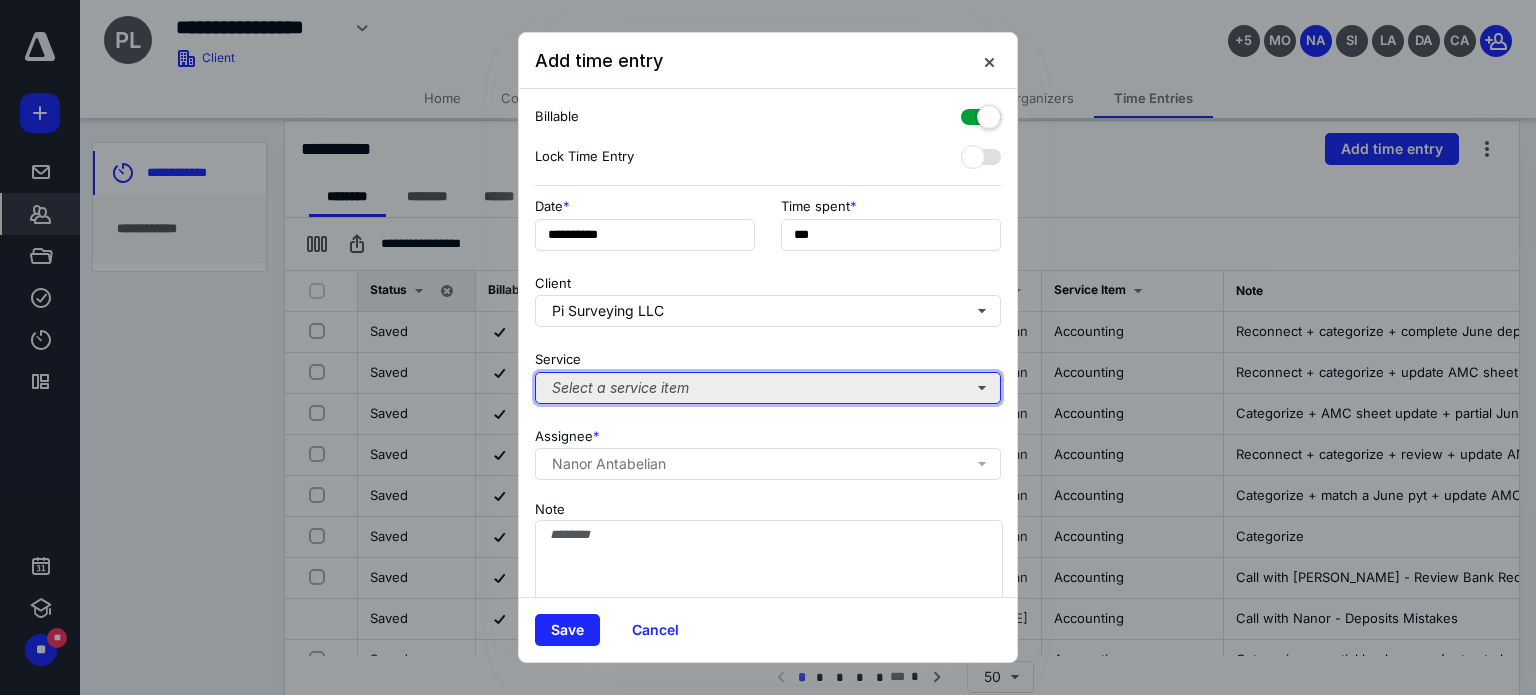 click on "Select a service item" at bounding box center (768, 388) 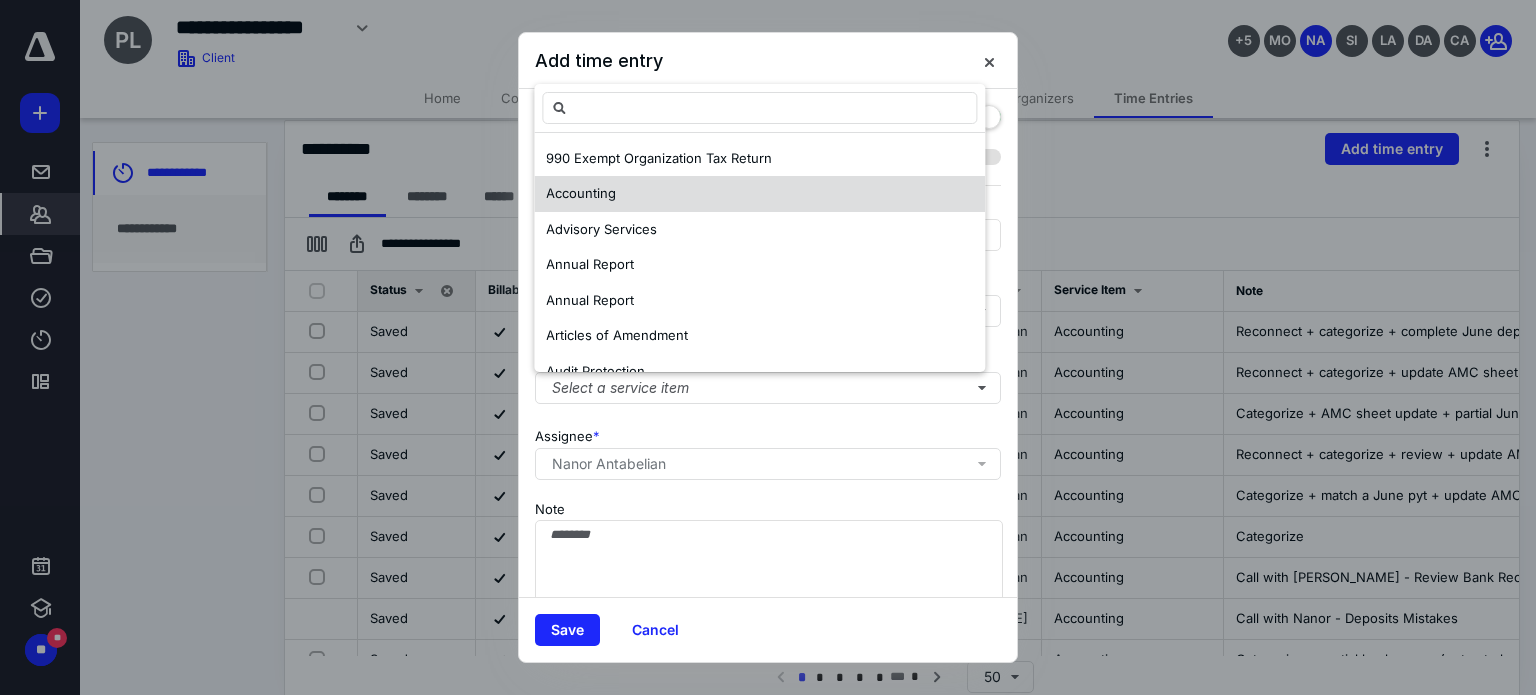 click on "Accounting" at bounding box center [759, 194] 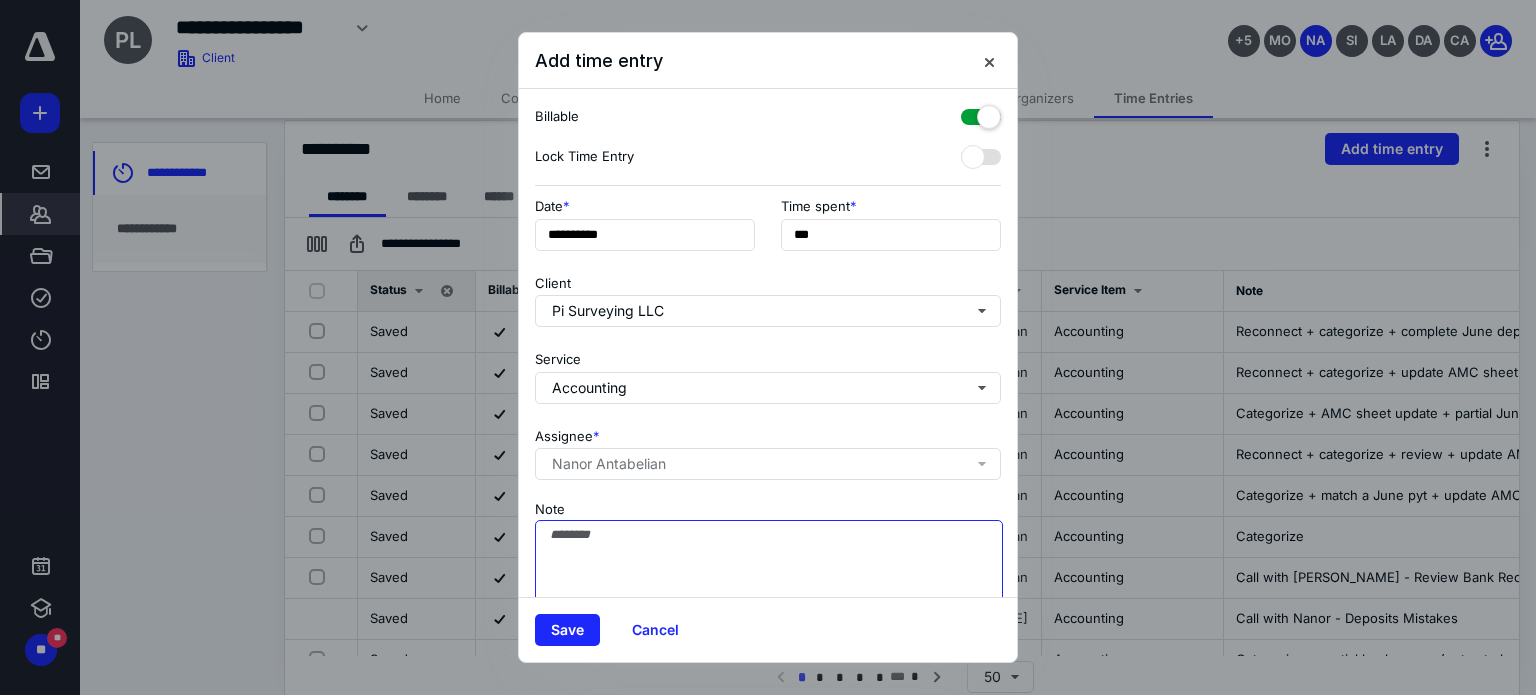 click on "Note" at bounding box center (769, 570) 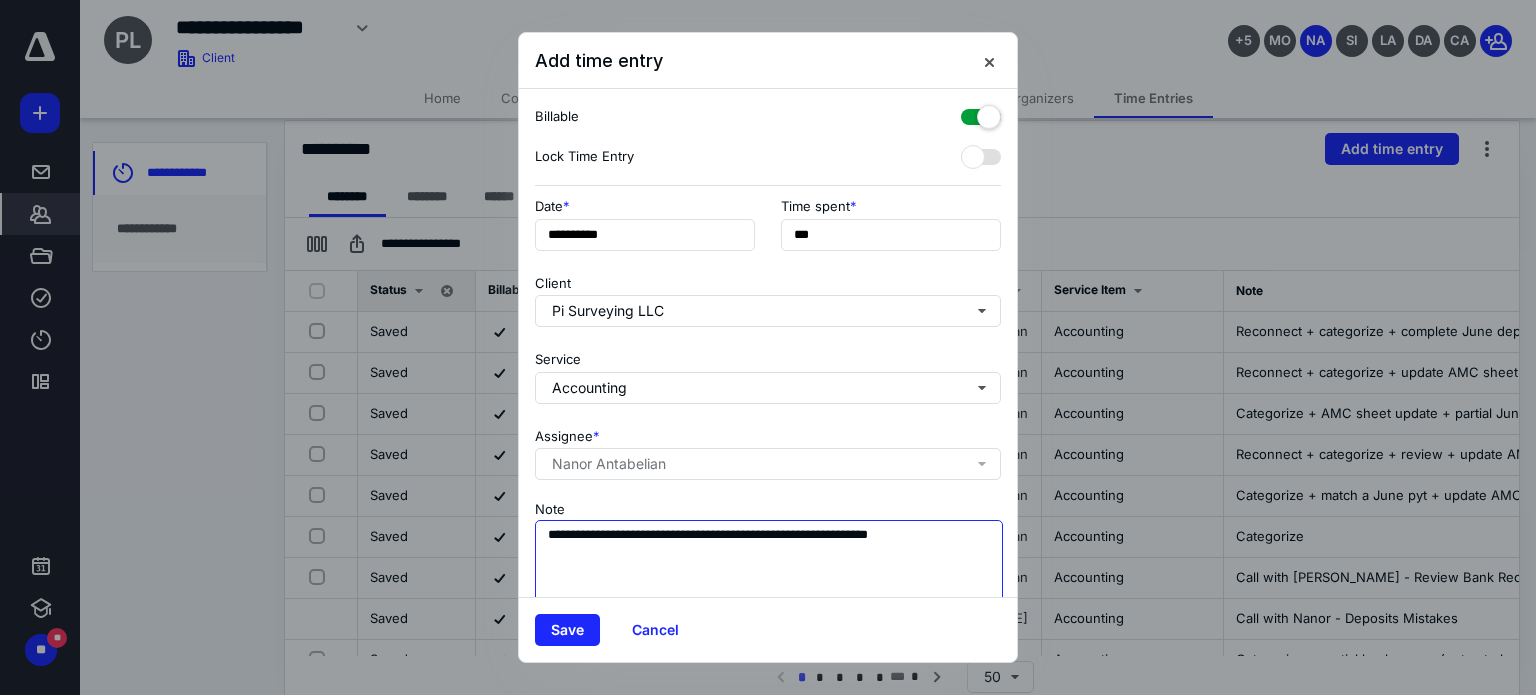 click on "**********" at bounding box center [769, 570] 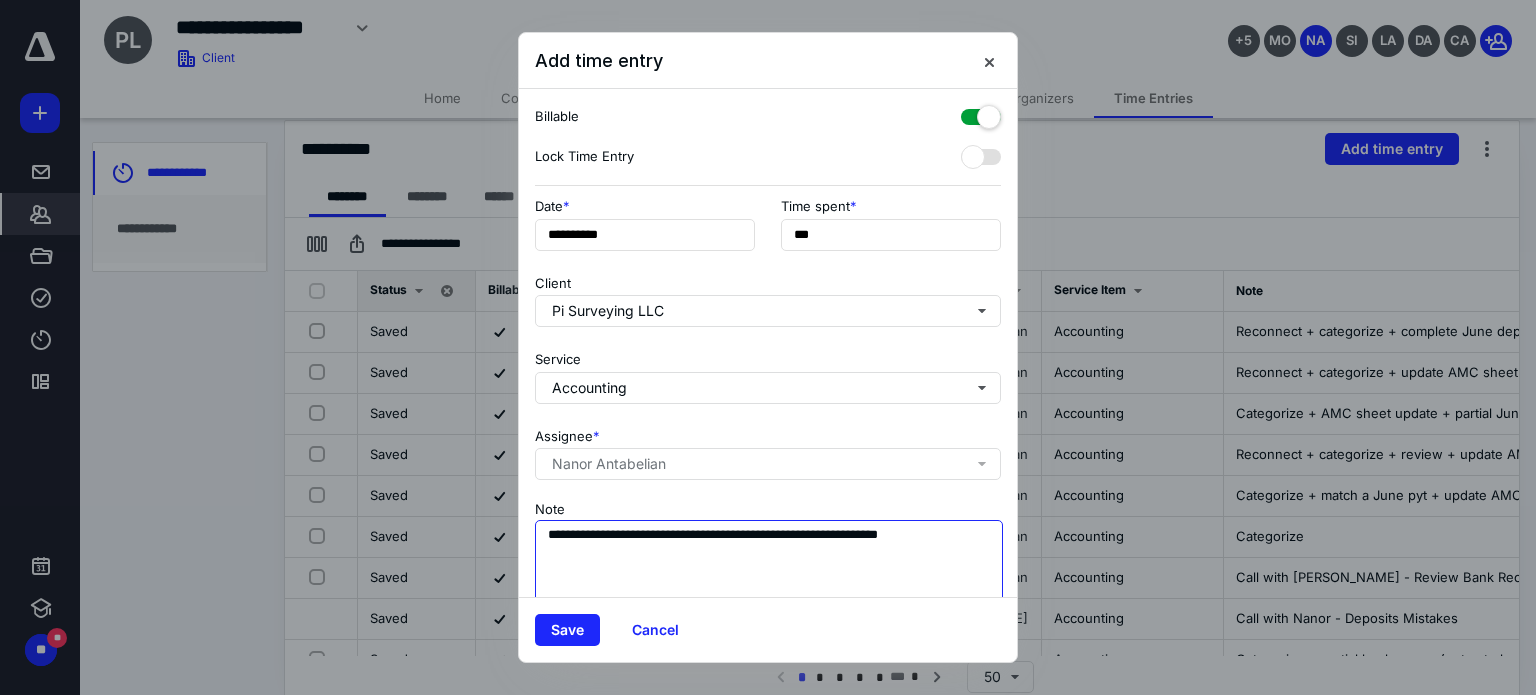 click on "**********" at bounding box center [769, 570] 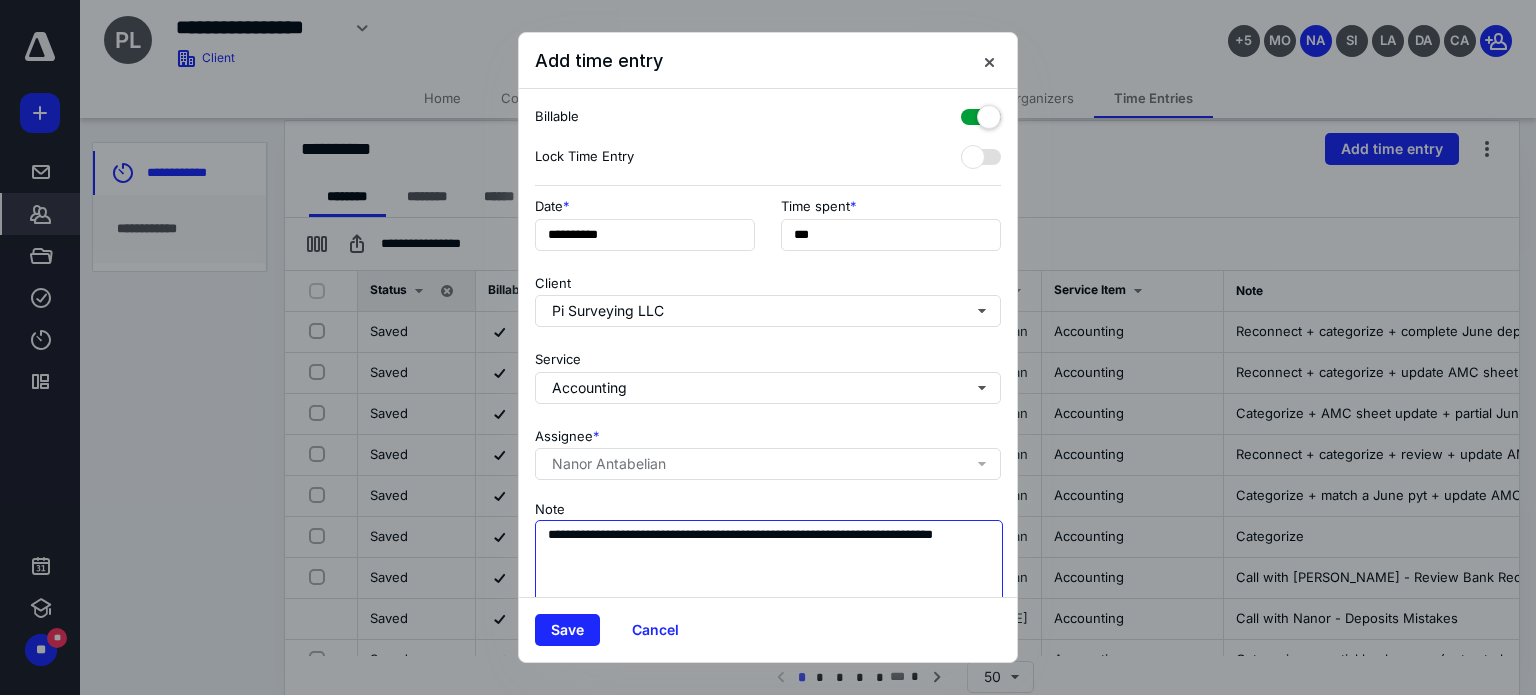 drag, startPoint x: 777, startPoint y: 567, endPoint x: 745, endPoint y: 547, distance: 37.735924 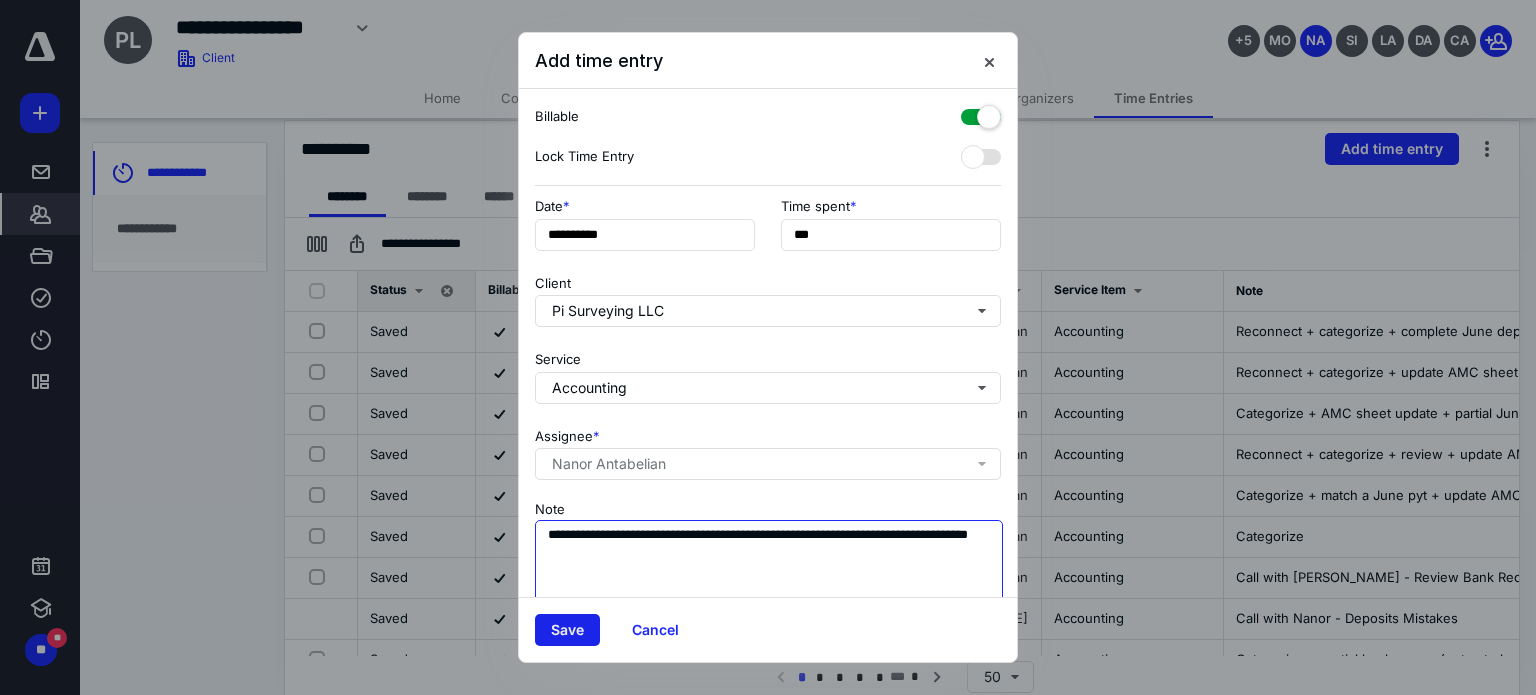 type on "**********" 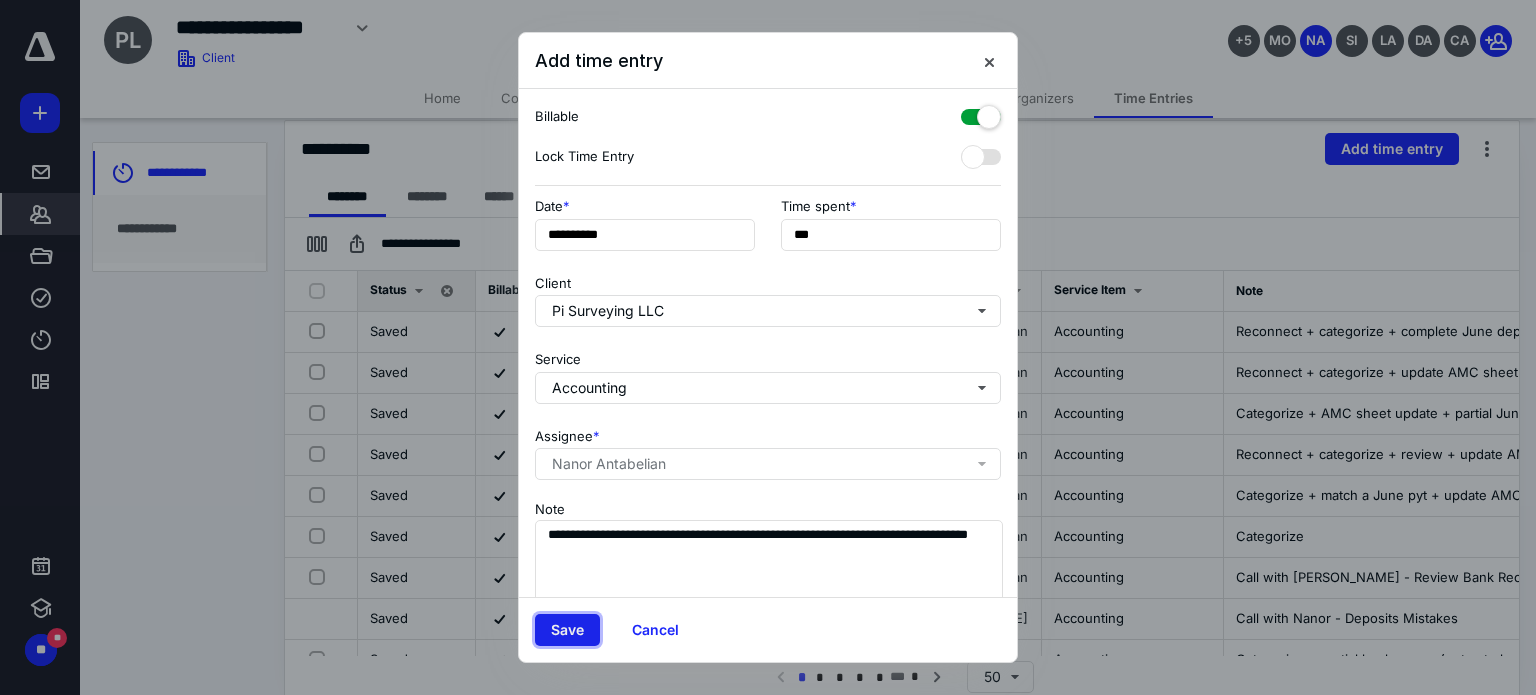 click on "Save" at bounding box center (567, 630) 